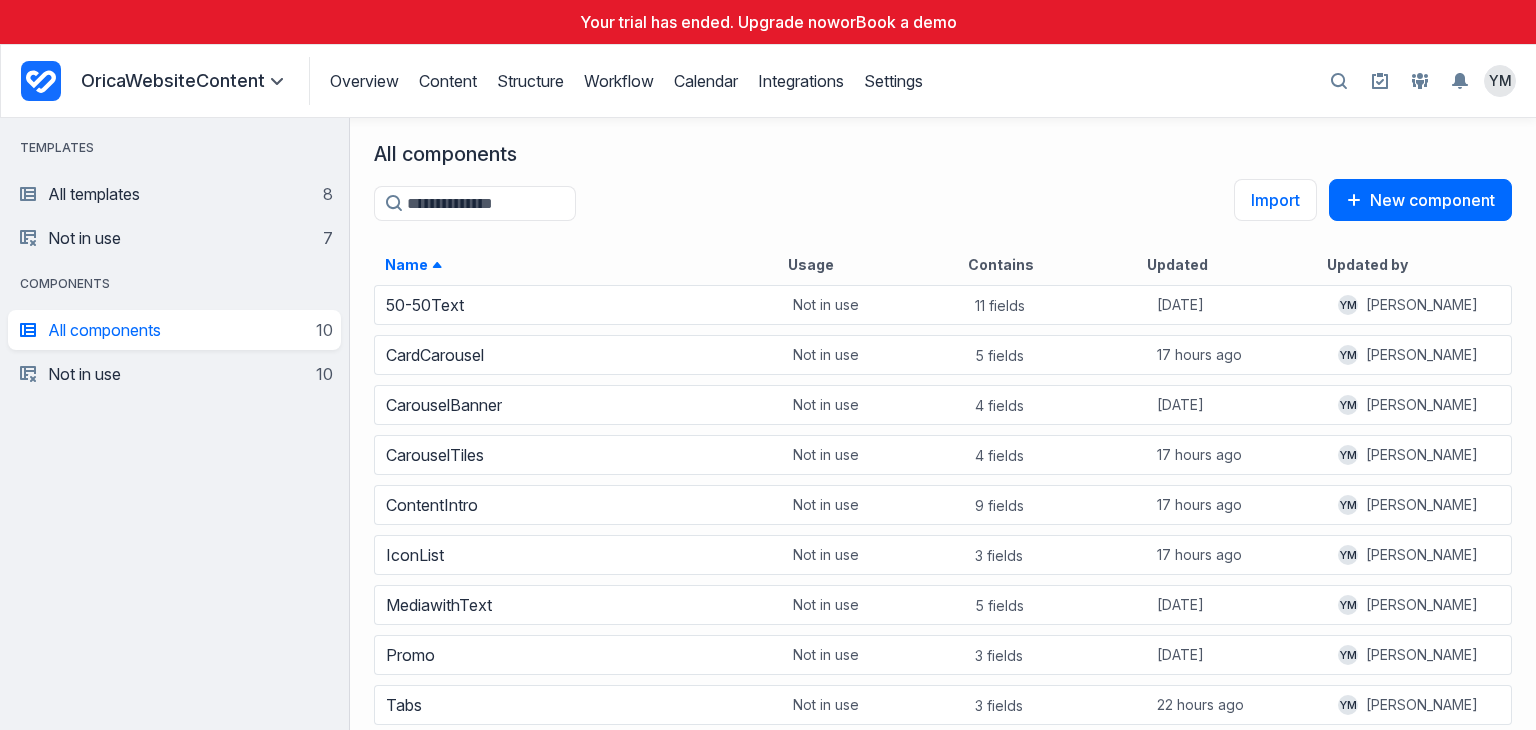 scroll, scrollTop: 0, scrollLeft: 0, axis: both 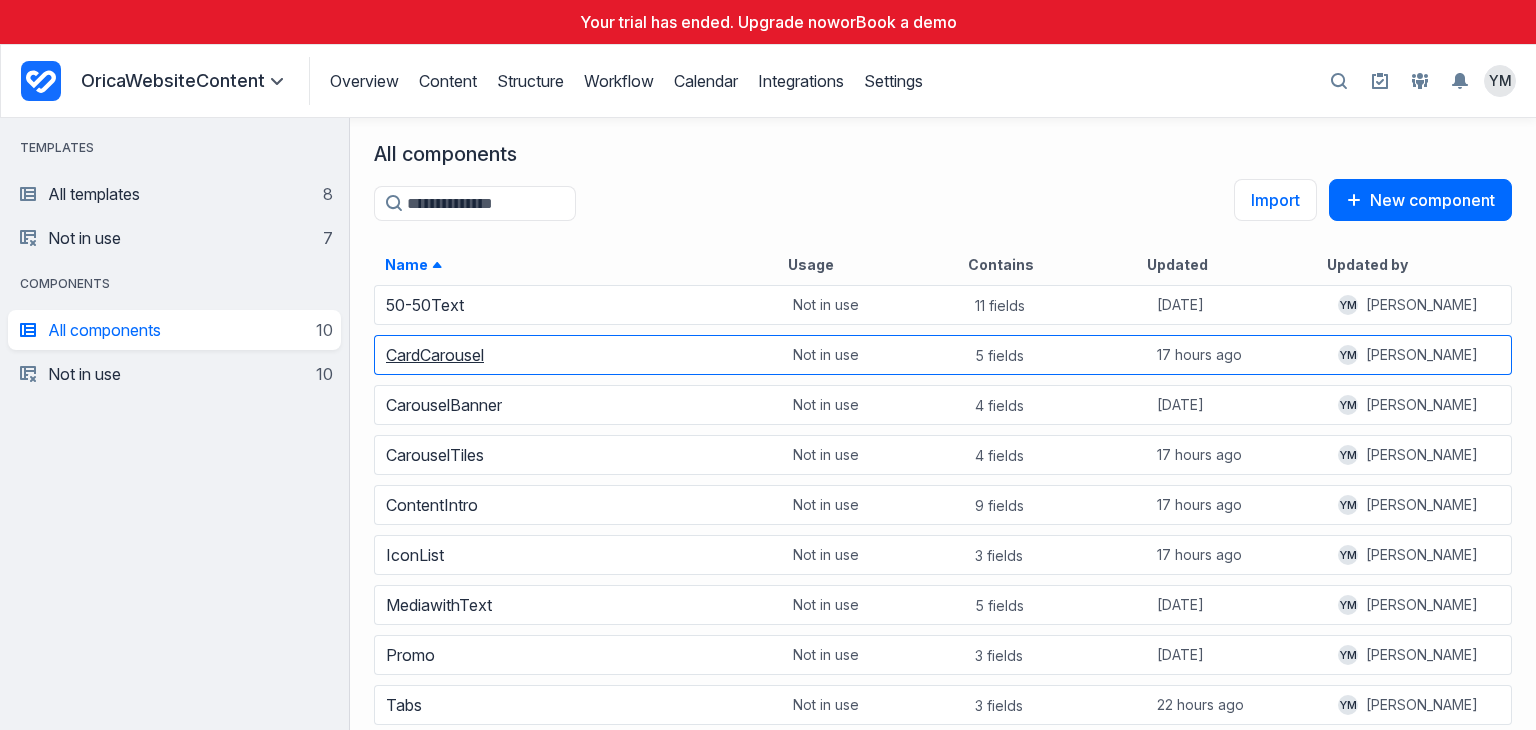 click on "CardCarousel" at bounding box center [435, 355] 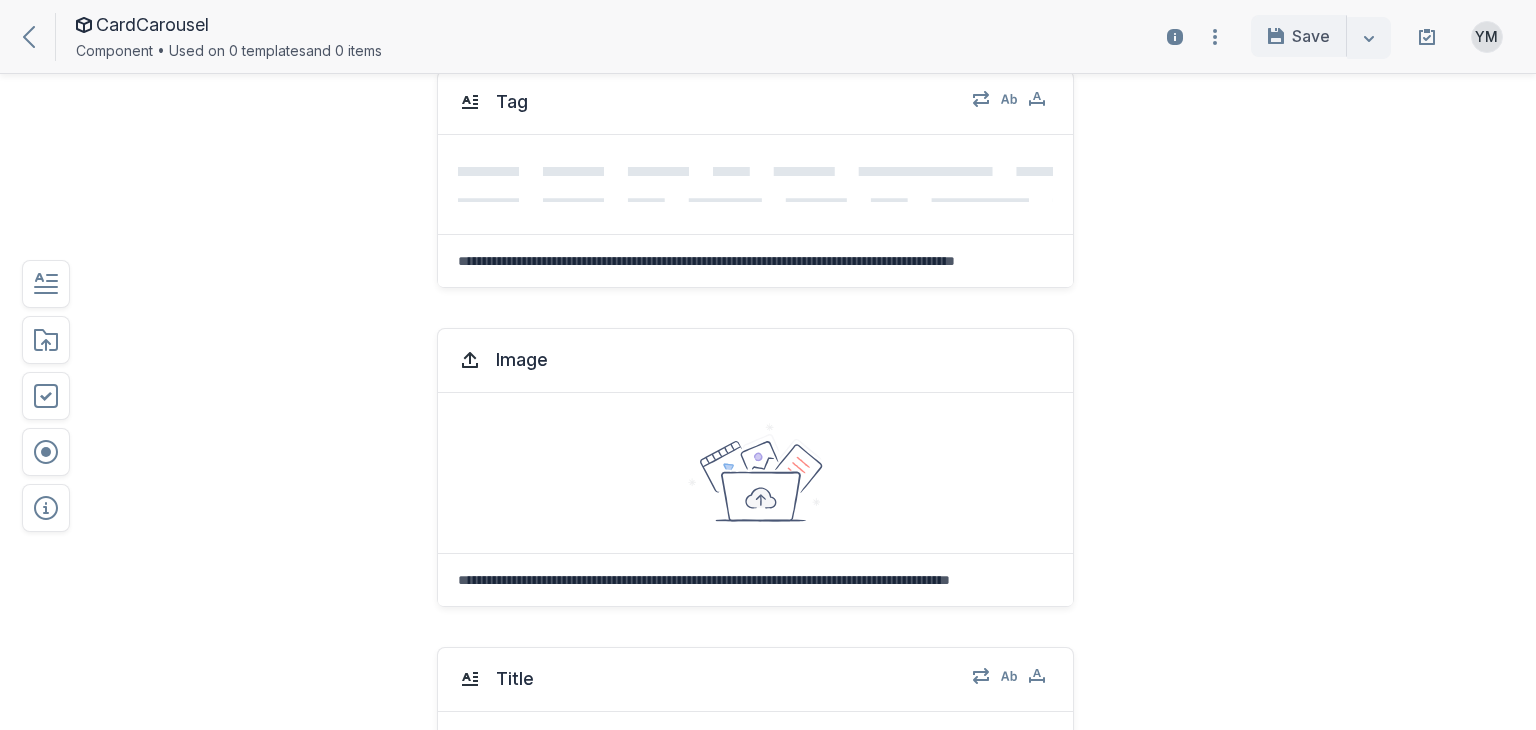 scroll, scrollTop: 0, scrollLeft: 0, axis: both 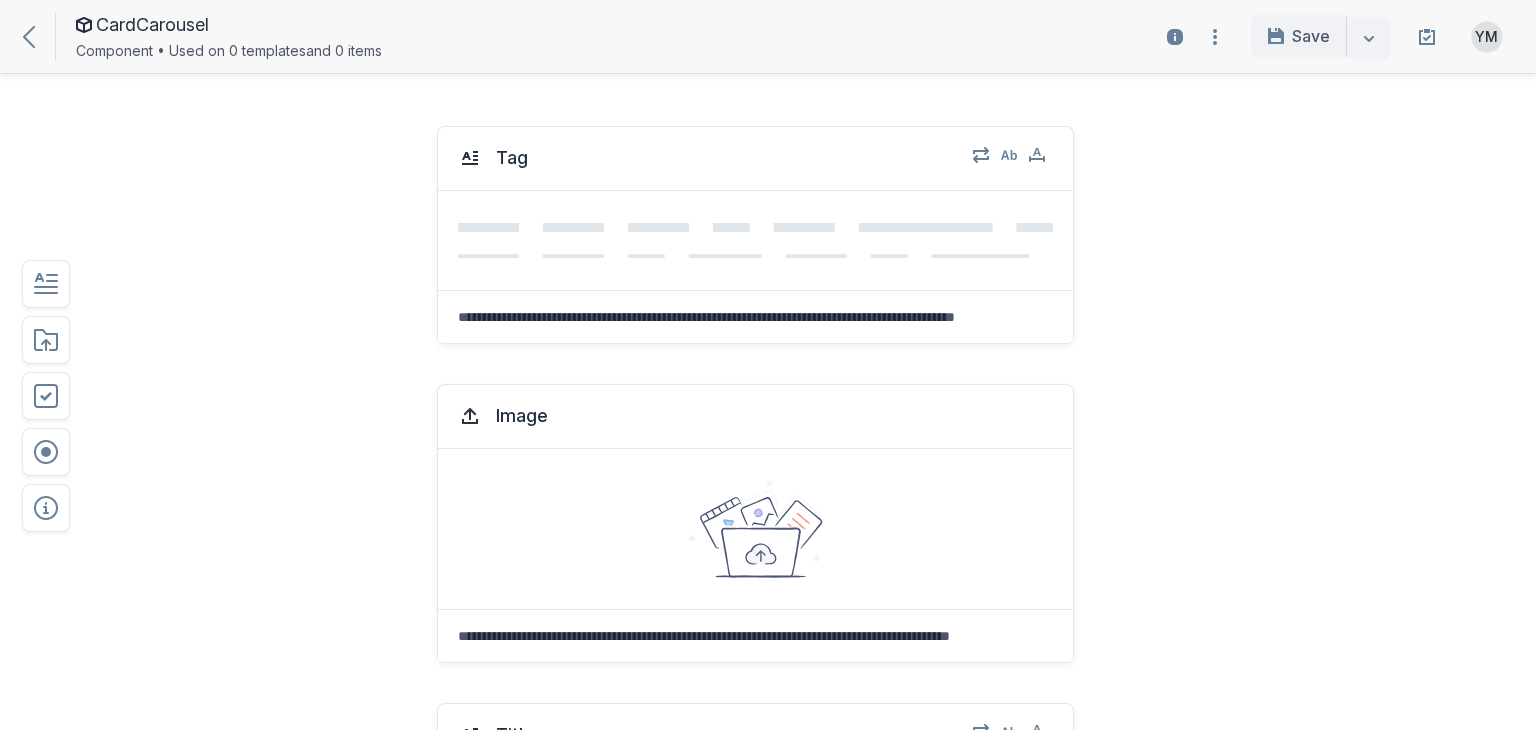 click on "CardCarousel Component • Used on   0 templates  and   0 items" at bounding box center (327, 36) 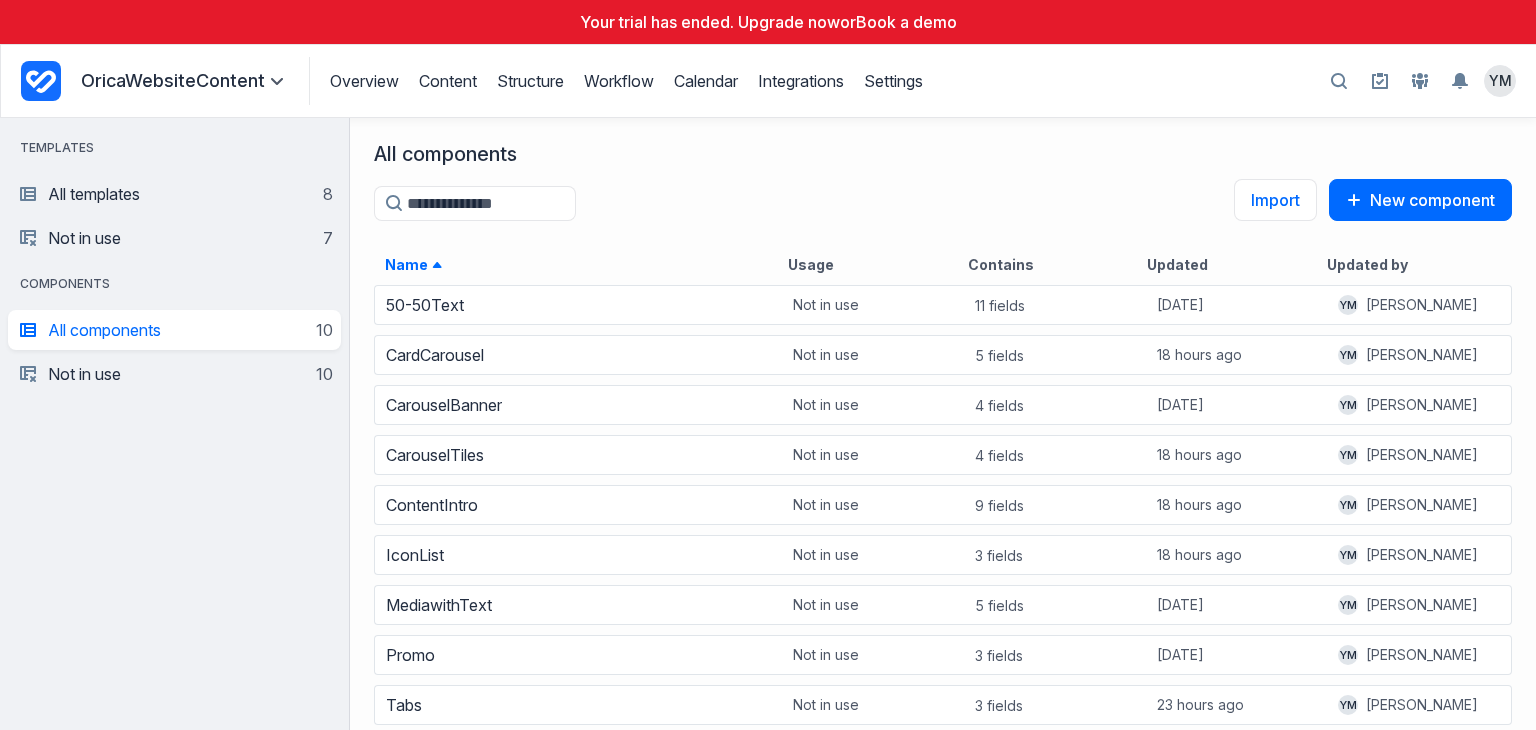 scroll, scrollTop: 16, scrollLeft: 16, axis: both 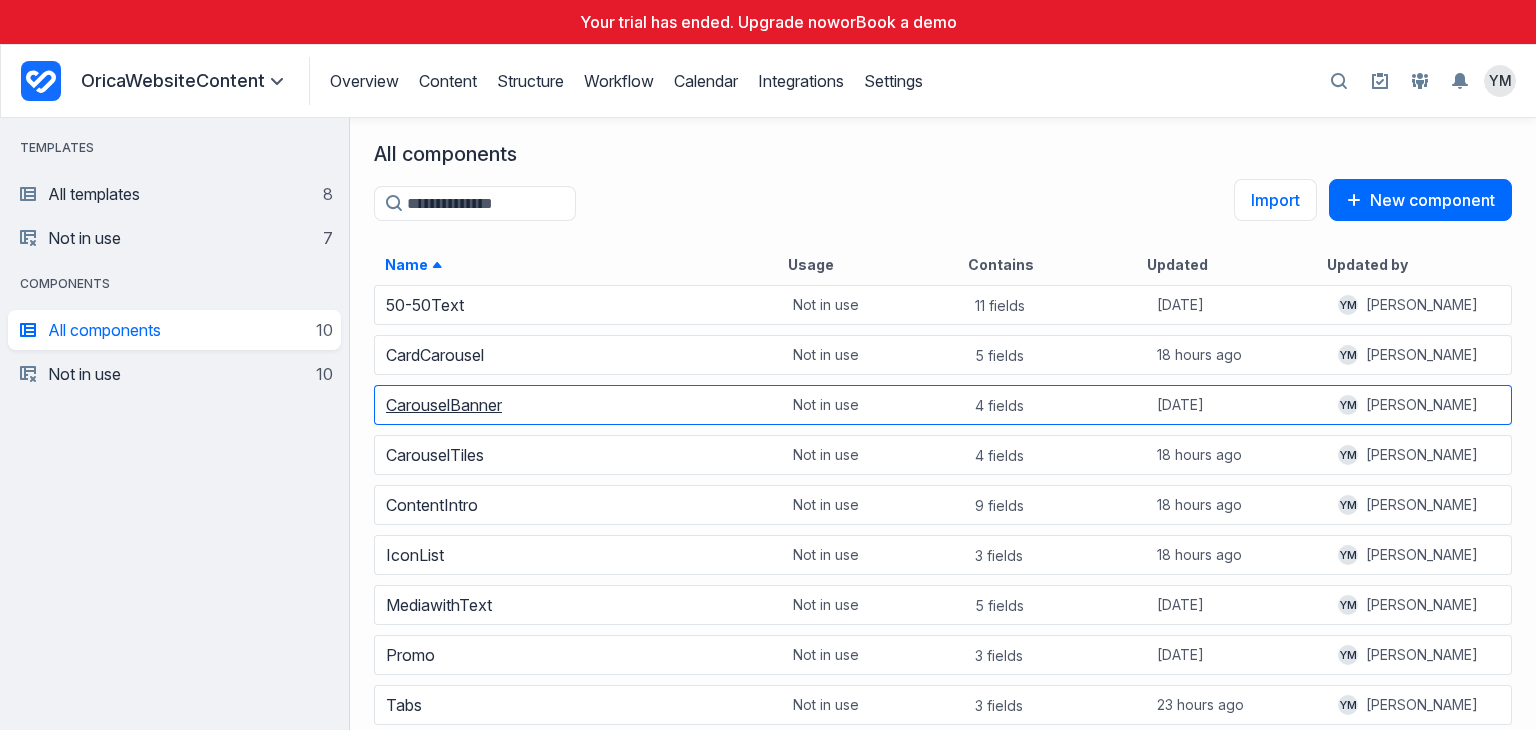 click on "CarouselBanner" at bounding box center [444, 405] 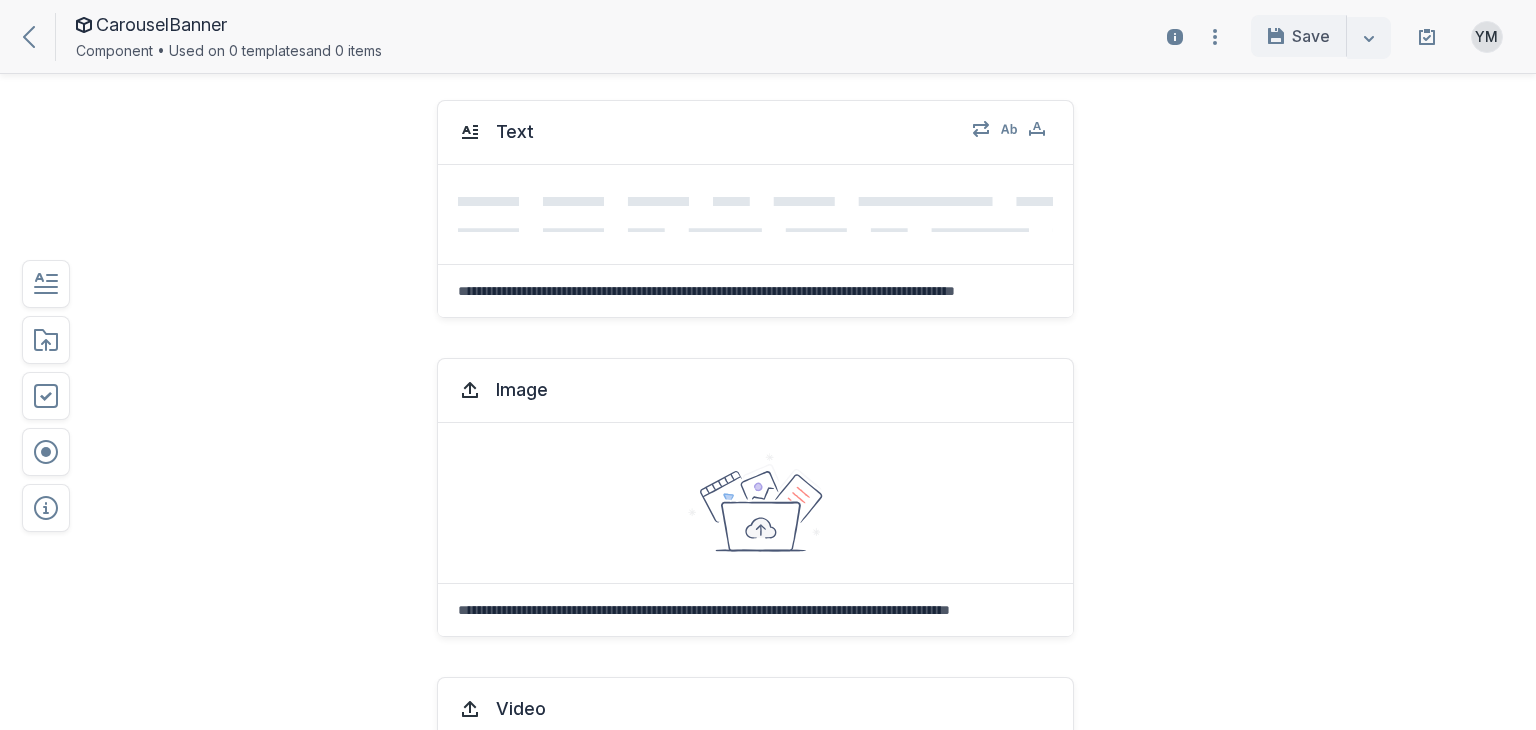 scroll, scrollTop: 0, scrollLeft: 0, axis: both 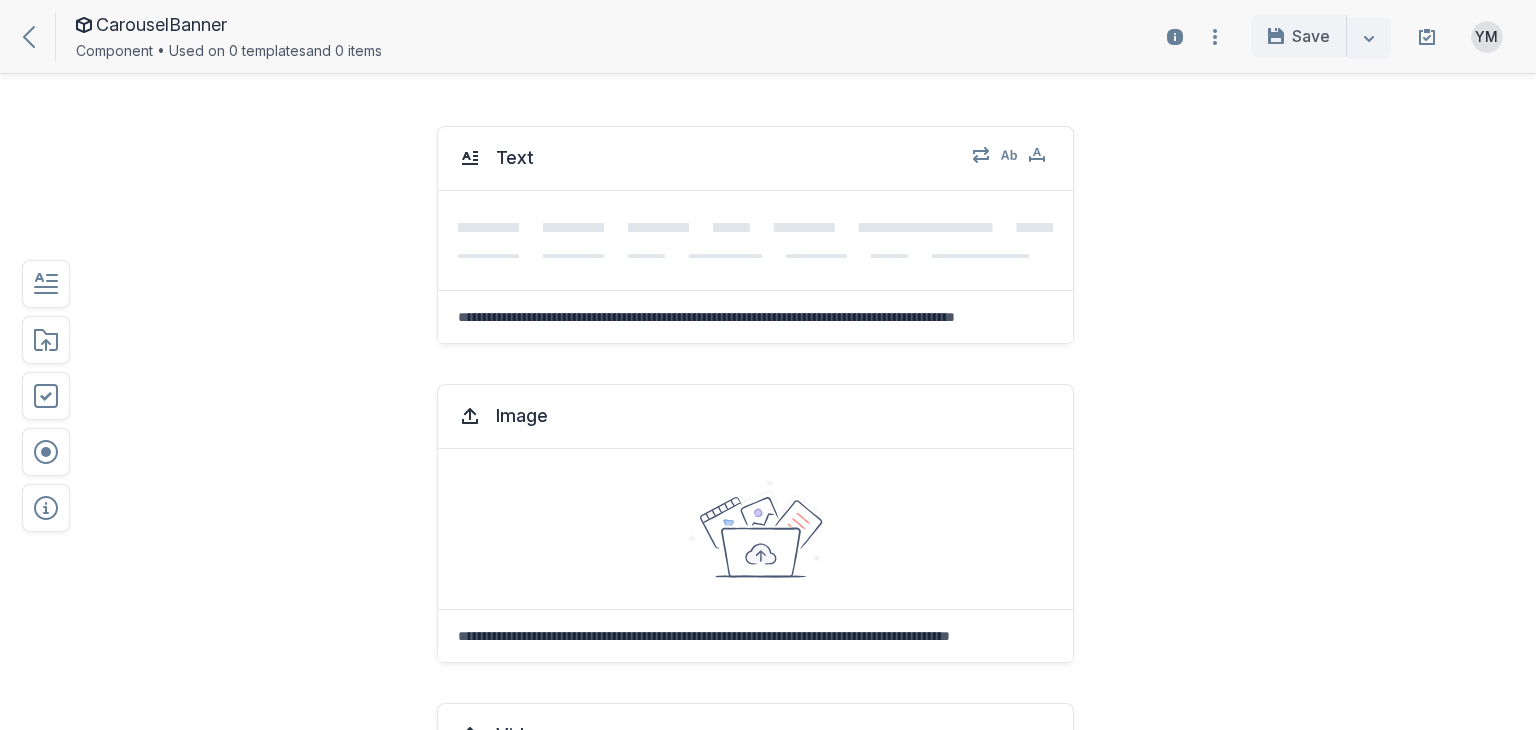 click 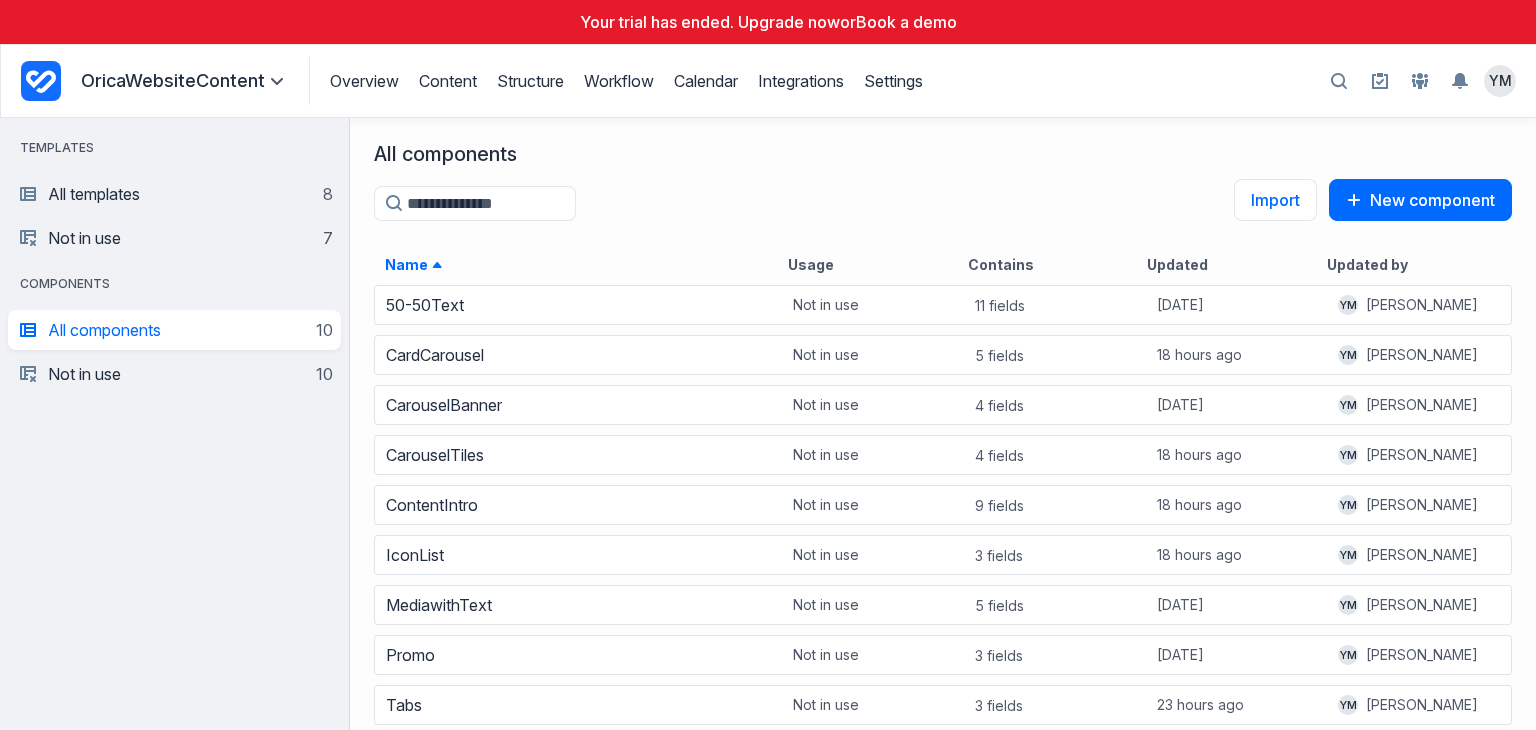 scroll, scrollTop: 16, scrollLeft: 16, axis: both 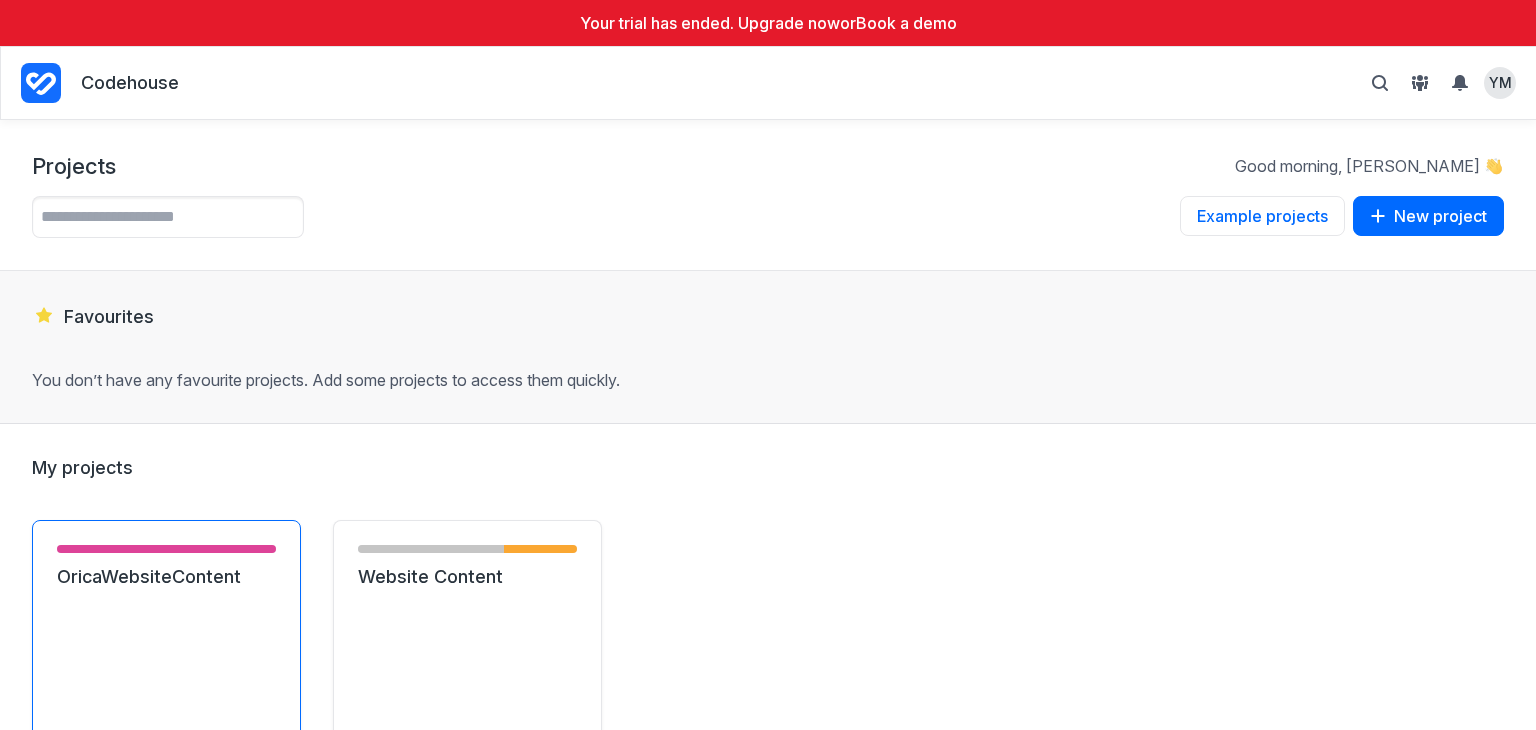click on "OricaWebsiteContent" at bounding box center (166, 577) 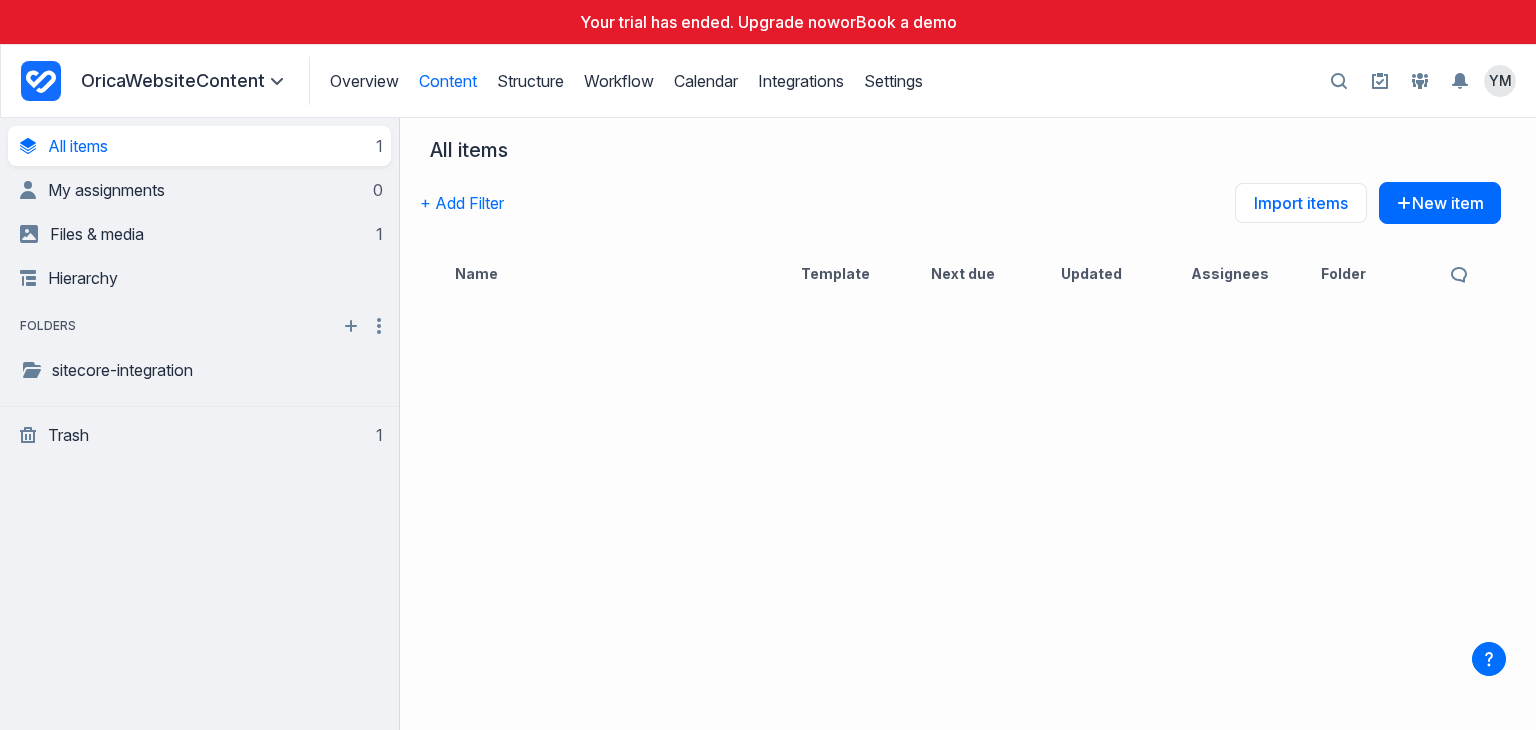 scroll, scrollTop: 0, scrollLeft: 0, axis: both 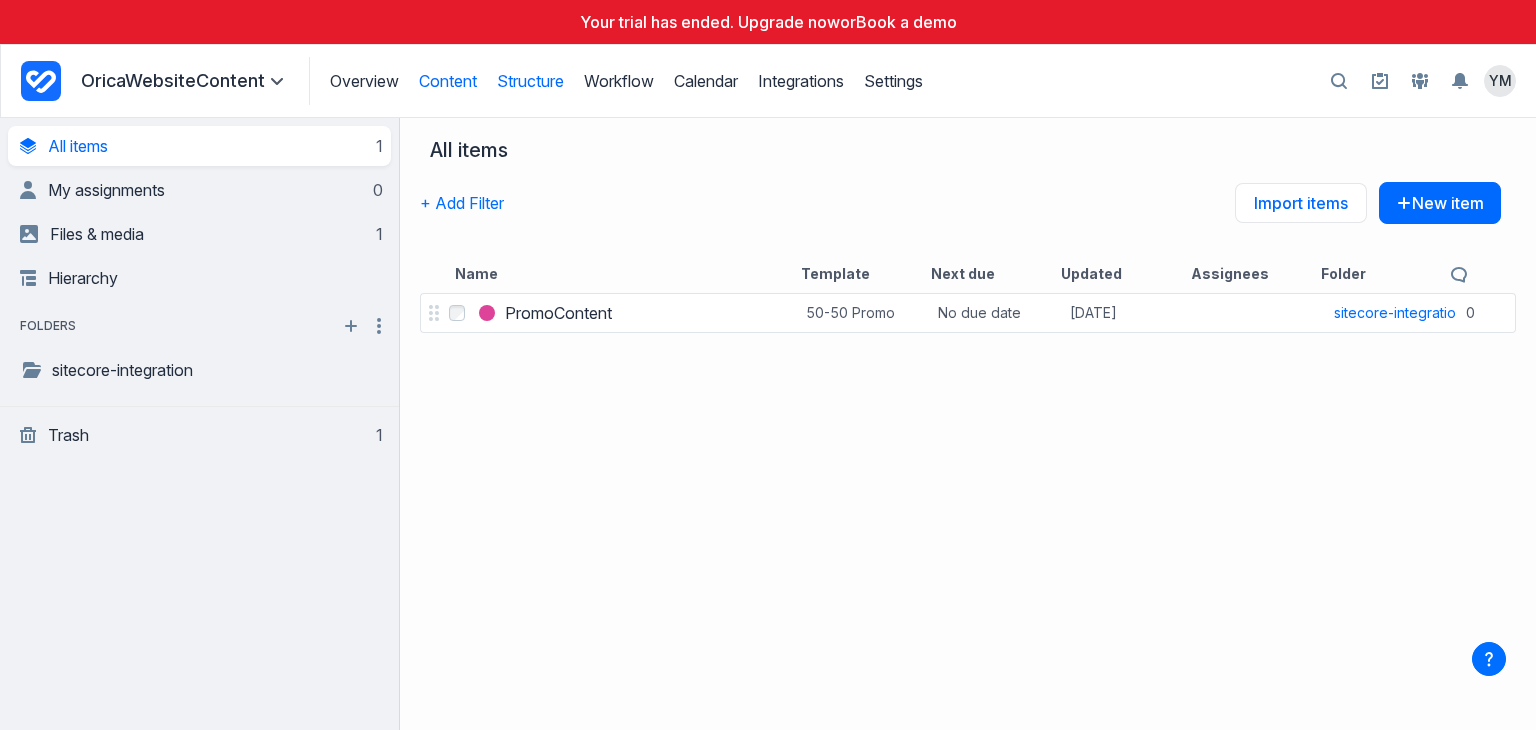 click on "Structure" at bounding box center (530, 81) 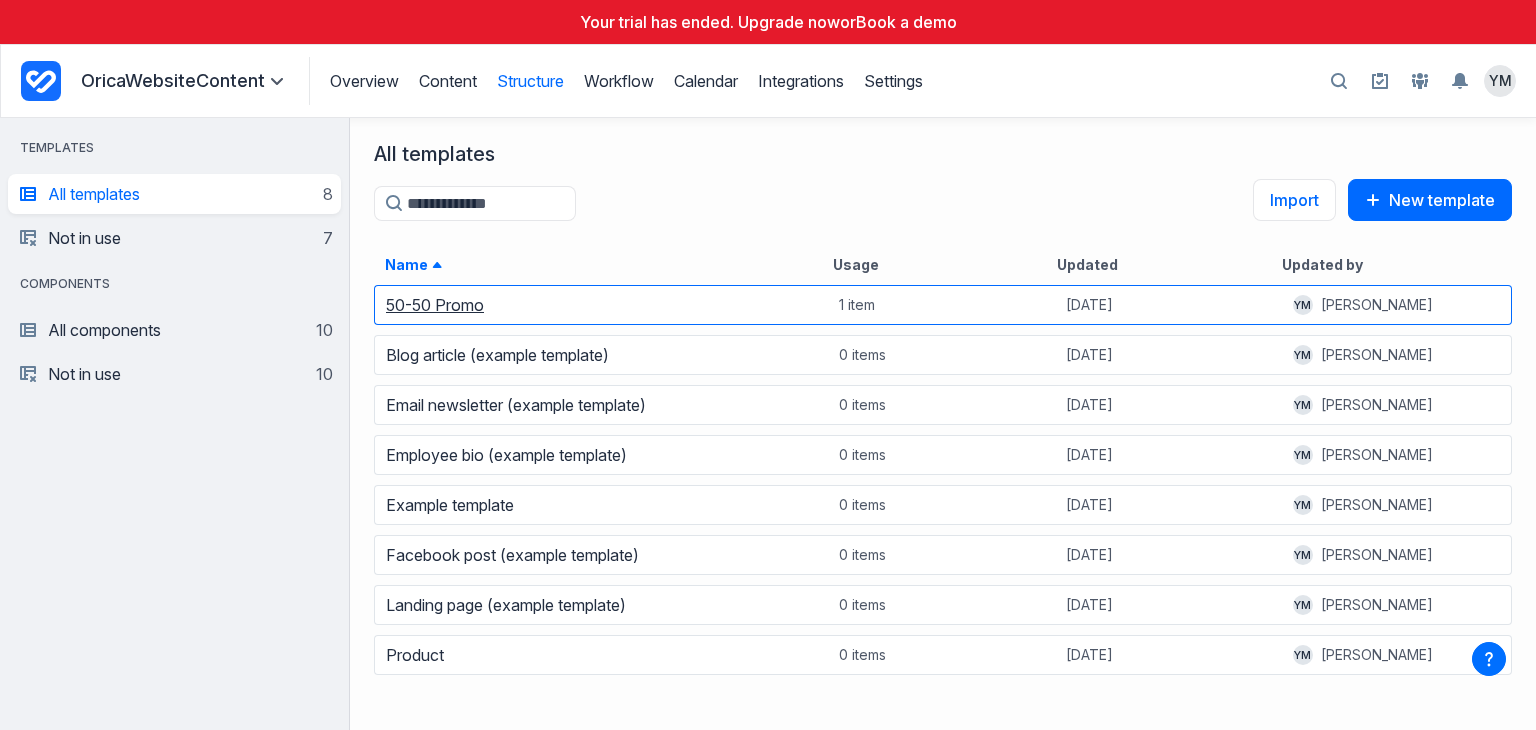scroll, scrollTop: 16, scrollLeft: 16, axis: both 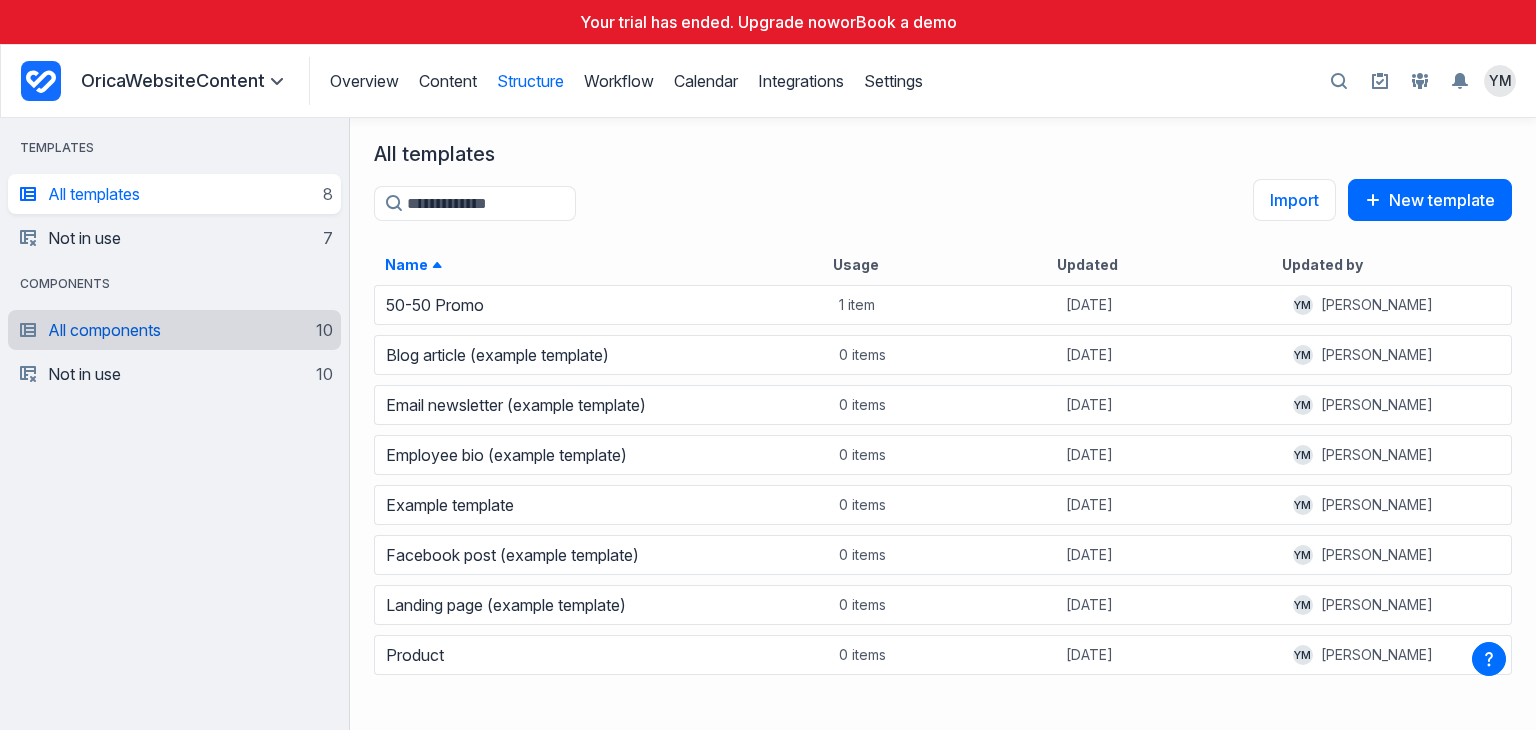 click on "All components 10" at bounding box center (176, 330) 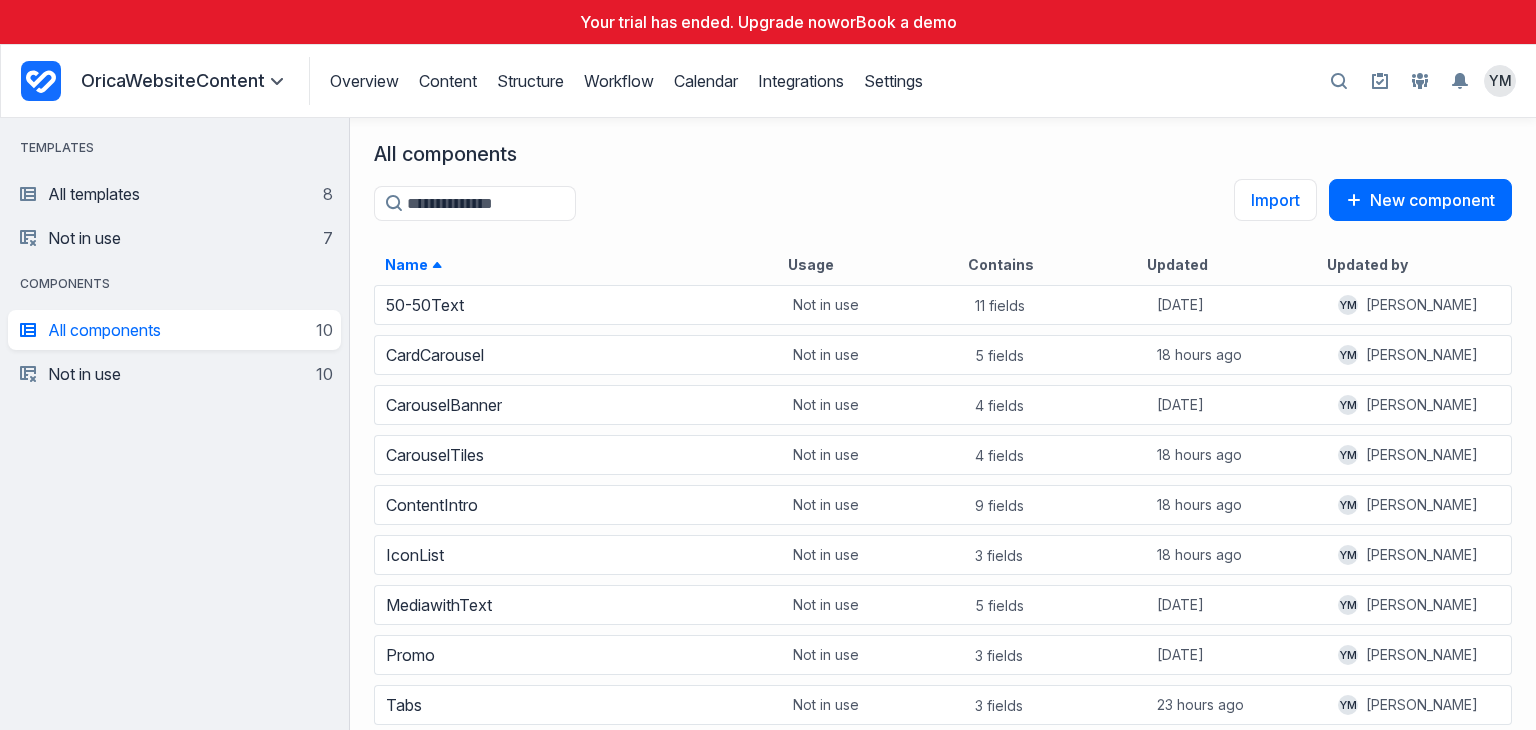 scroll, scrollTop: 16, scrollLeft: 16, axis: both 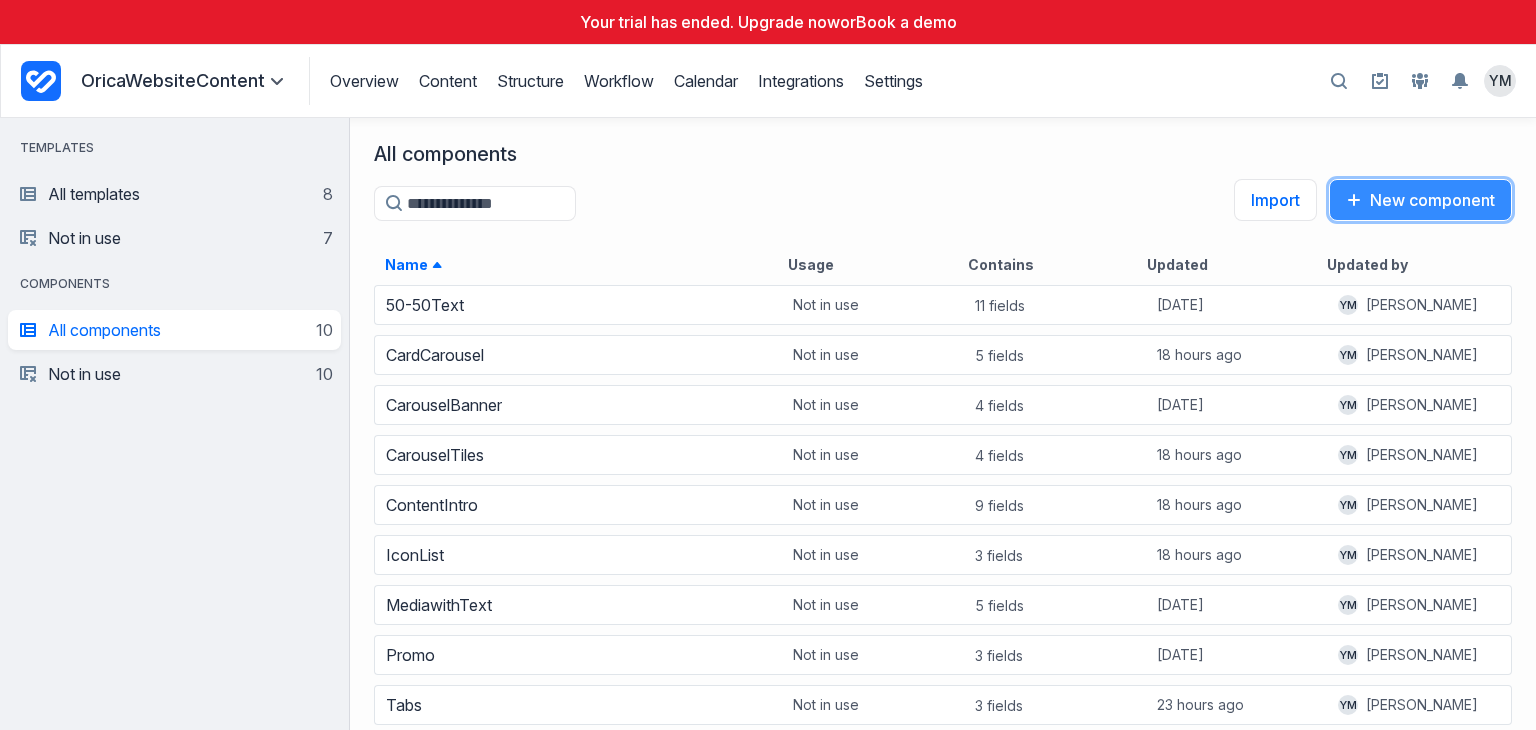 click on "New component" at bounding box center [1420, 200] 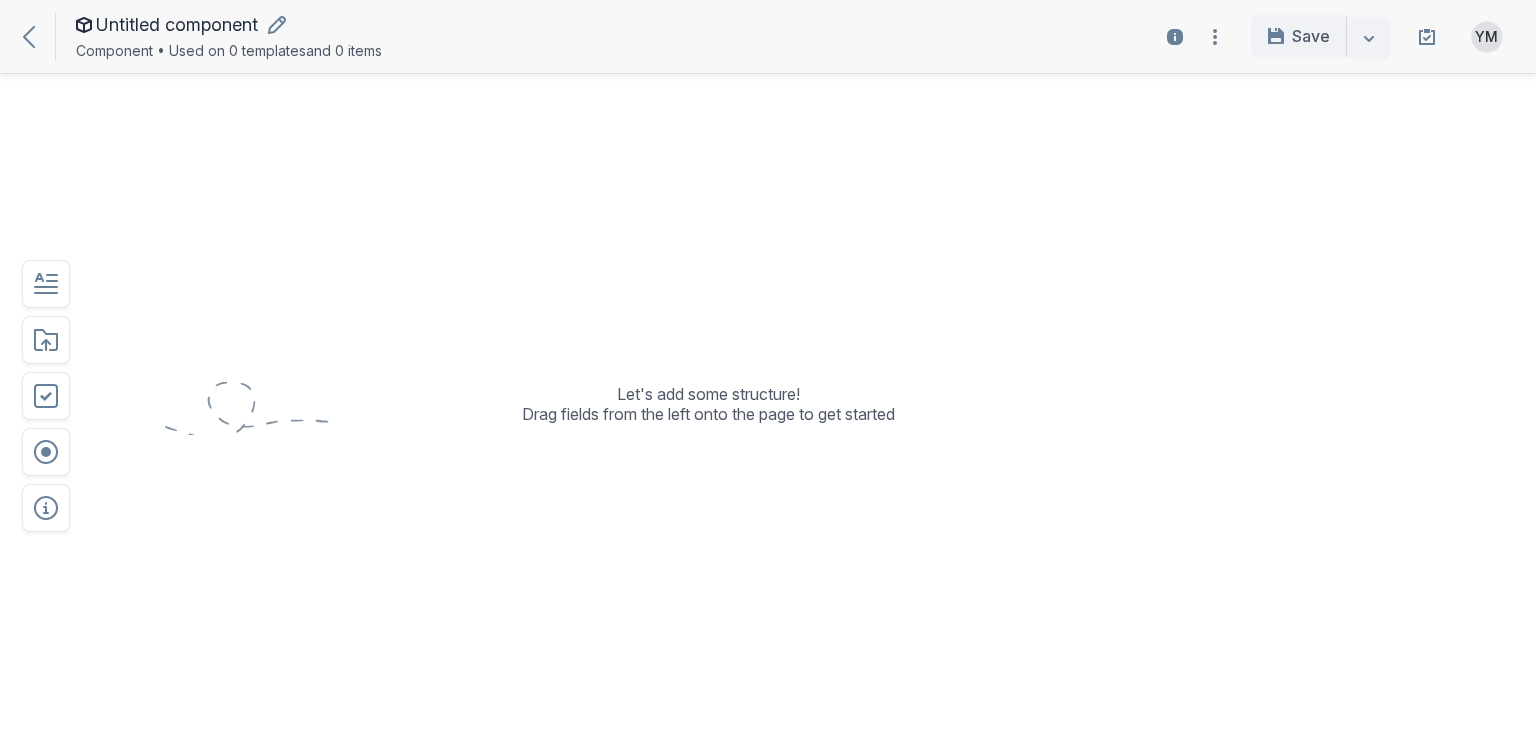 click on "Untitled component" at bounding box center [177, 25] 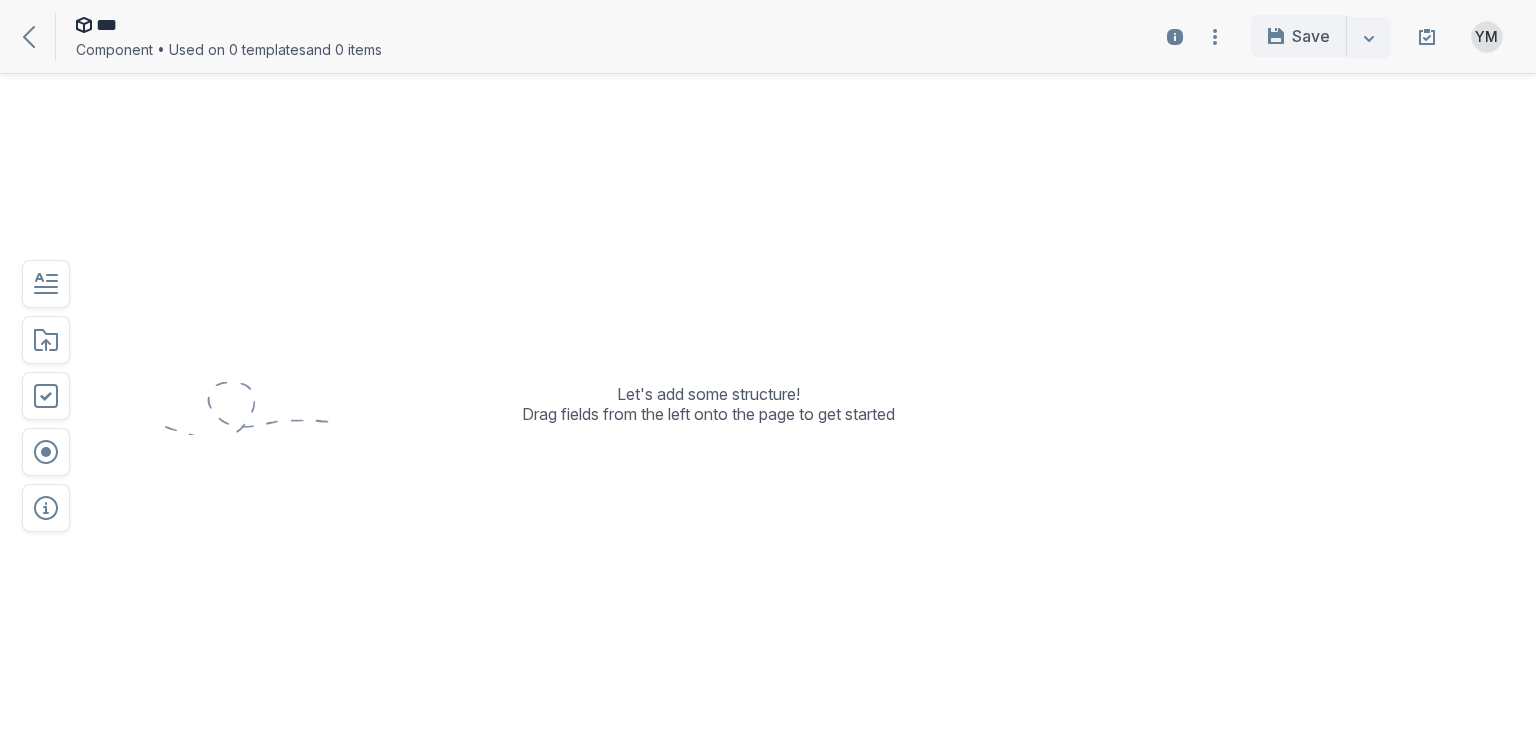 type on "**********" 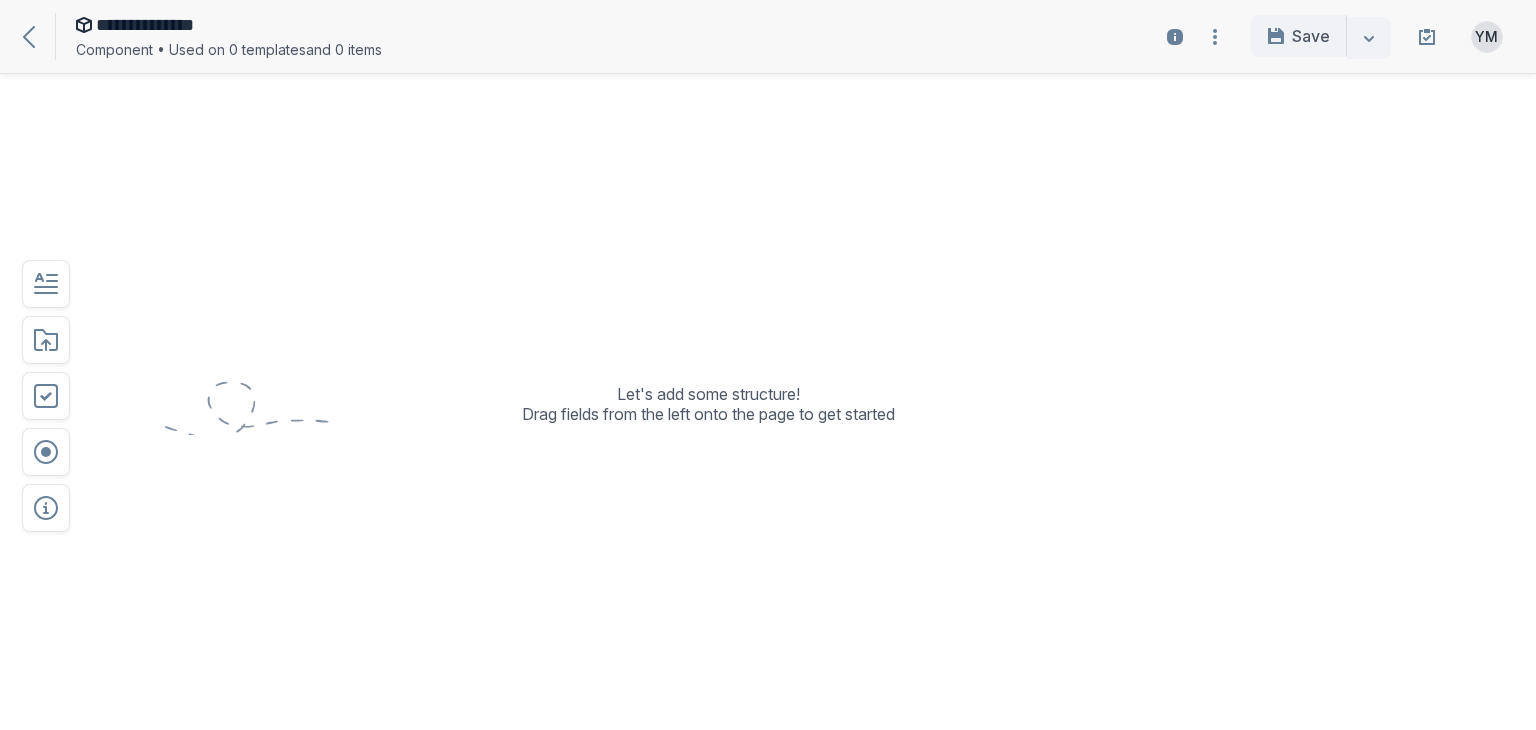click on "Let's add some structure! Drag fields from the left onto the page to get started" at bounding box center [708, 418] 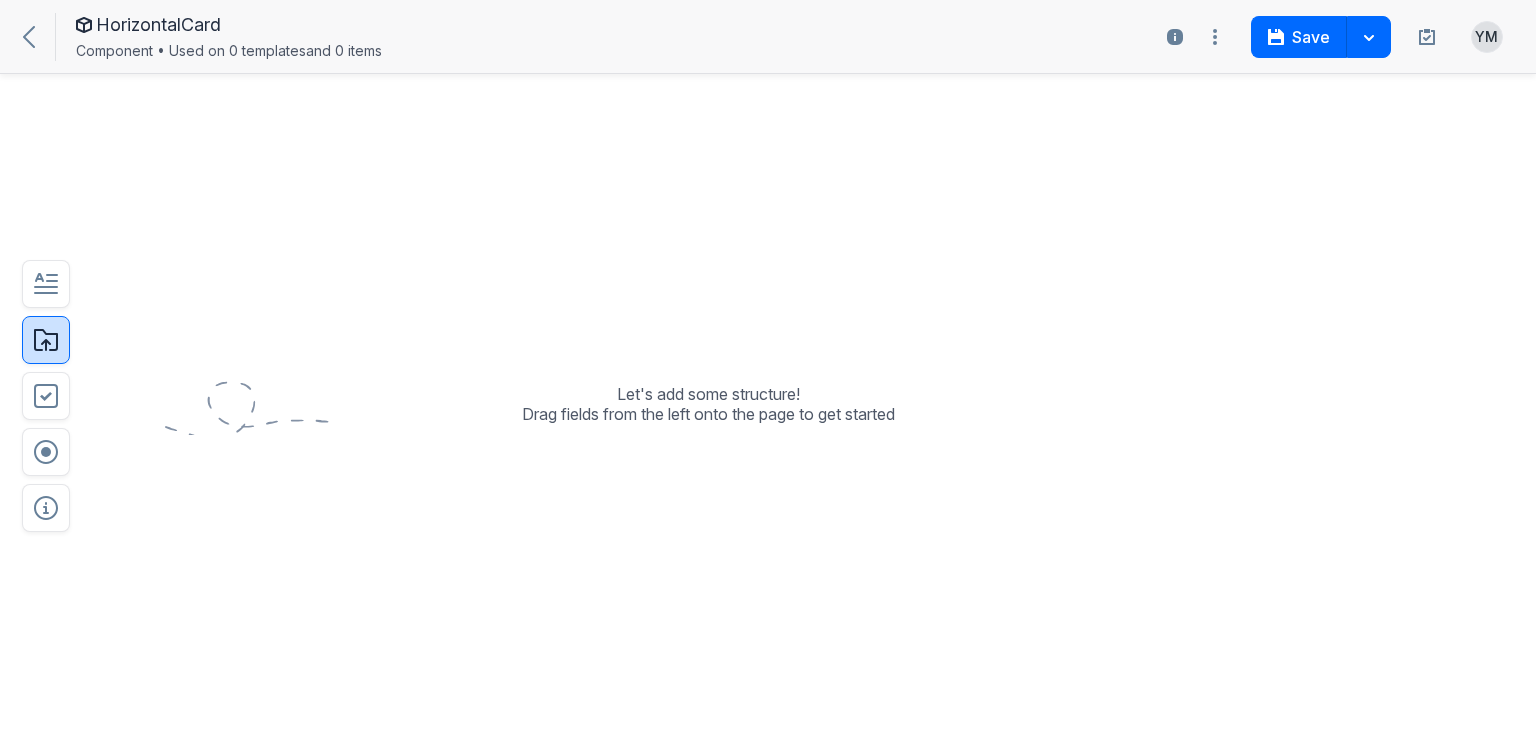 click 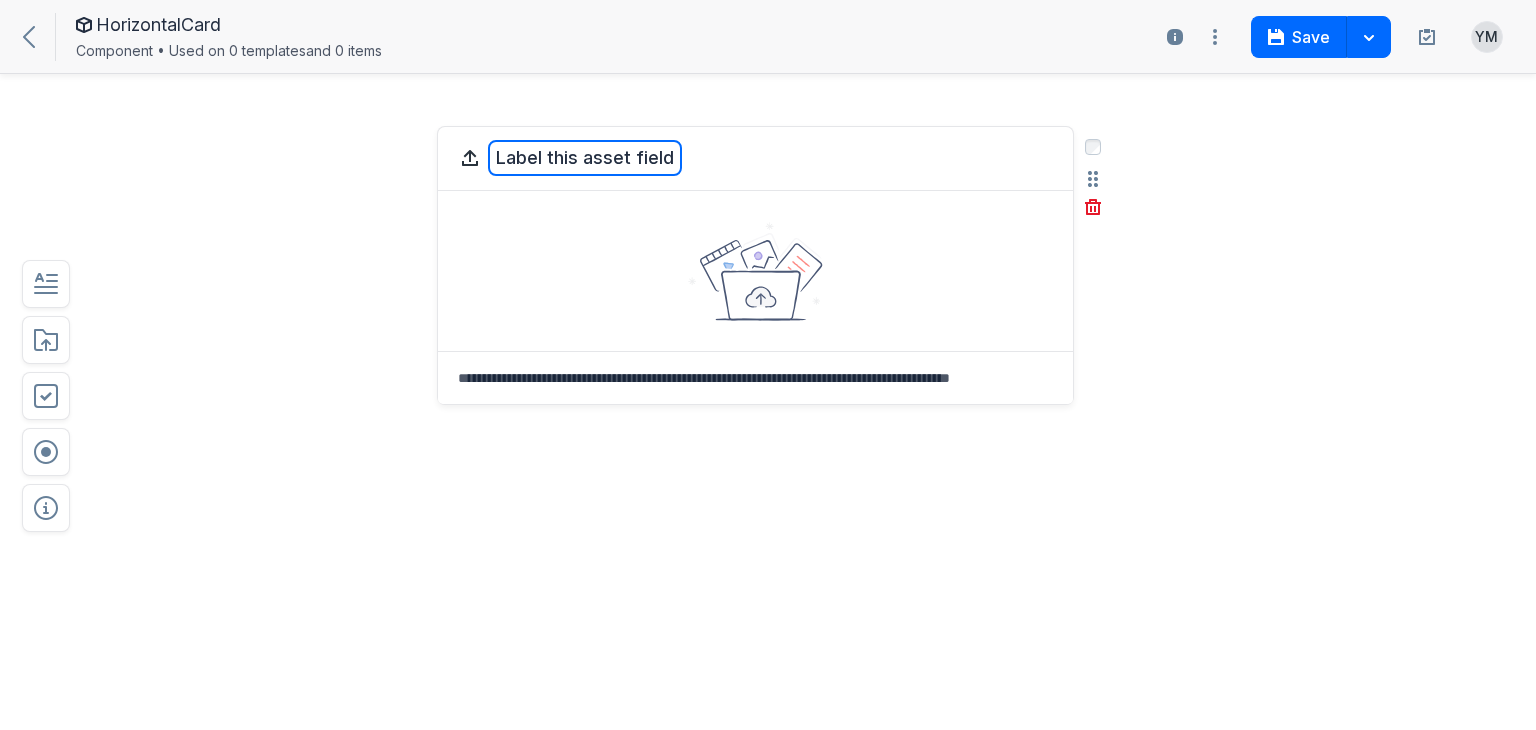 click on "Label this asset field" at bounding box center (585, 158) 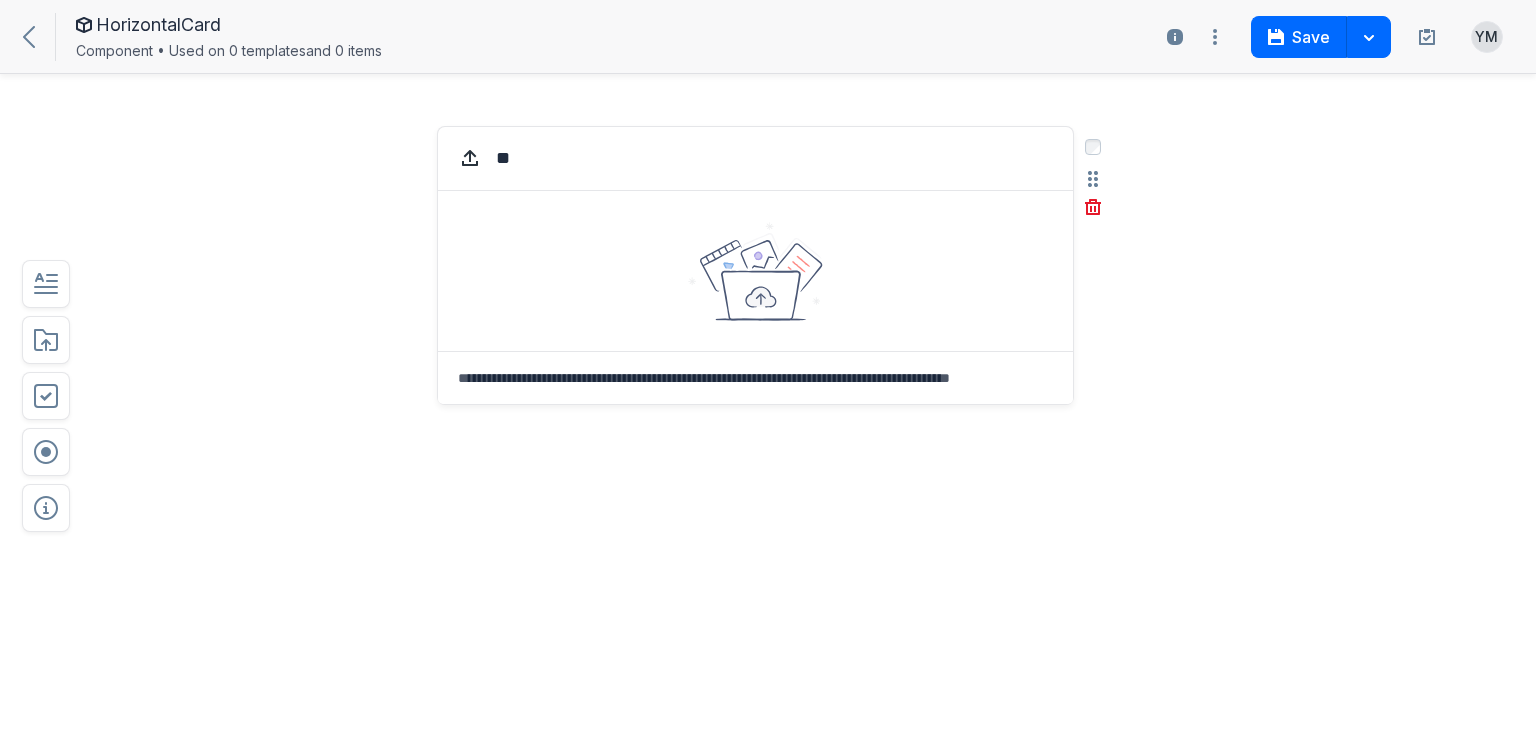 type on "*" 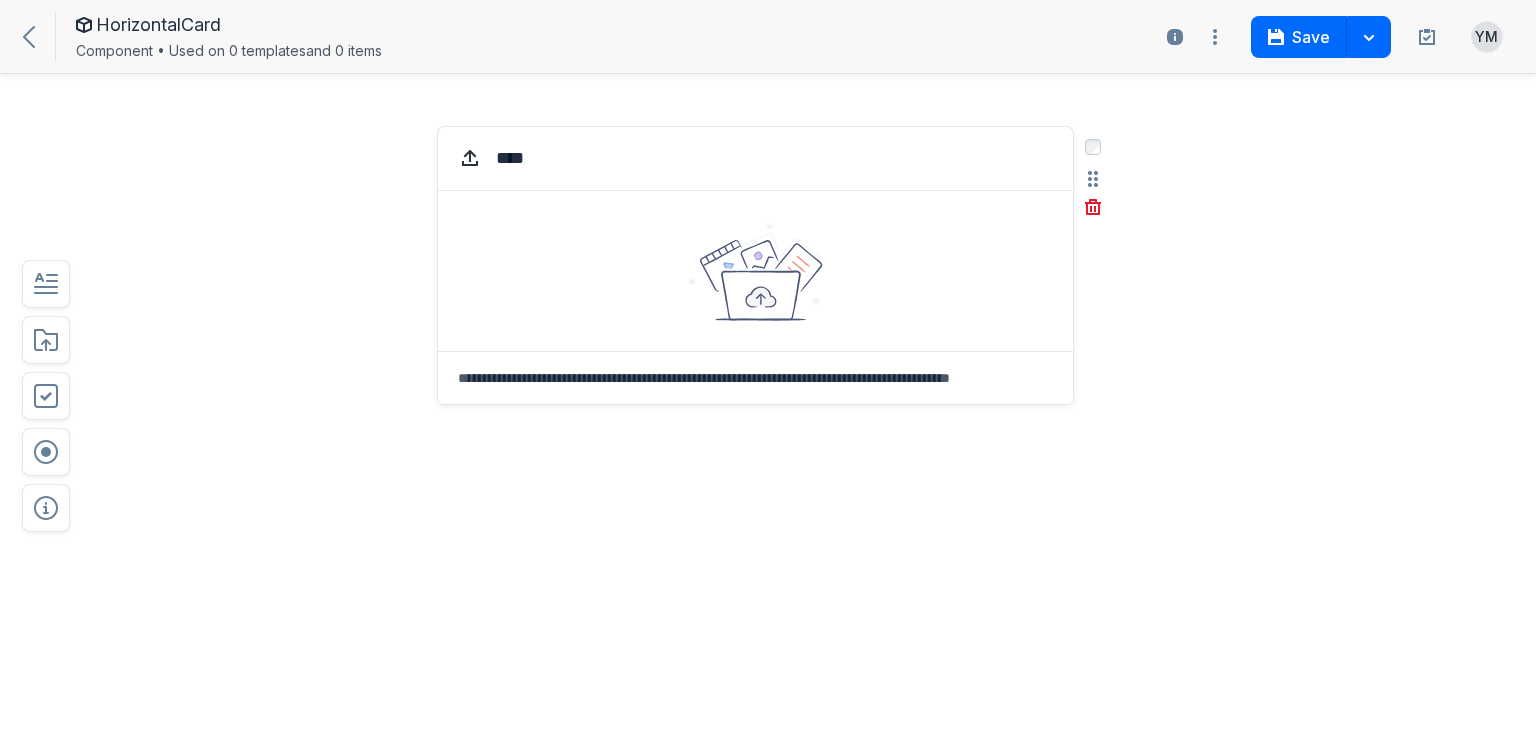 type on "*****" 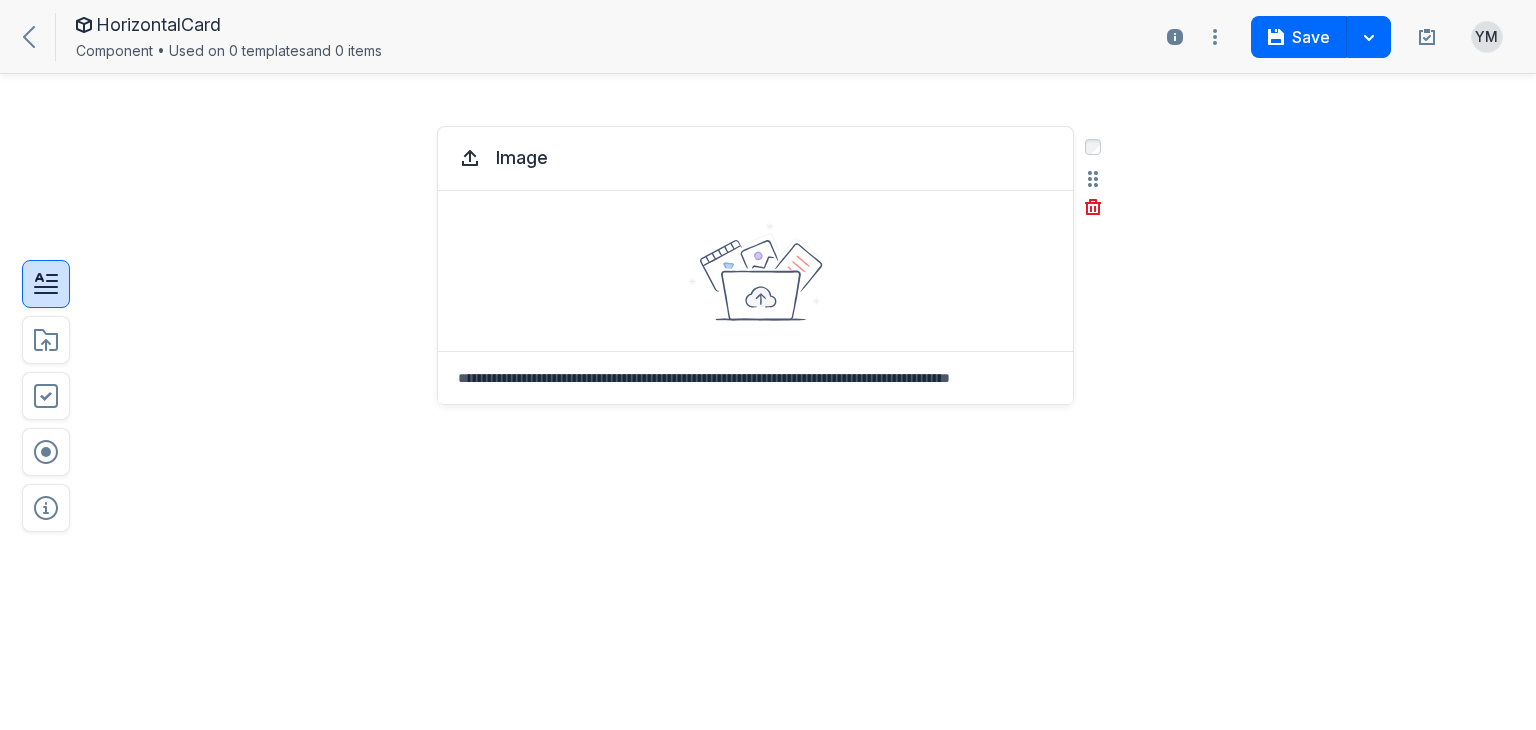 click 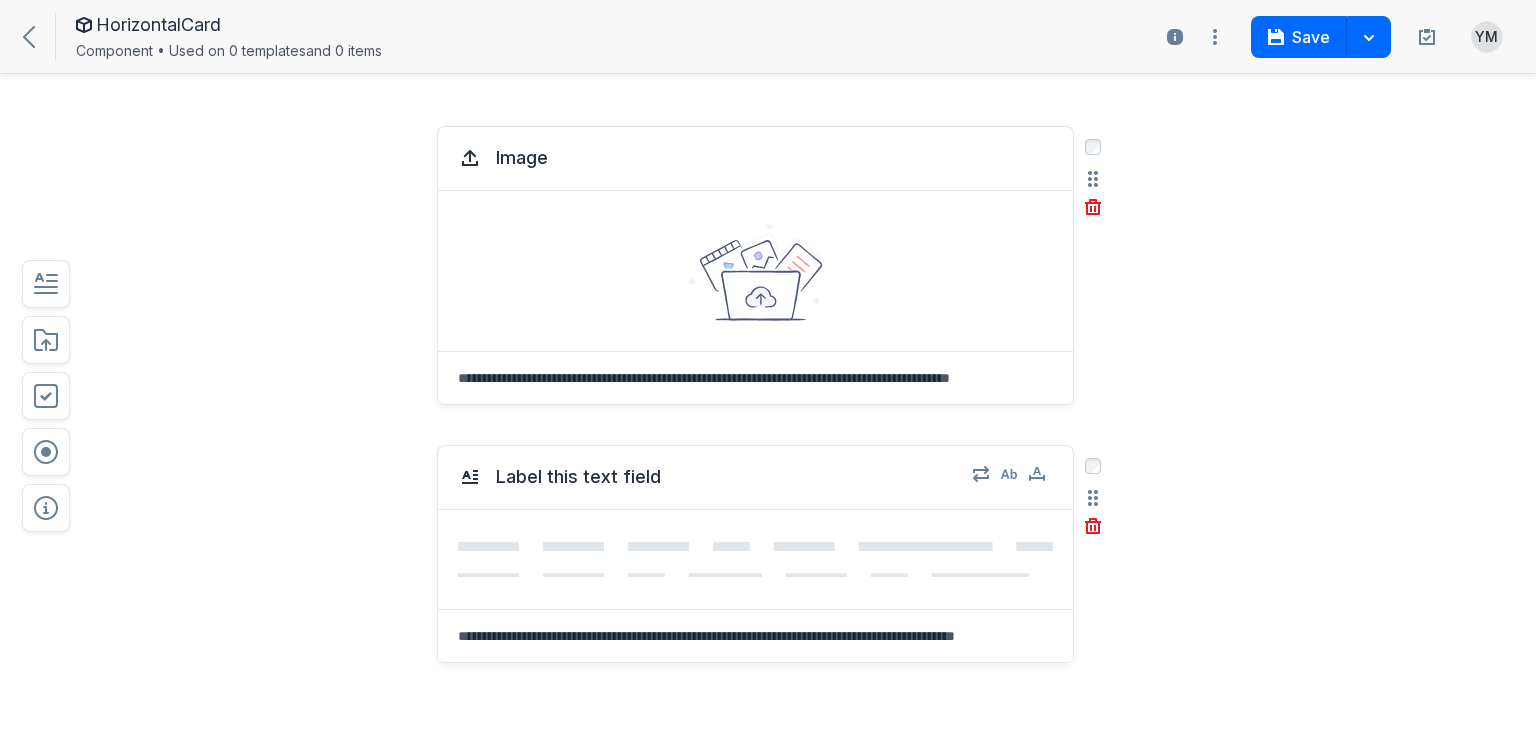 click on "Label this text field" at bounding box center [755, 478] 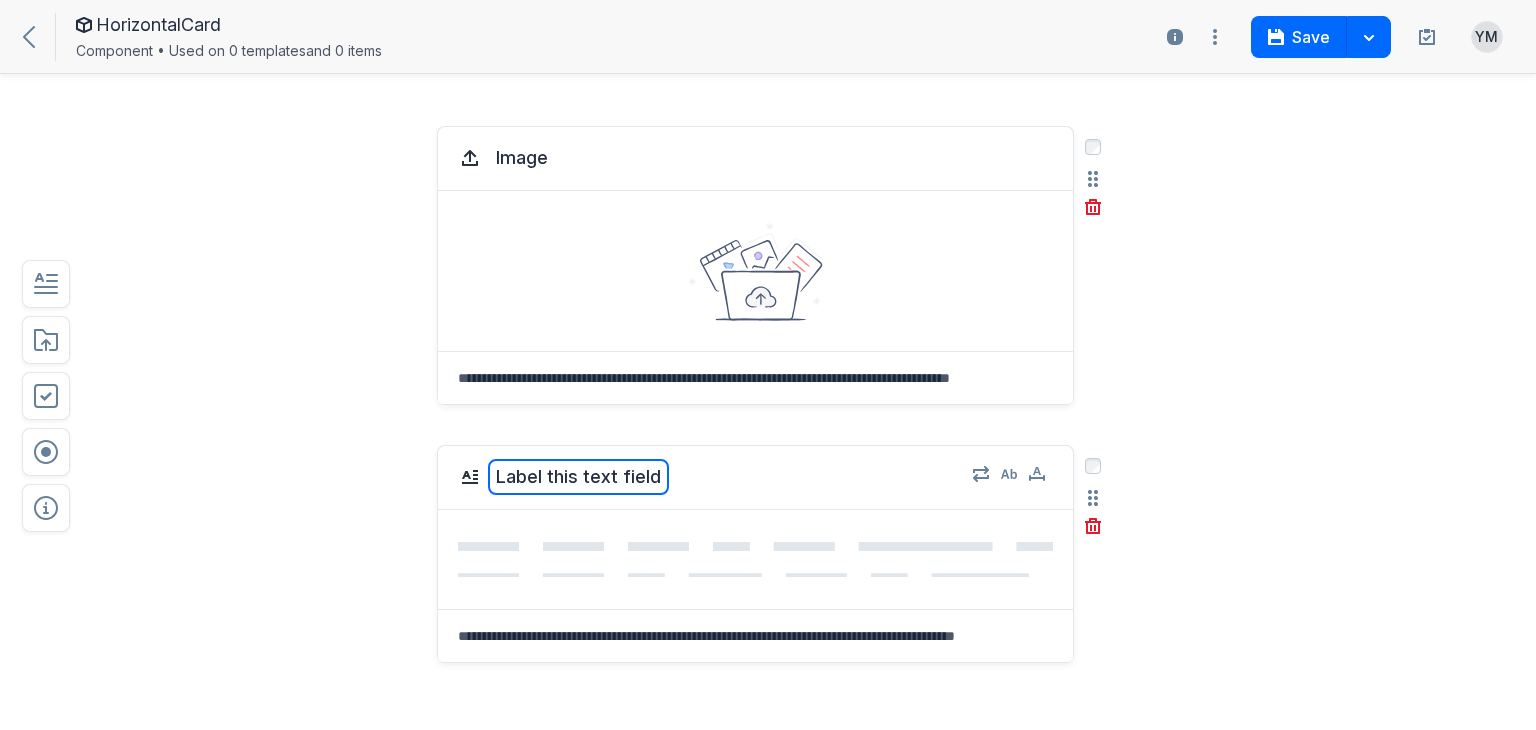 click on "Label this text field" at bounding box center [578, 477] 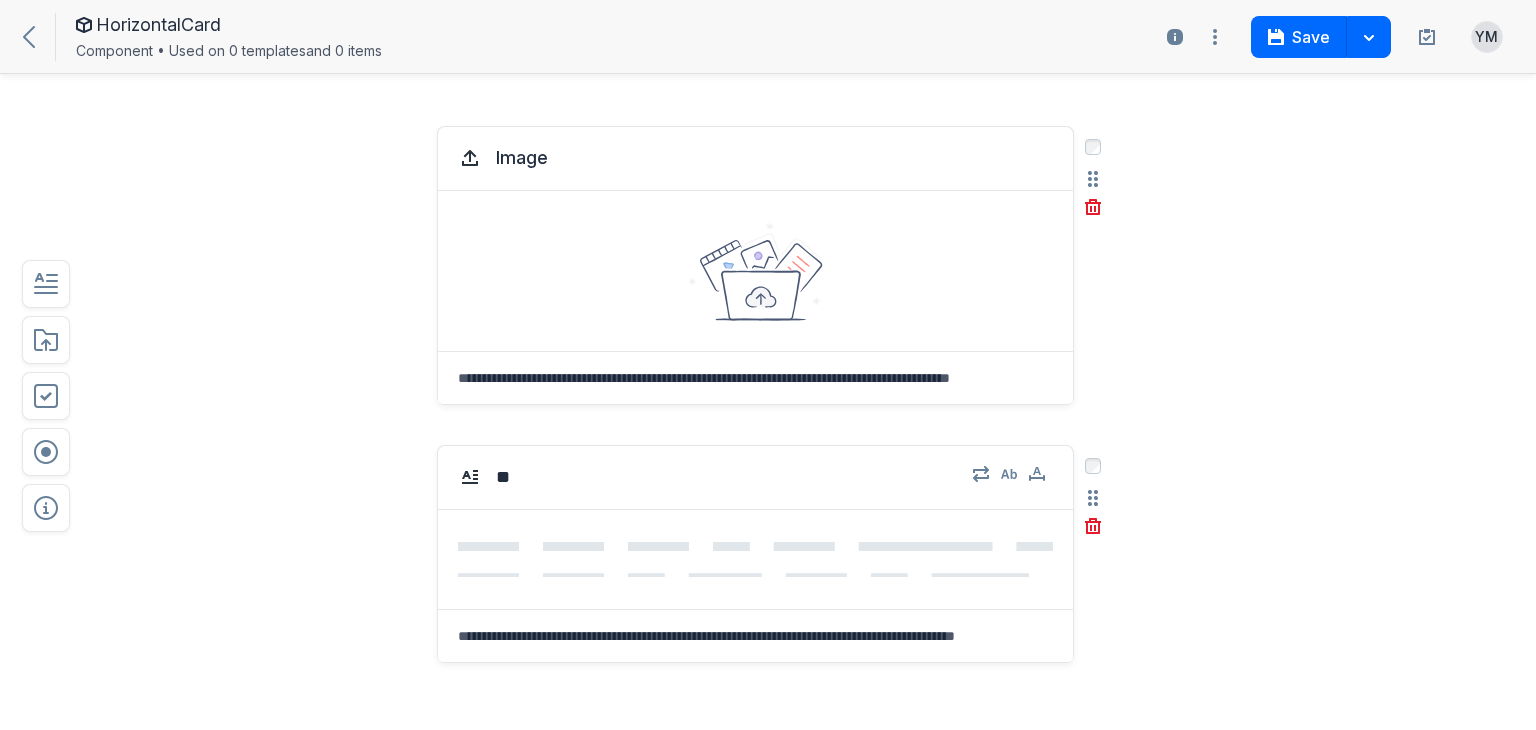 type on "*" 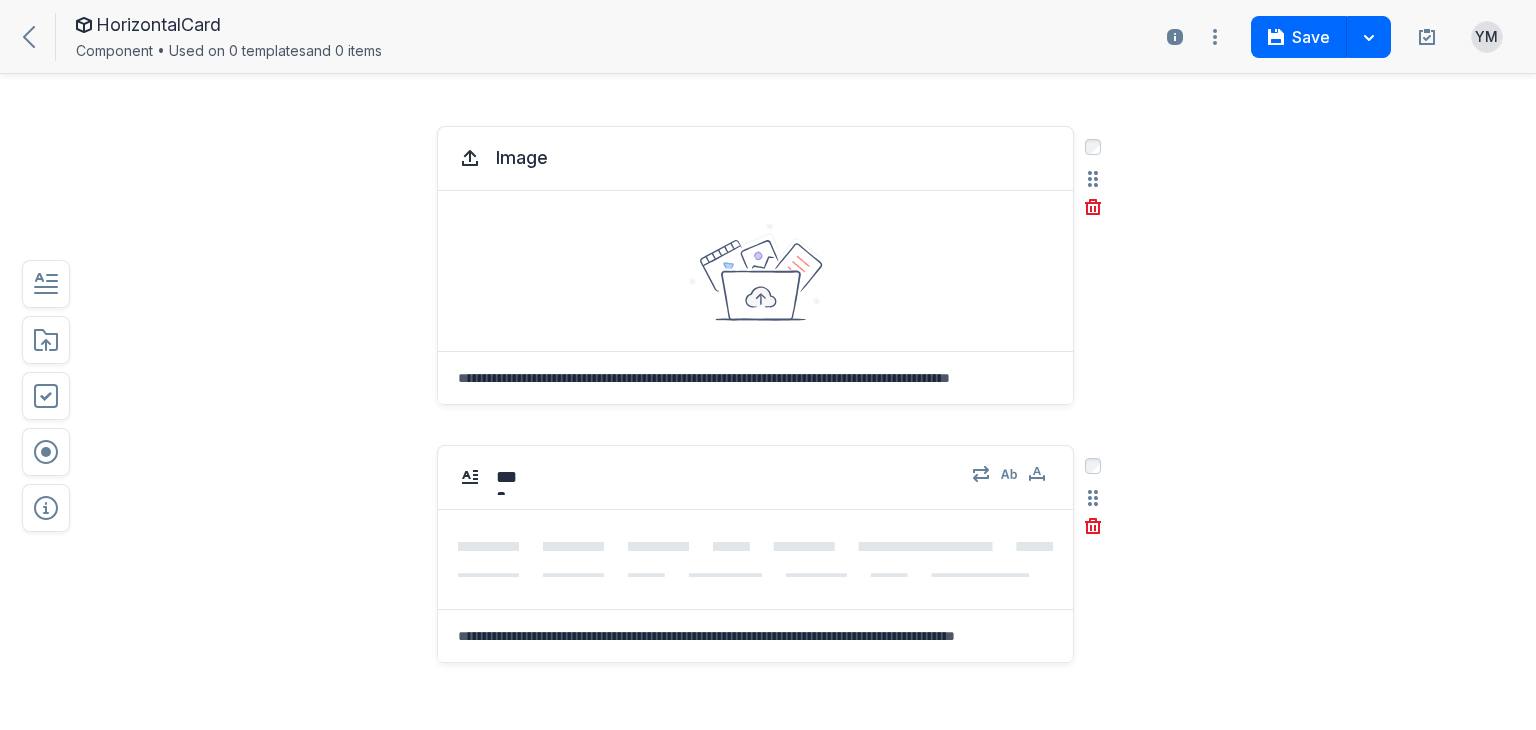 type on "*****" 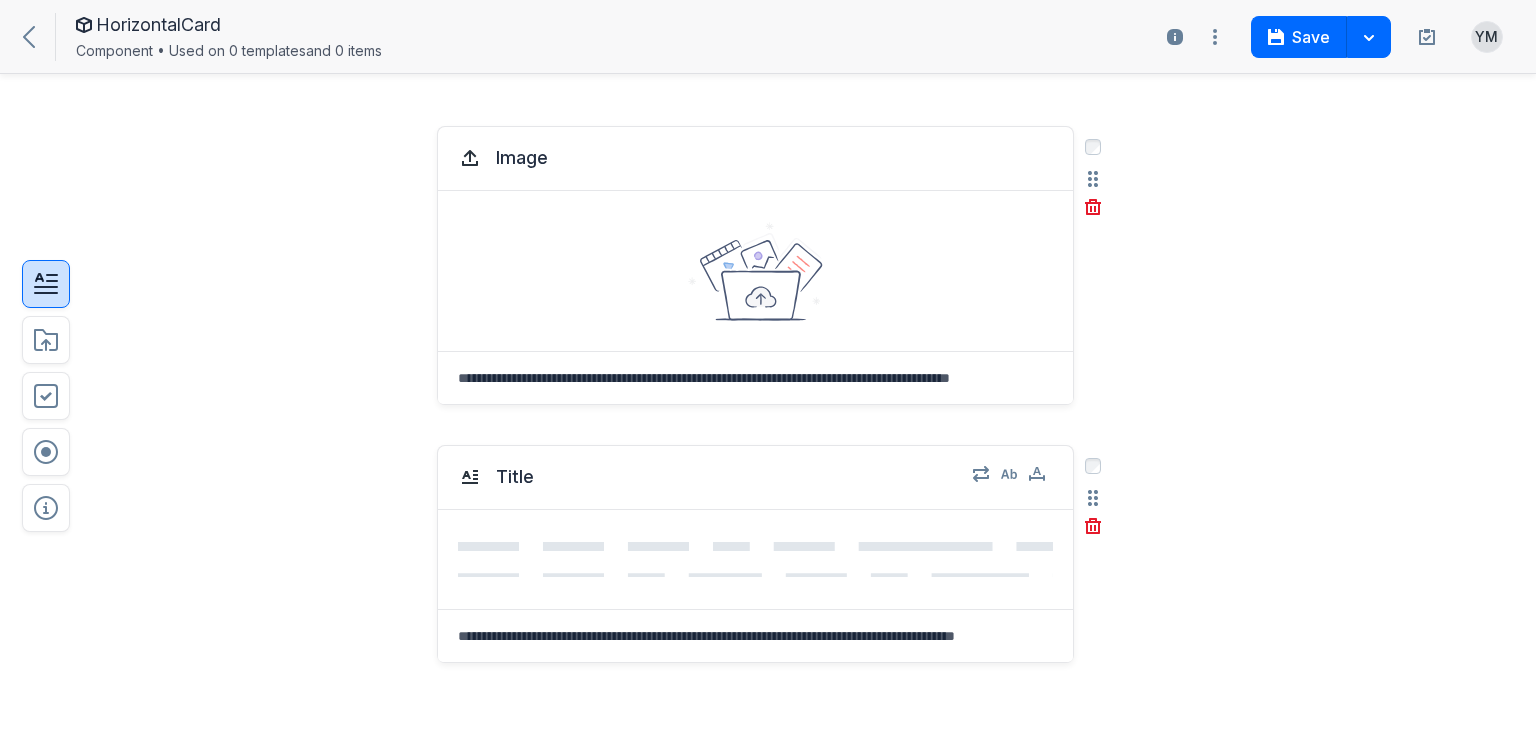 click 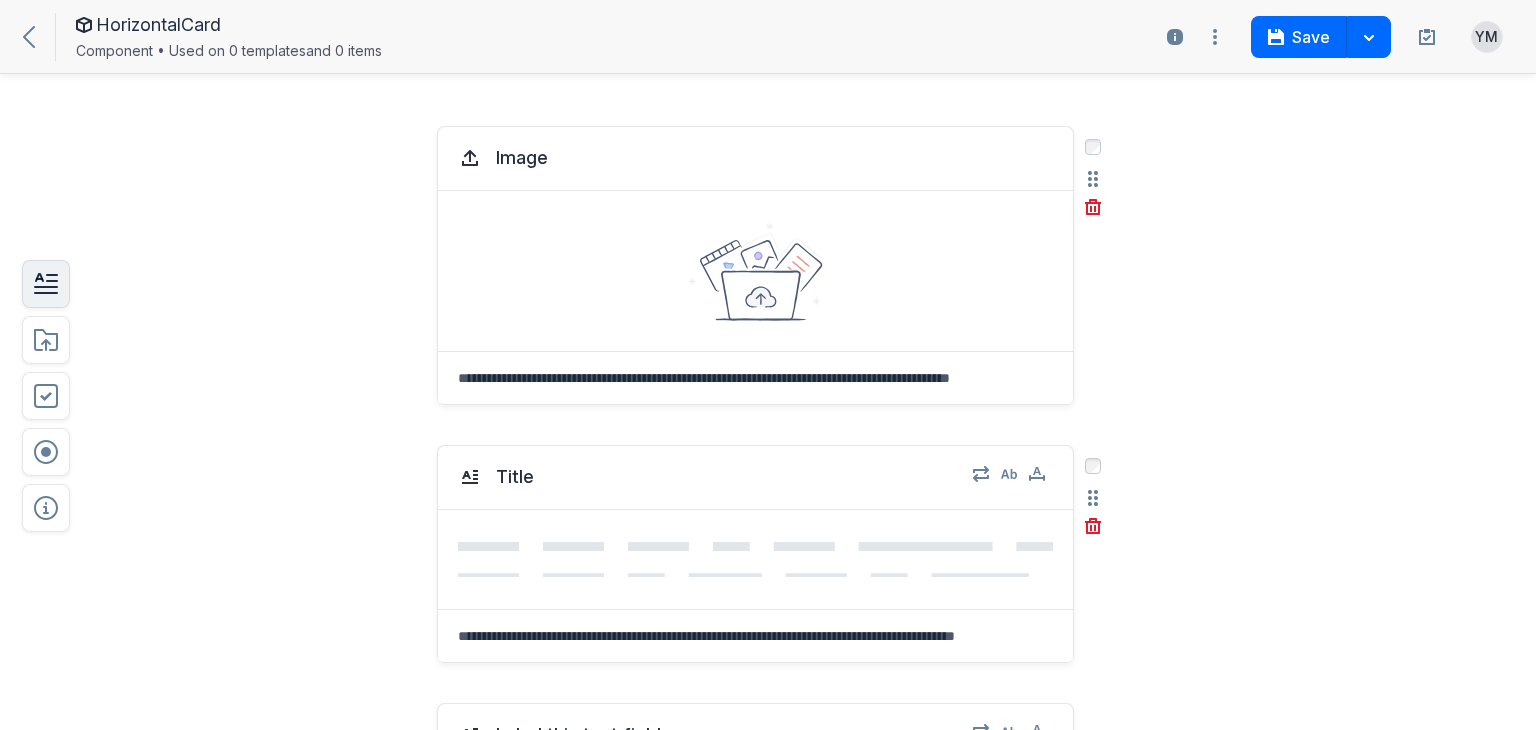 scroll, scrollTop: 300, scrollLeft: 0, axis: vertical 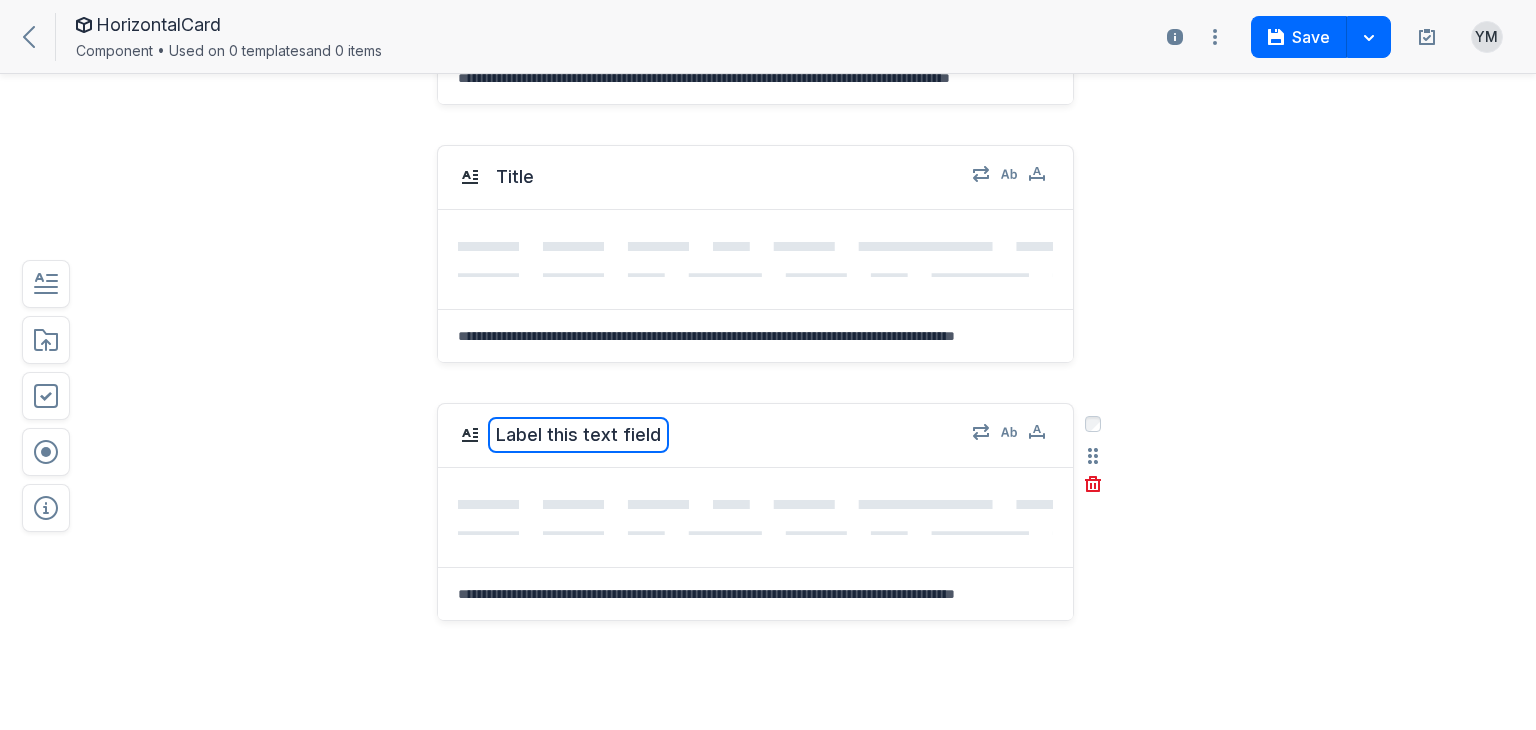 click on "Label this text field" at bounding box center [578, 435] 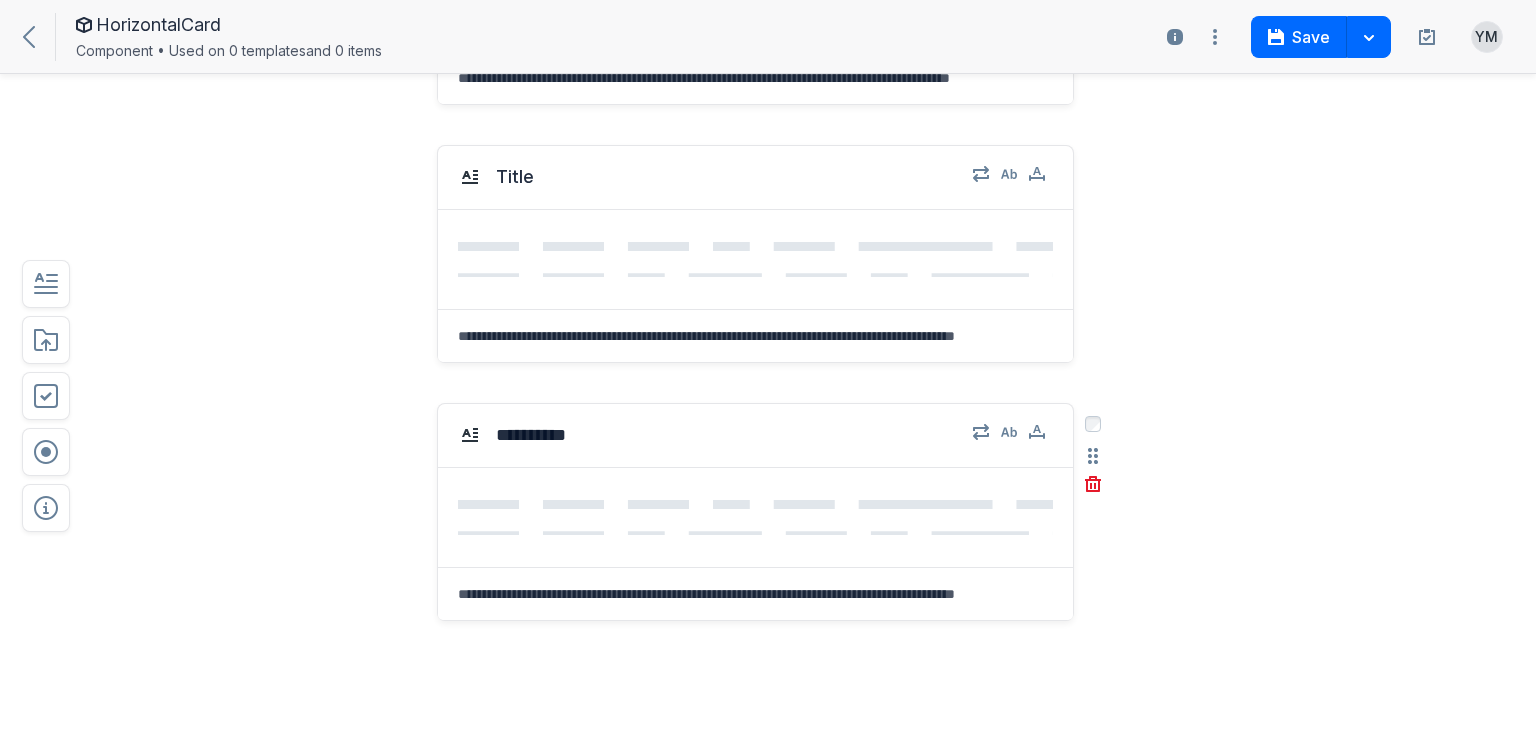 type on "**********" 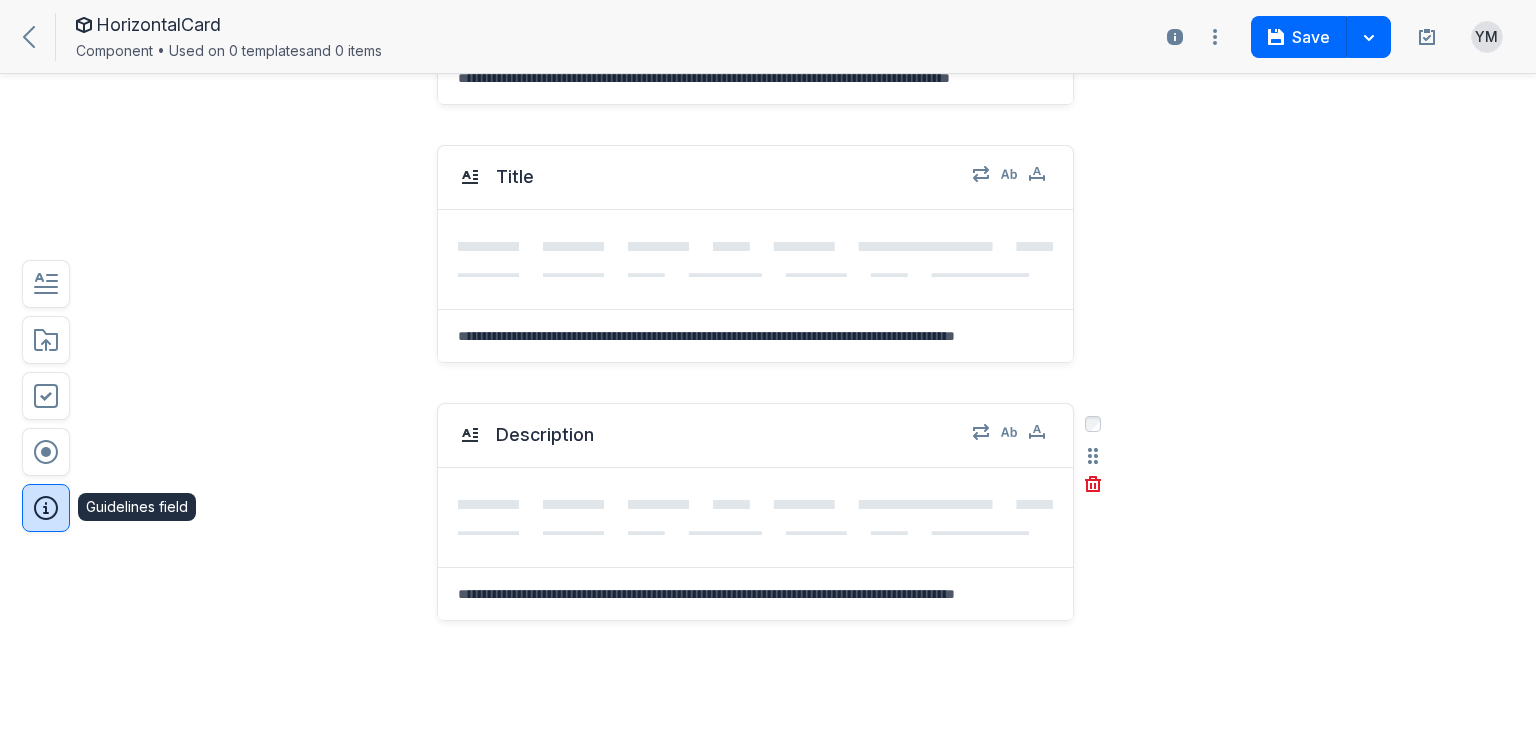 click at bounding box center (46, 508) 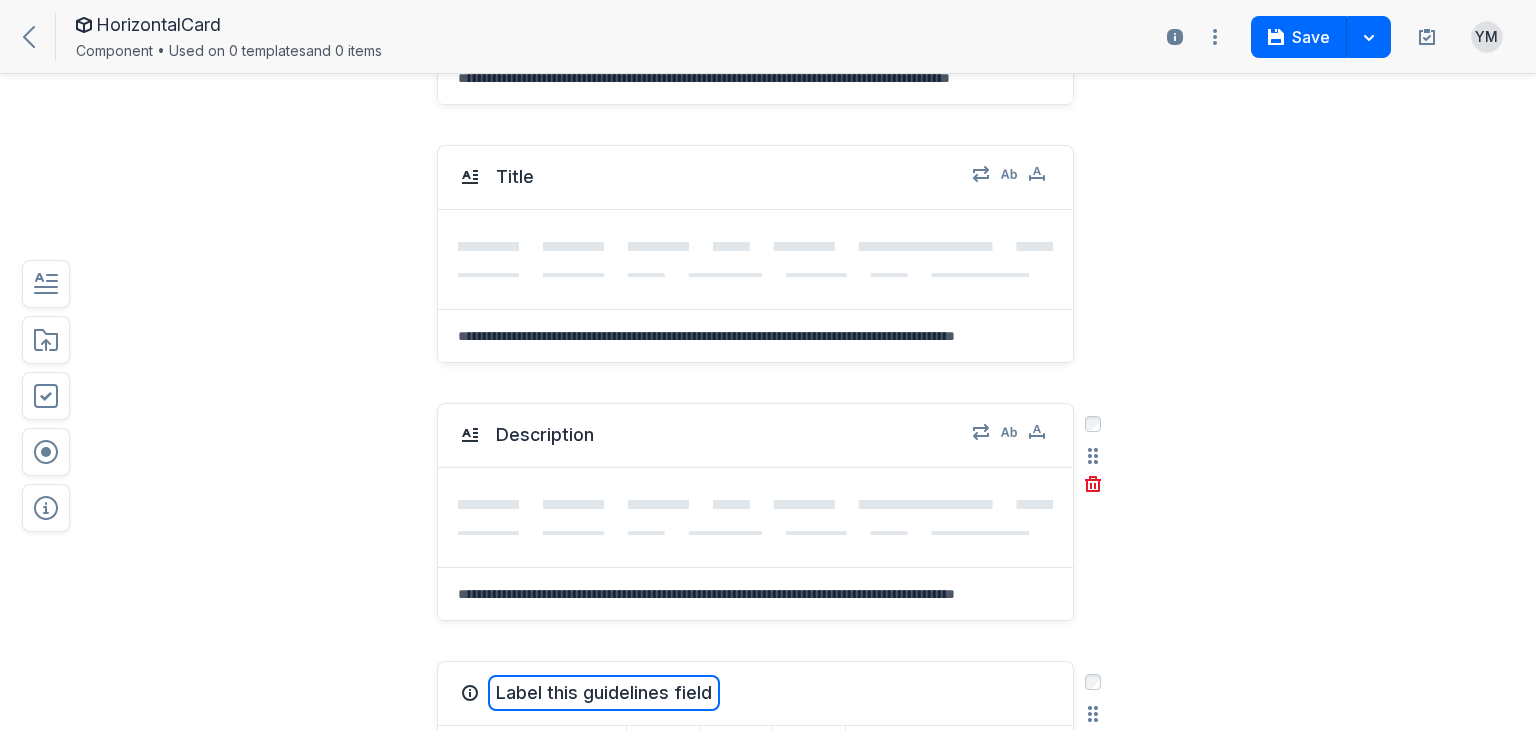 click on "Label this guidelines field" at bounding box center [604, 693] 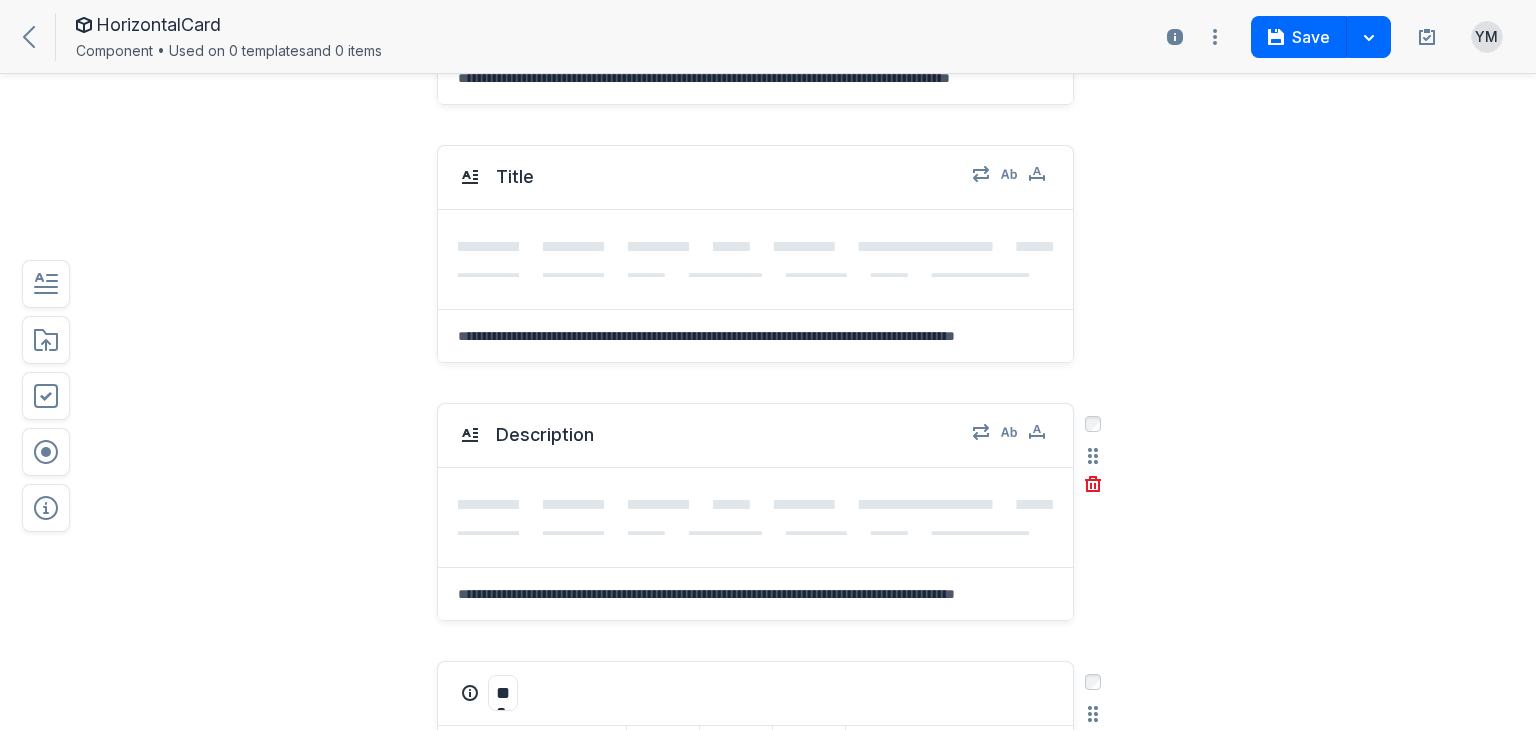 type on "****" 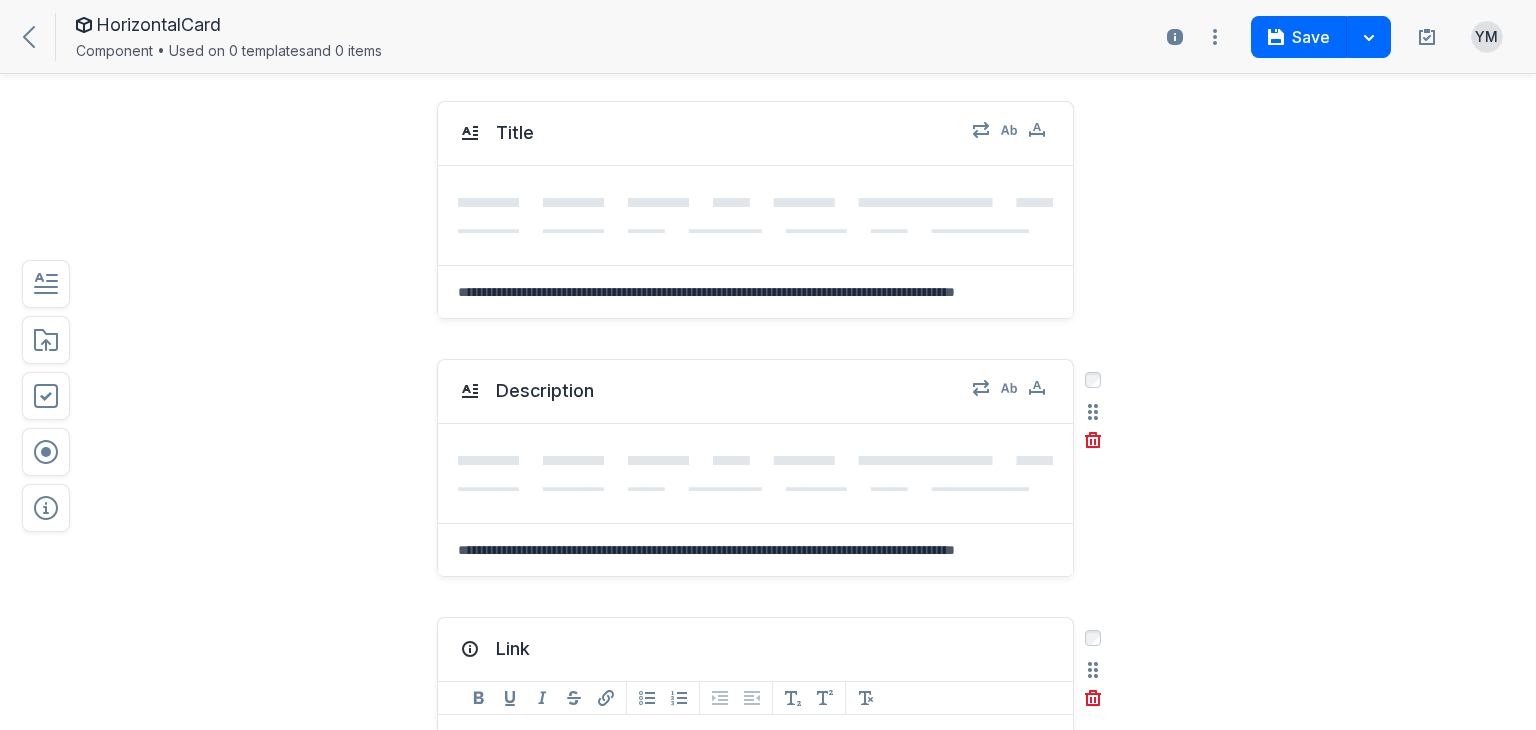 scroll, scrollTop: 0, scrollLeft: 0, axis: both 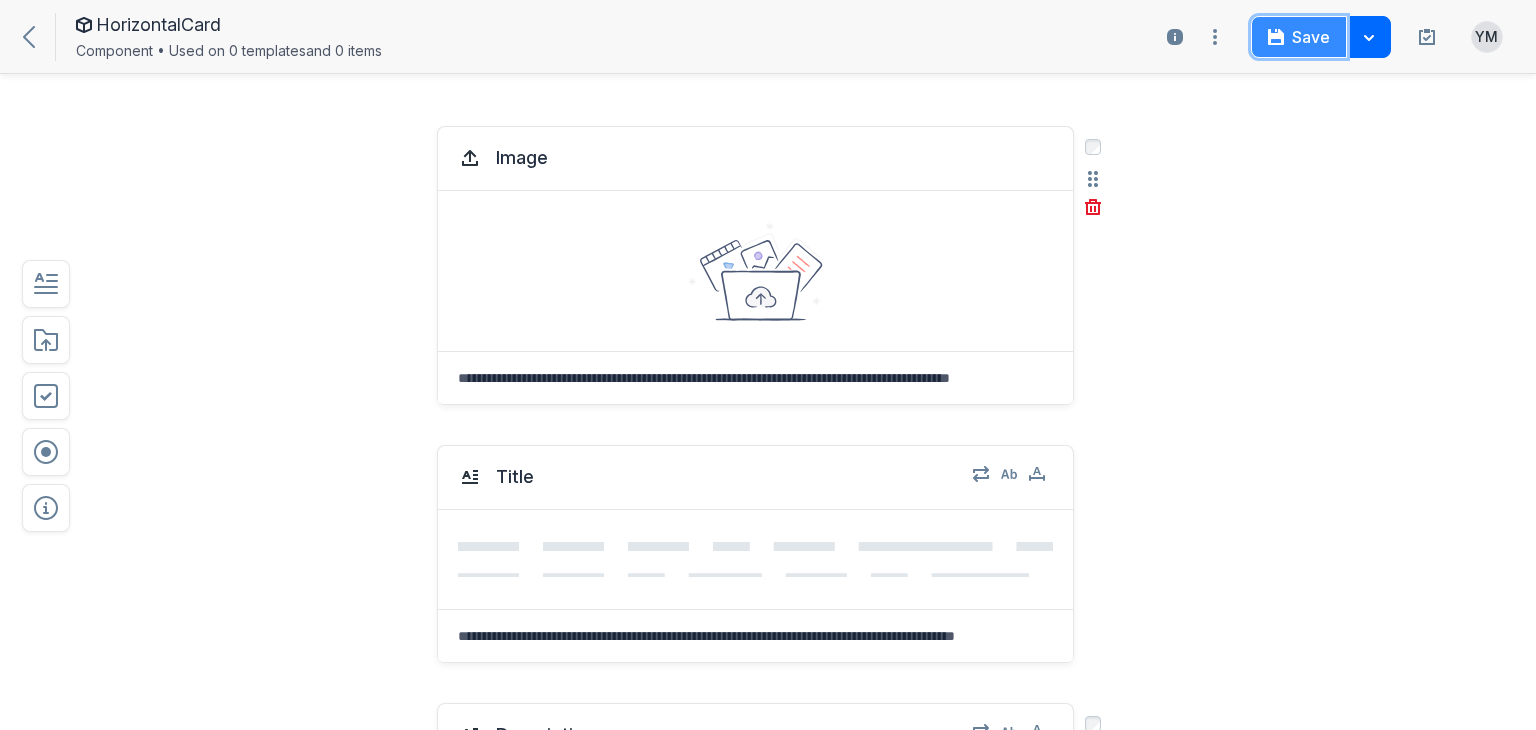 click on "Save" at bounding box center (1299, 37) 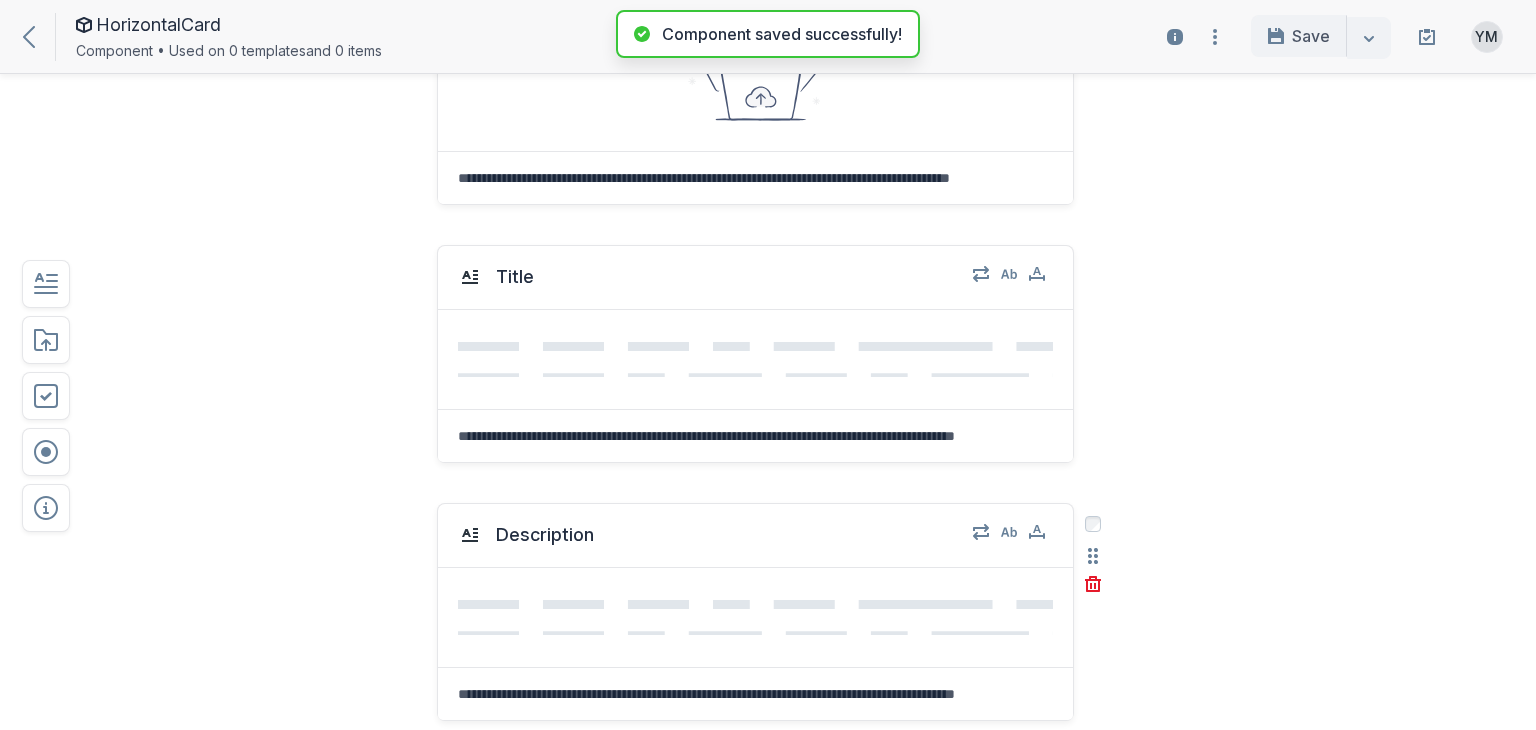 scroll, scrollTop: 0, scrollLeft: 0, axis: both 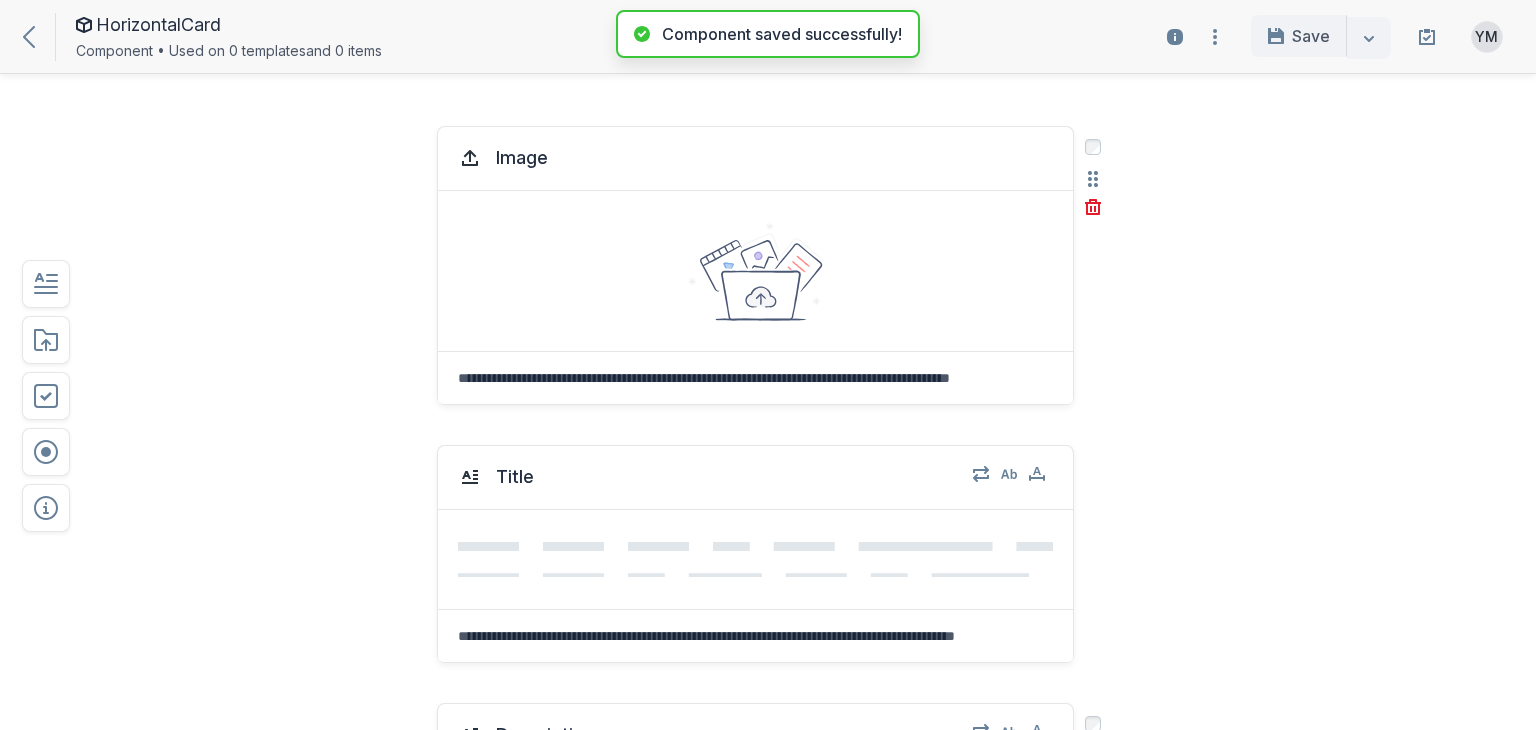 click 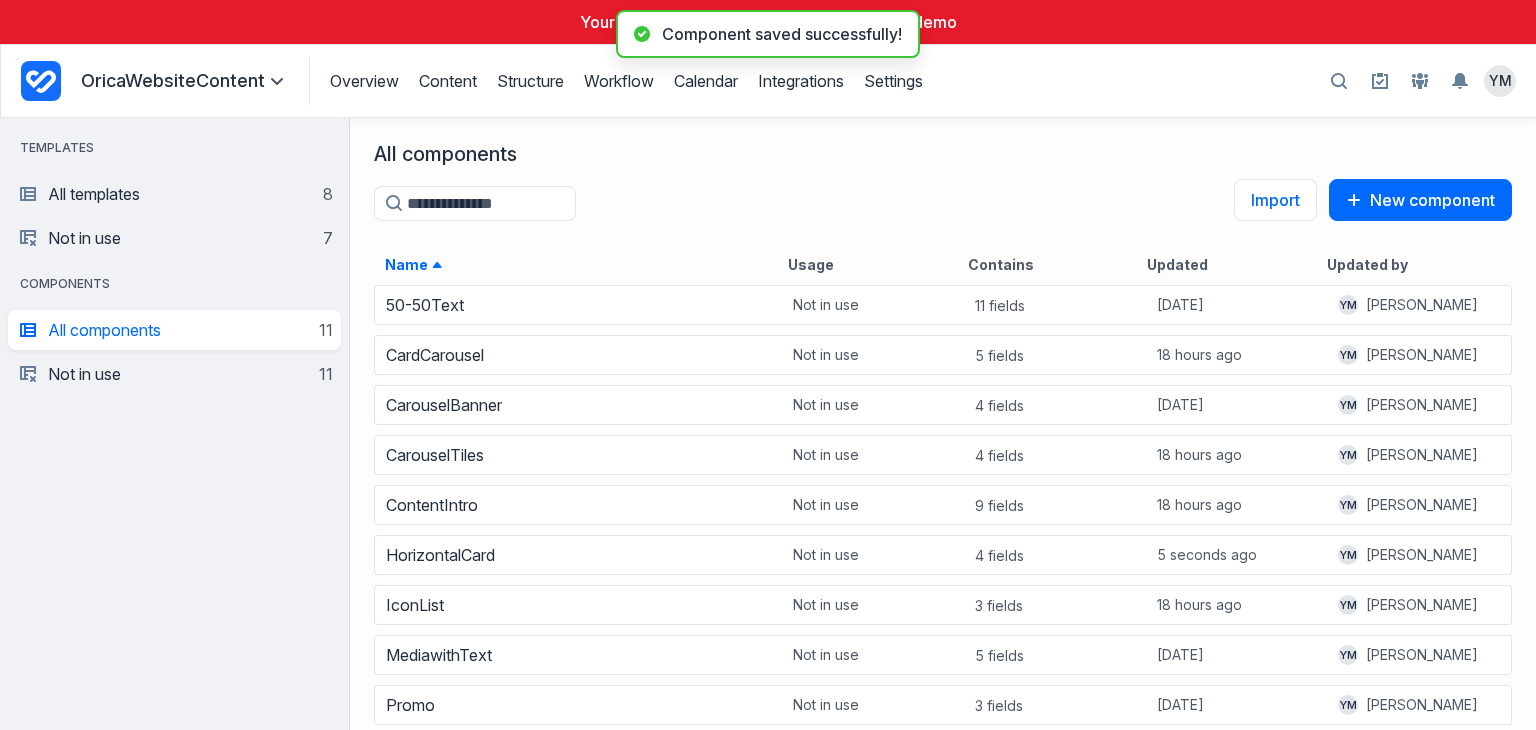scroll, scrollTop: 16, scrollLeft: 16, axis: both 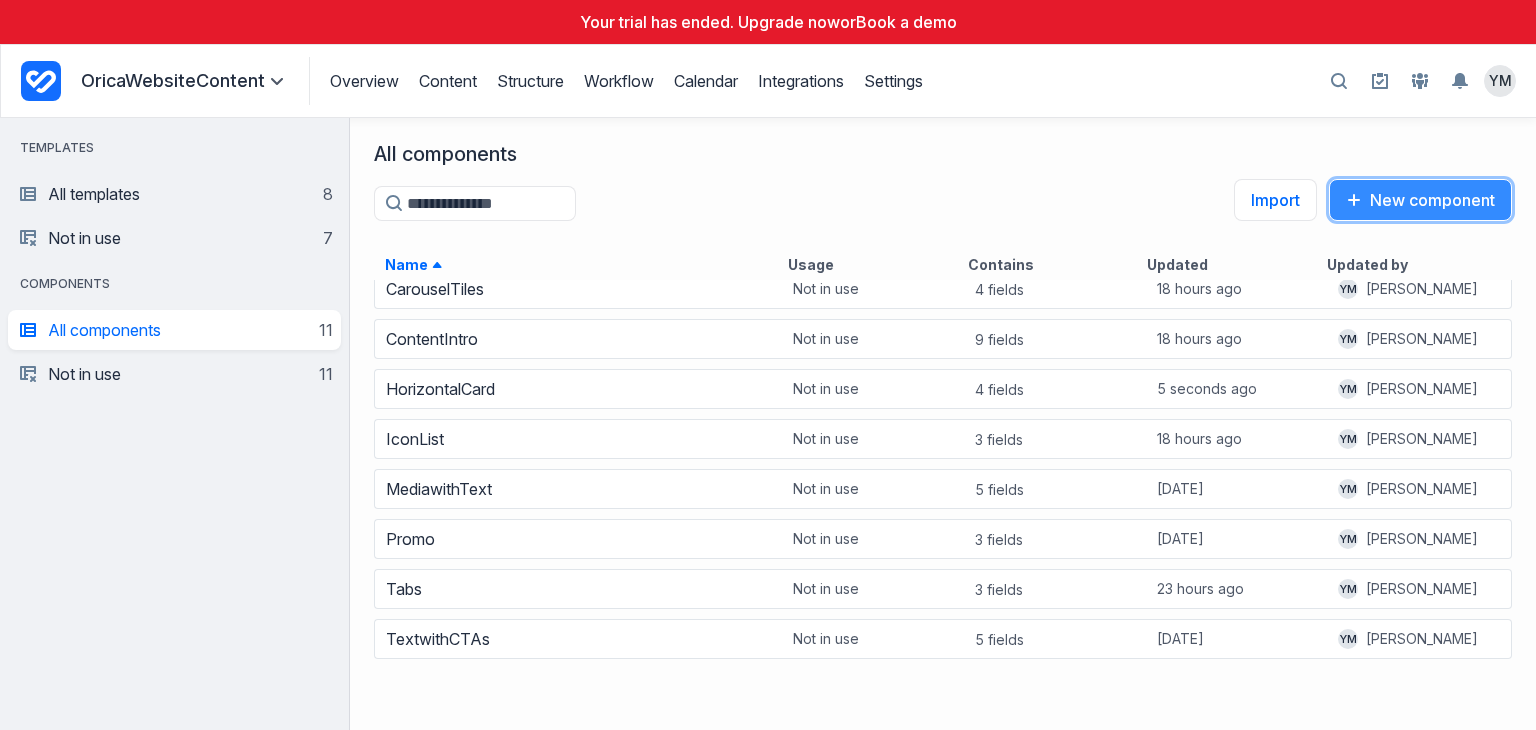 click on "New component" at bounding box center [1420, 200] 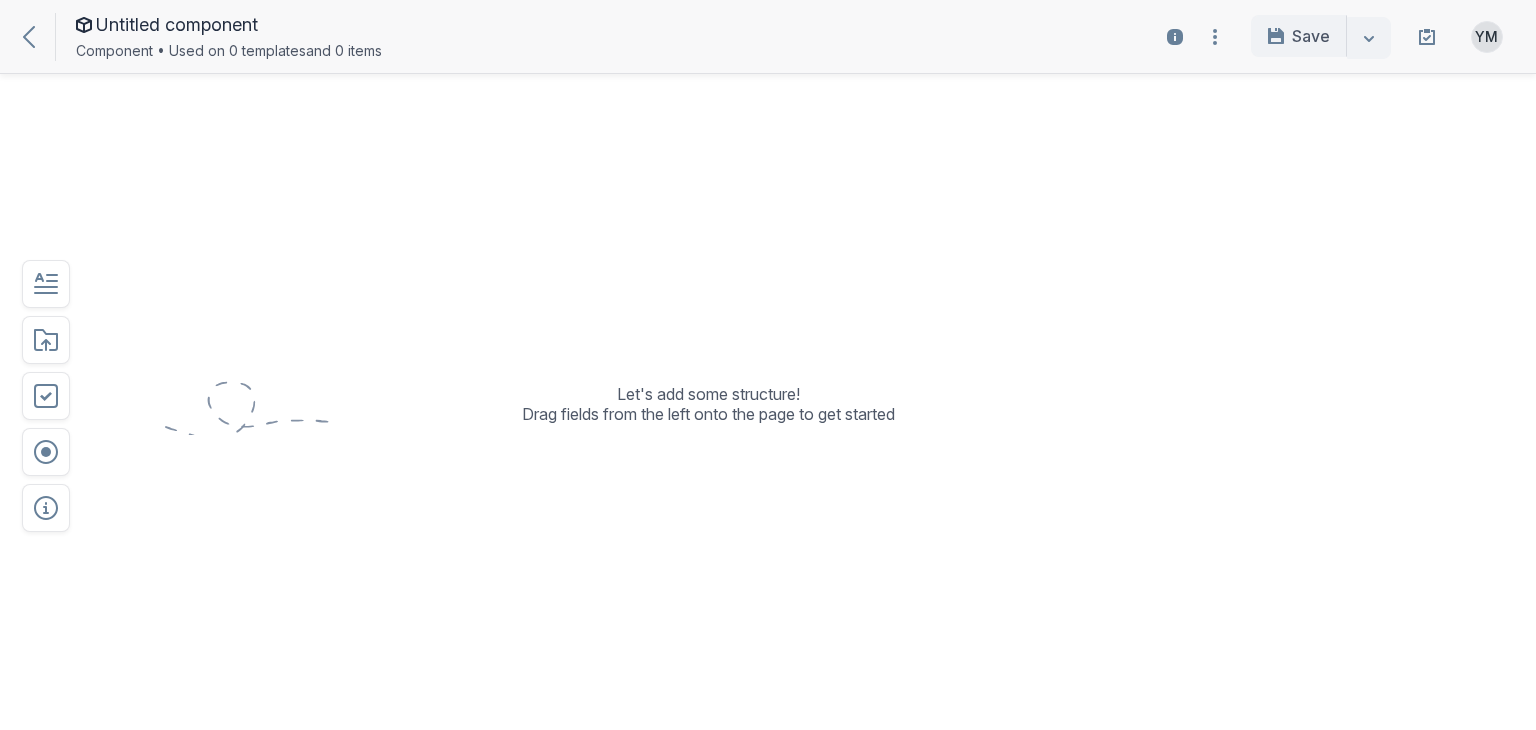 click on "Component • Used on   0 templates  and   0 items" at bounding box center (229, 51) 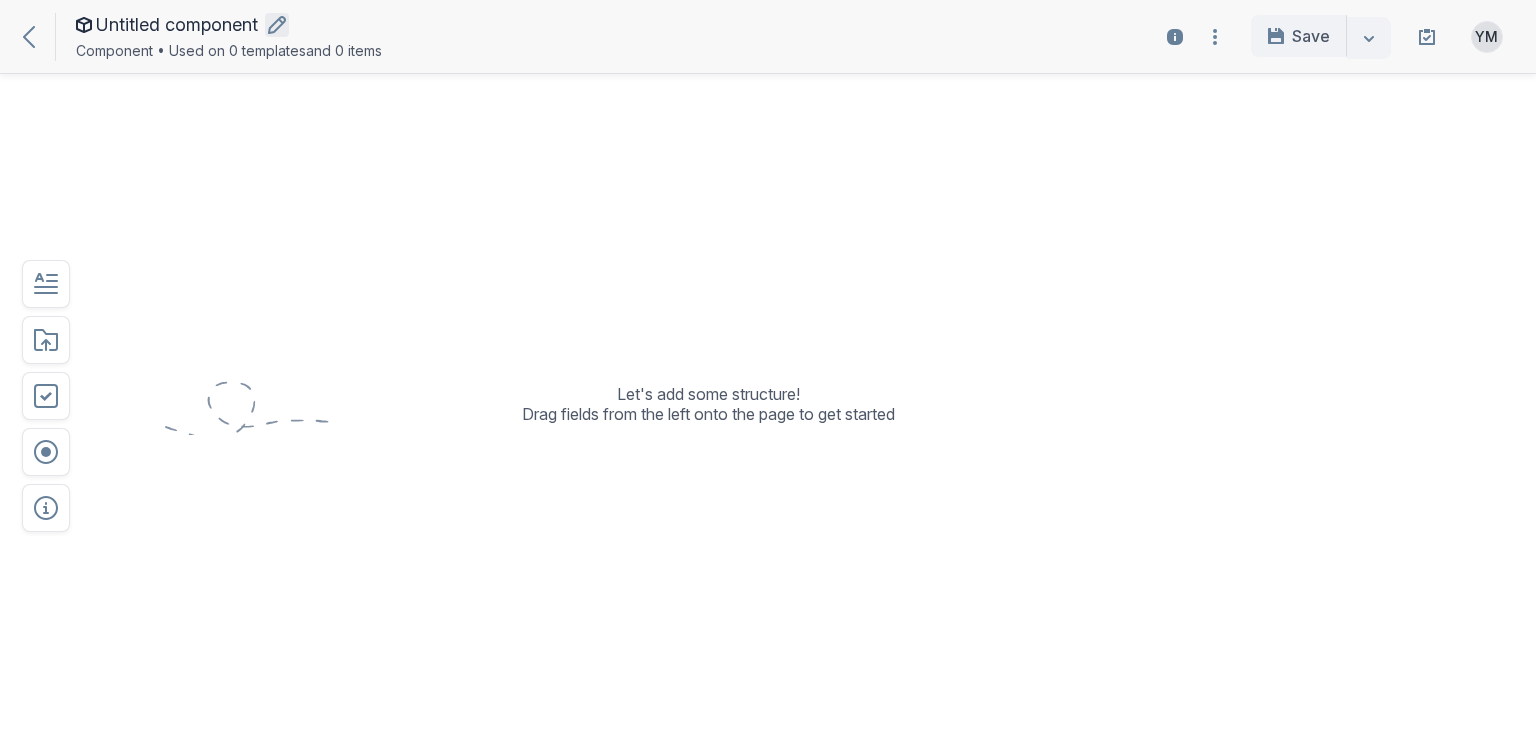 click at bounding box center (277, 25) 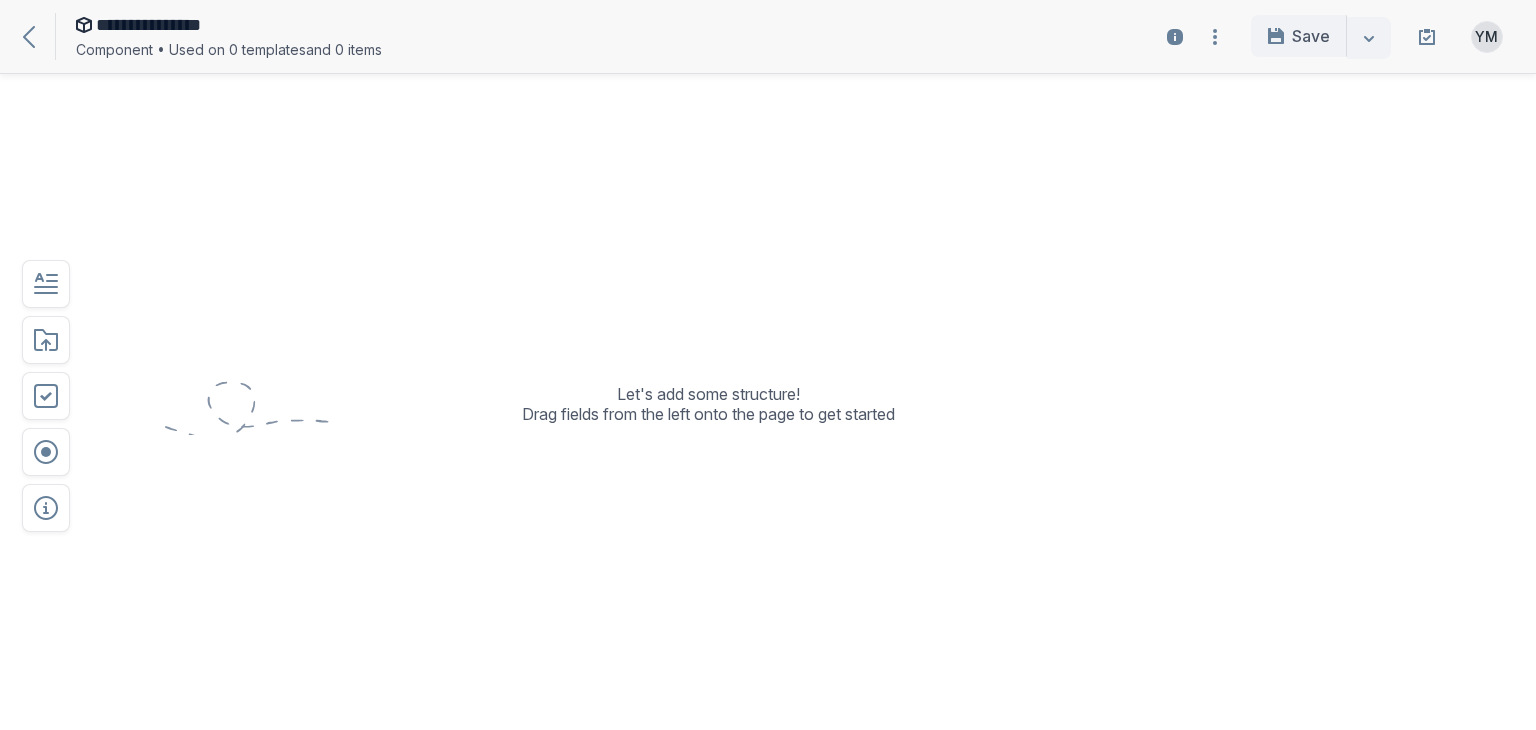 type on "**********" 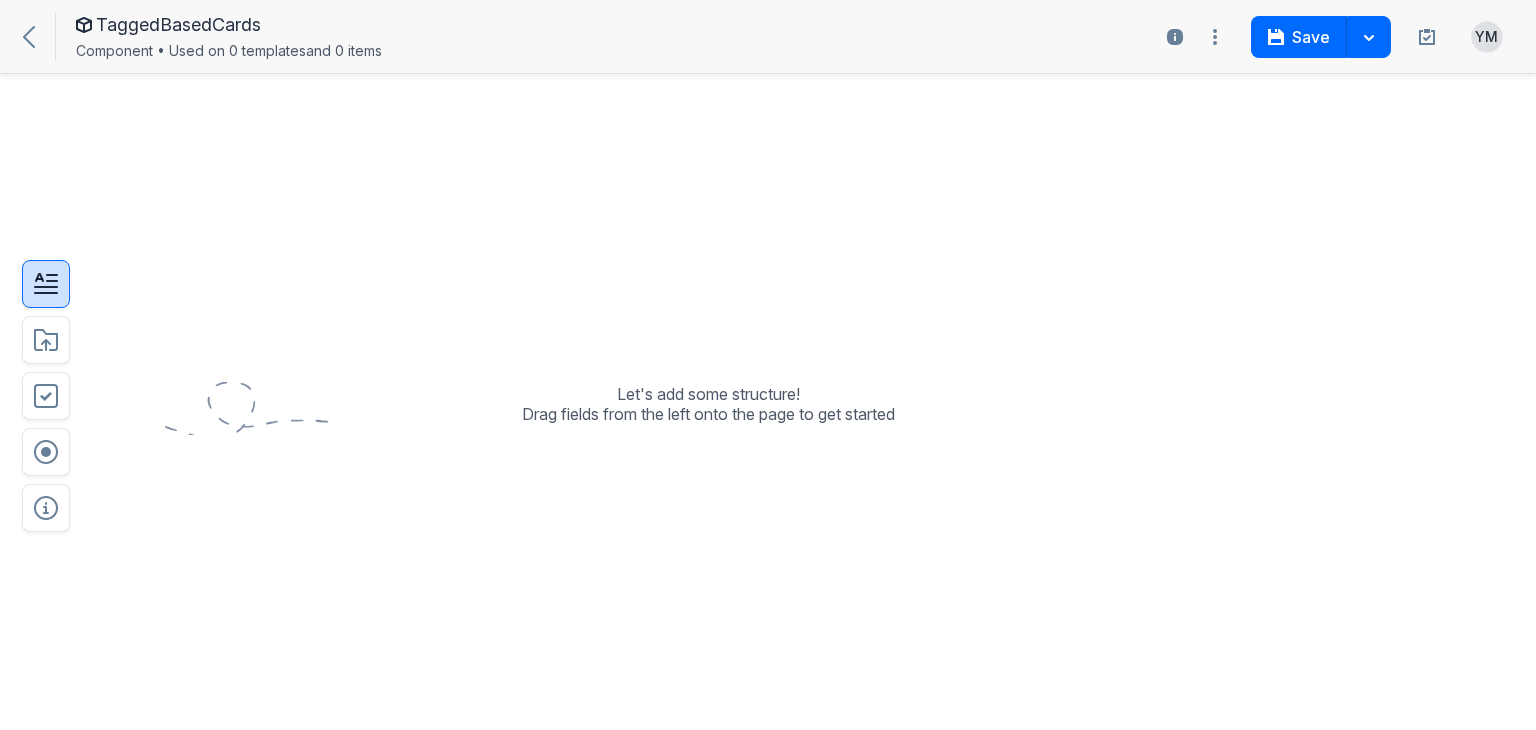 click 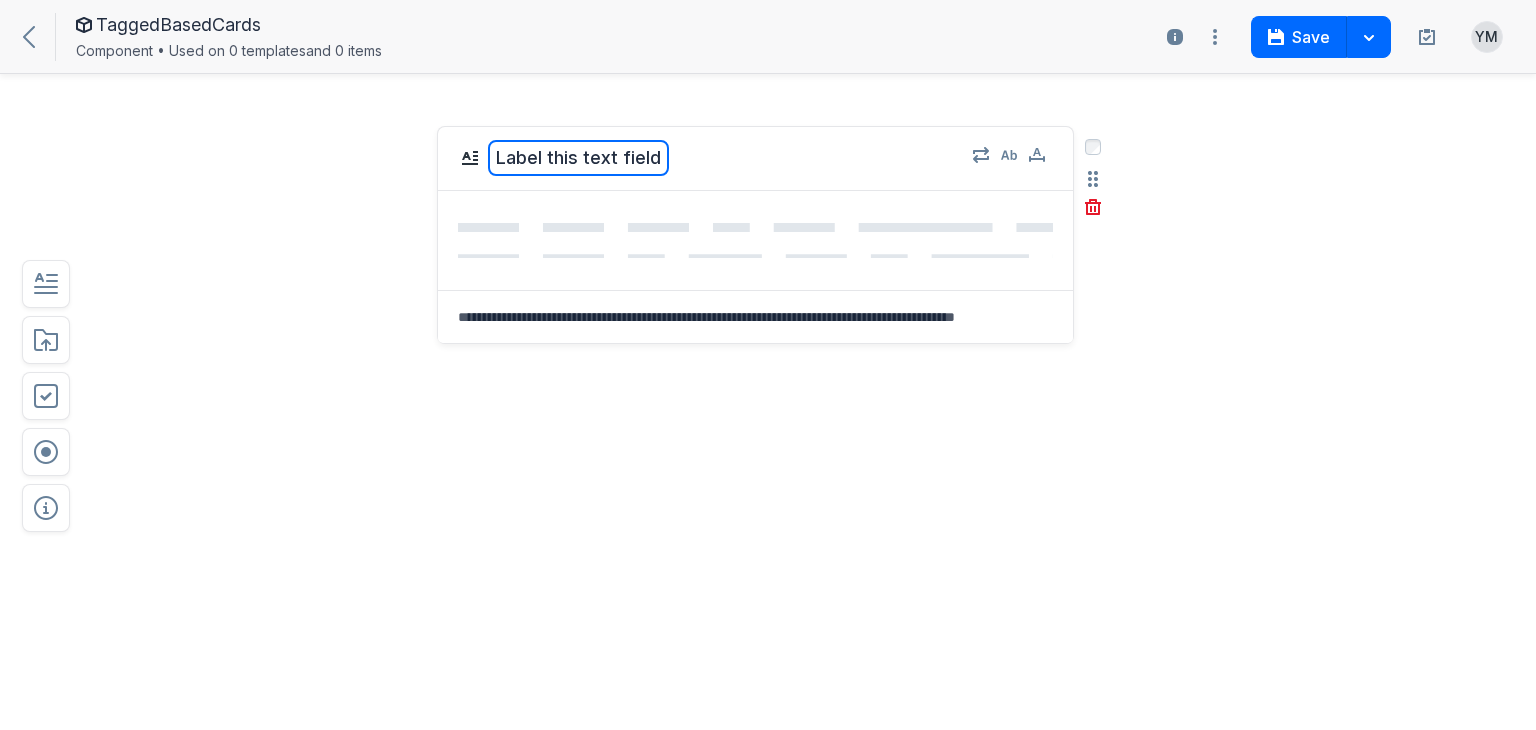 click on "Label this text field" at bounding box center (578, 158) 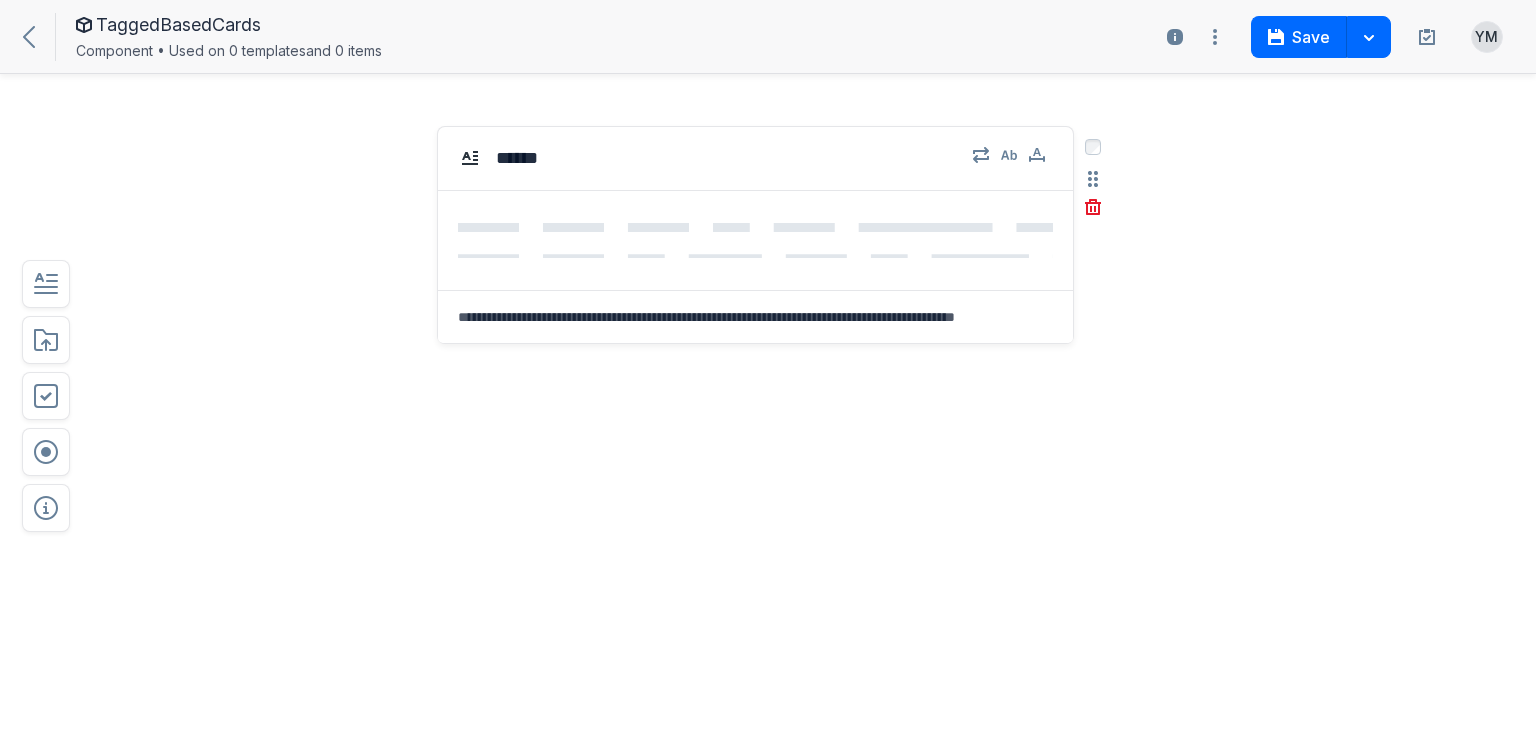 type on "*******" 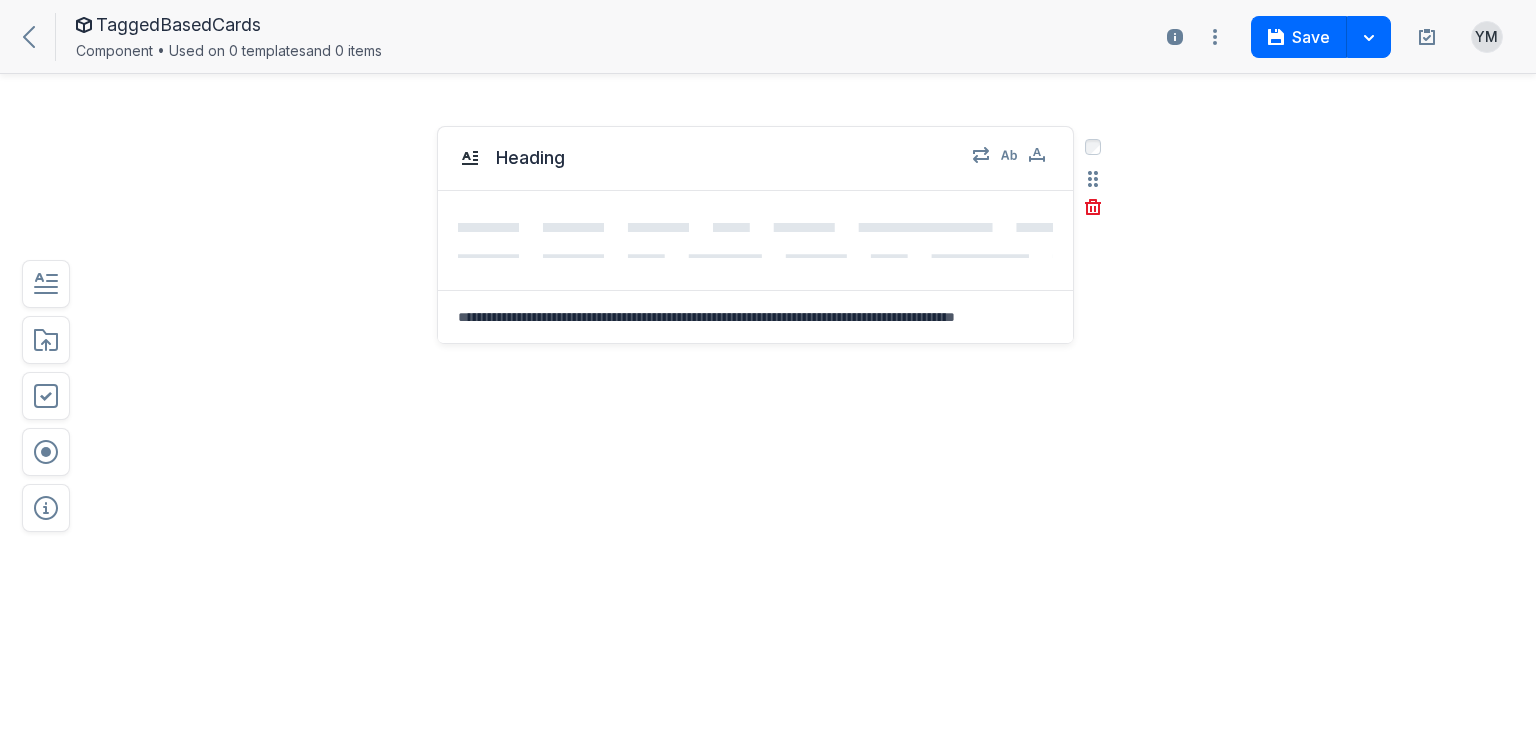click on "Heading Select field:  Heading Are you sure you want to delete this field? Cancel Delete" at bounding box center (755, 345) 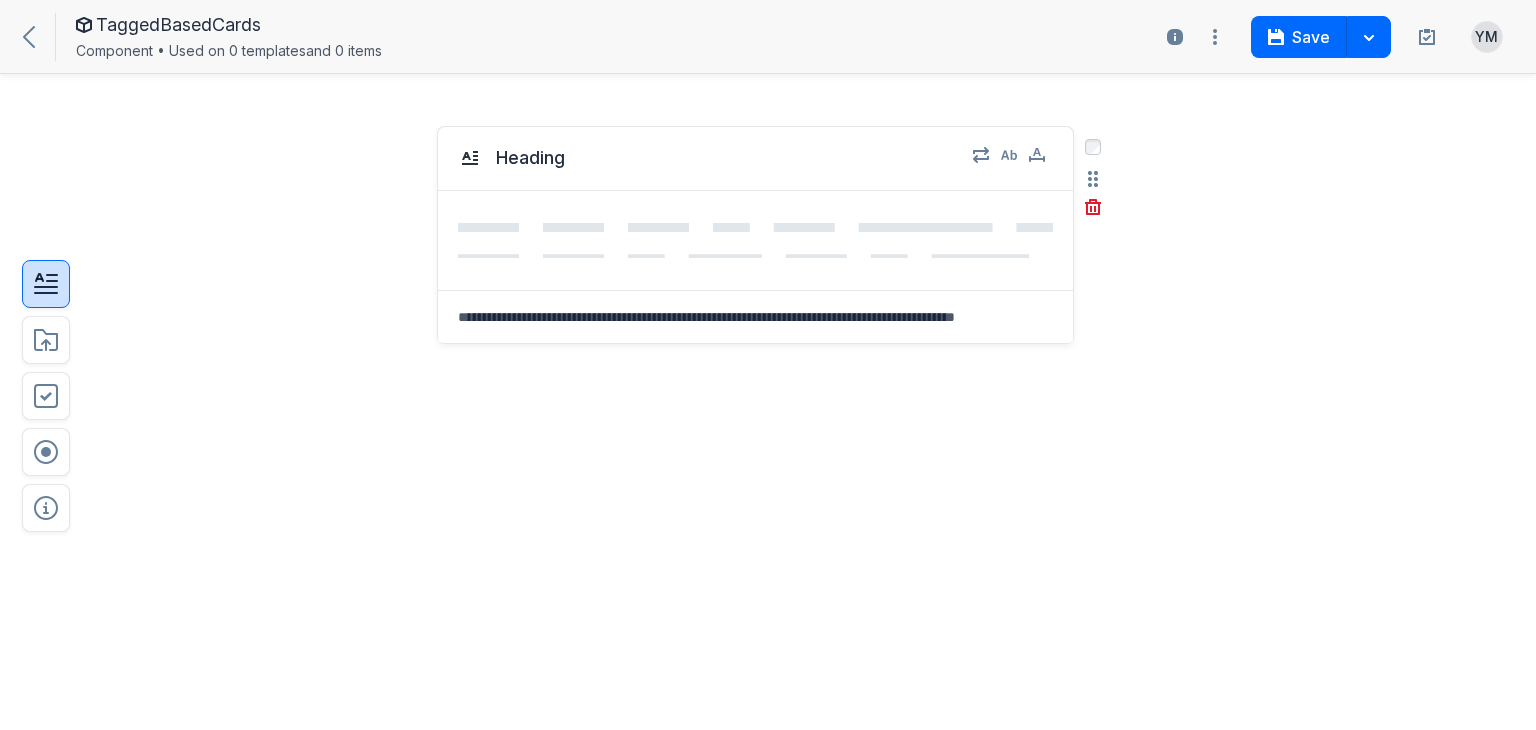 click 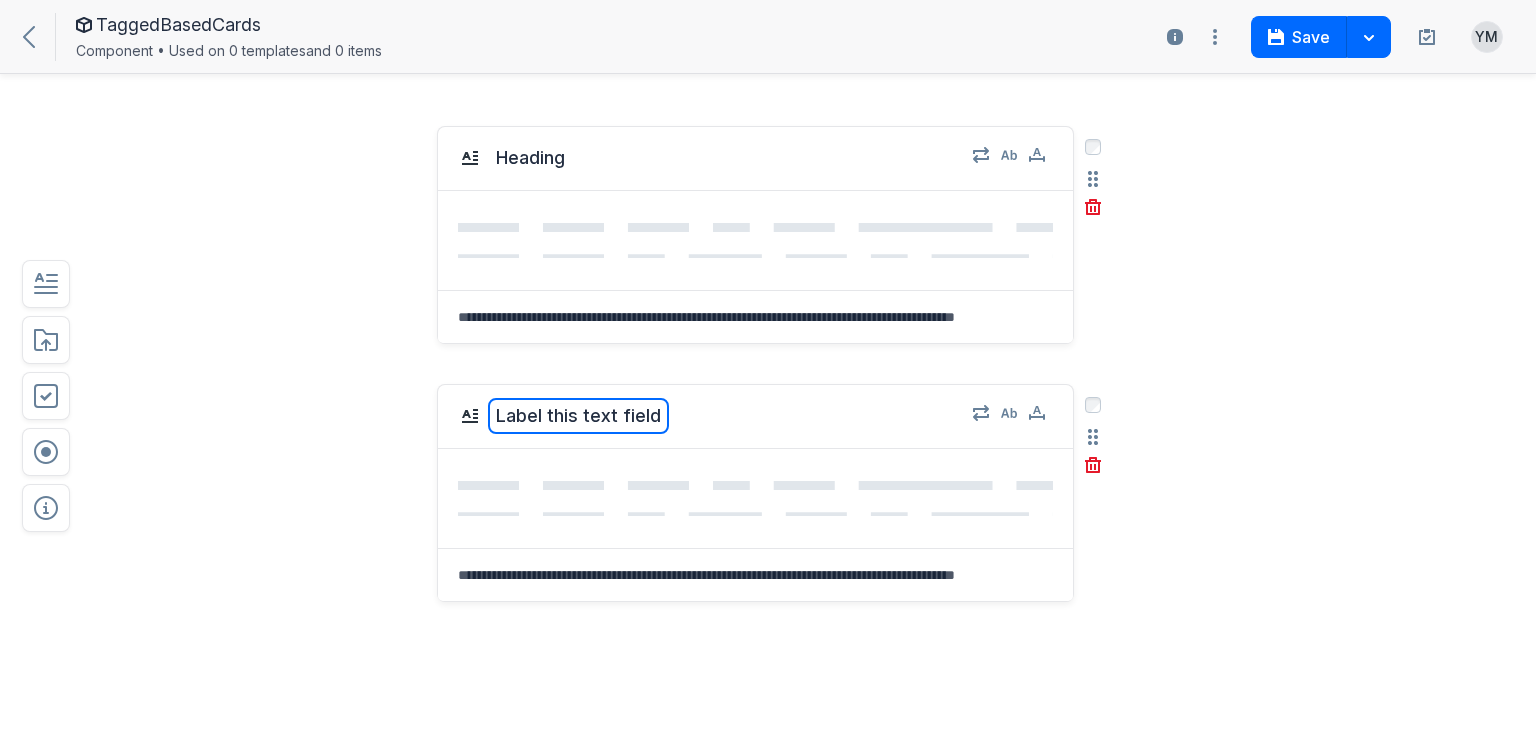 click on "Label this text field" at bounding box center (578, 416) 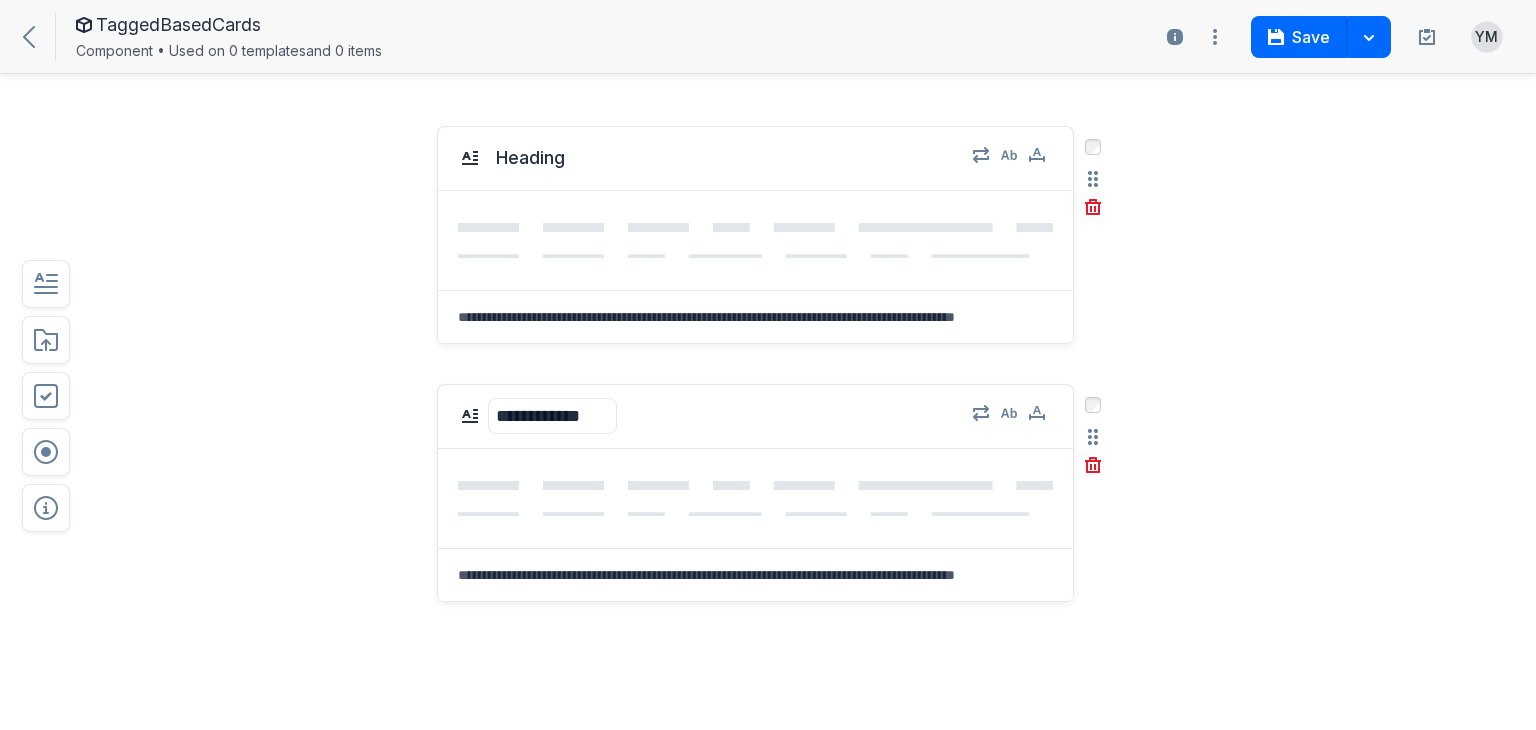 type on "**********" 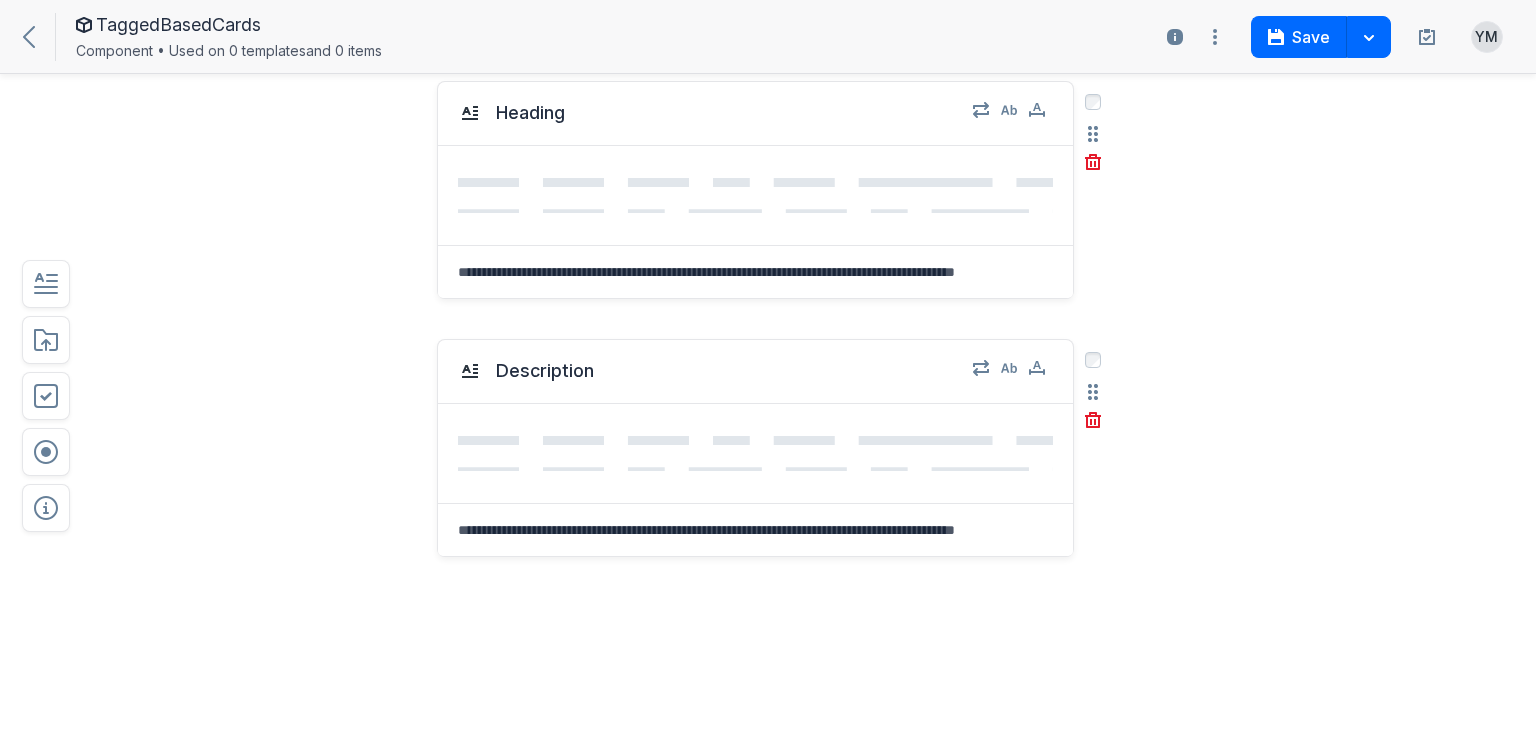 scroll, scrollTop: 89, scrollLeft: 0, axis: vertical 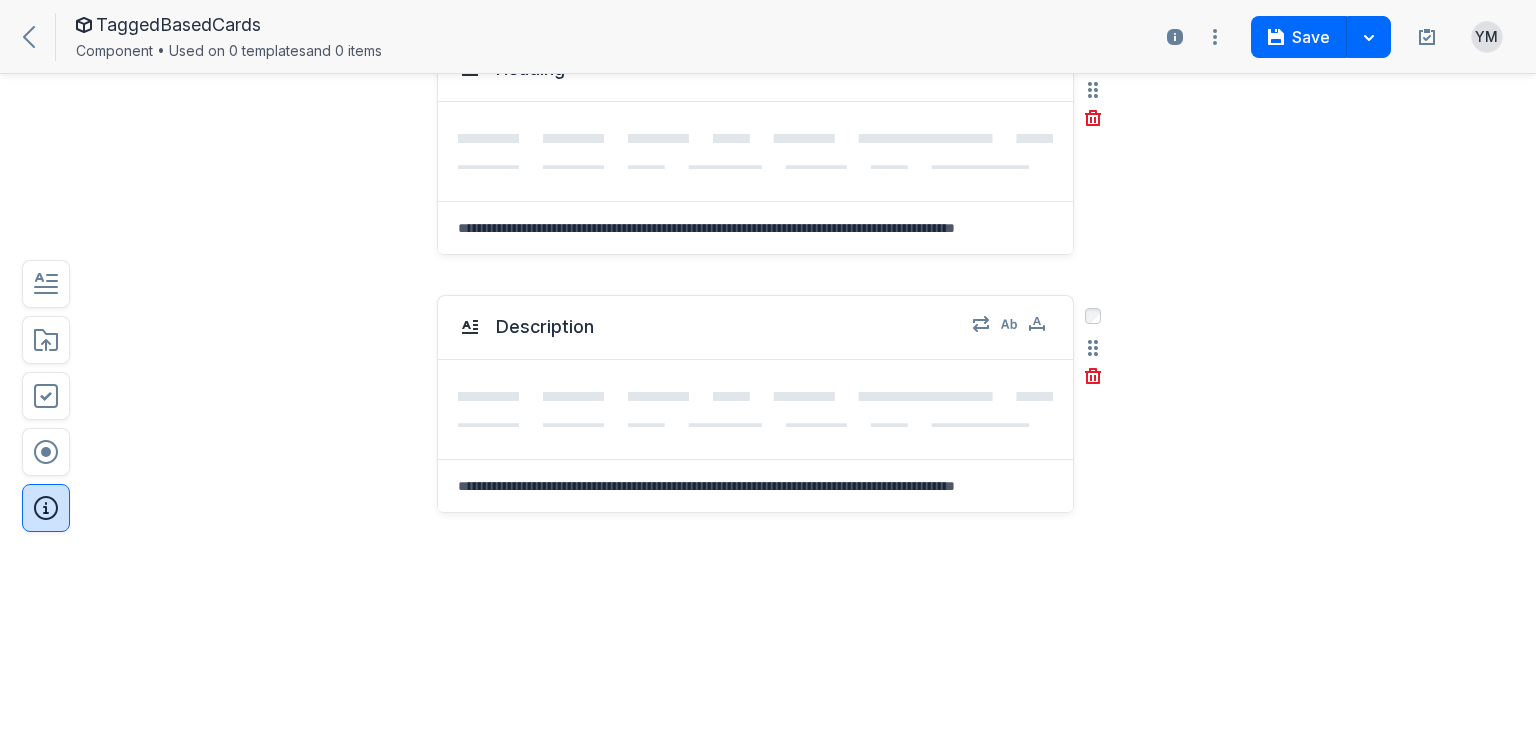click at bounding box center (46, 508) 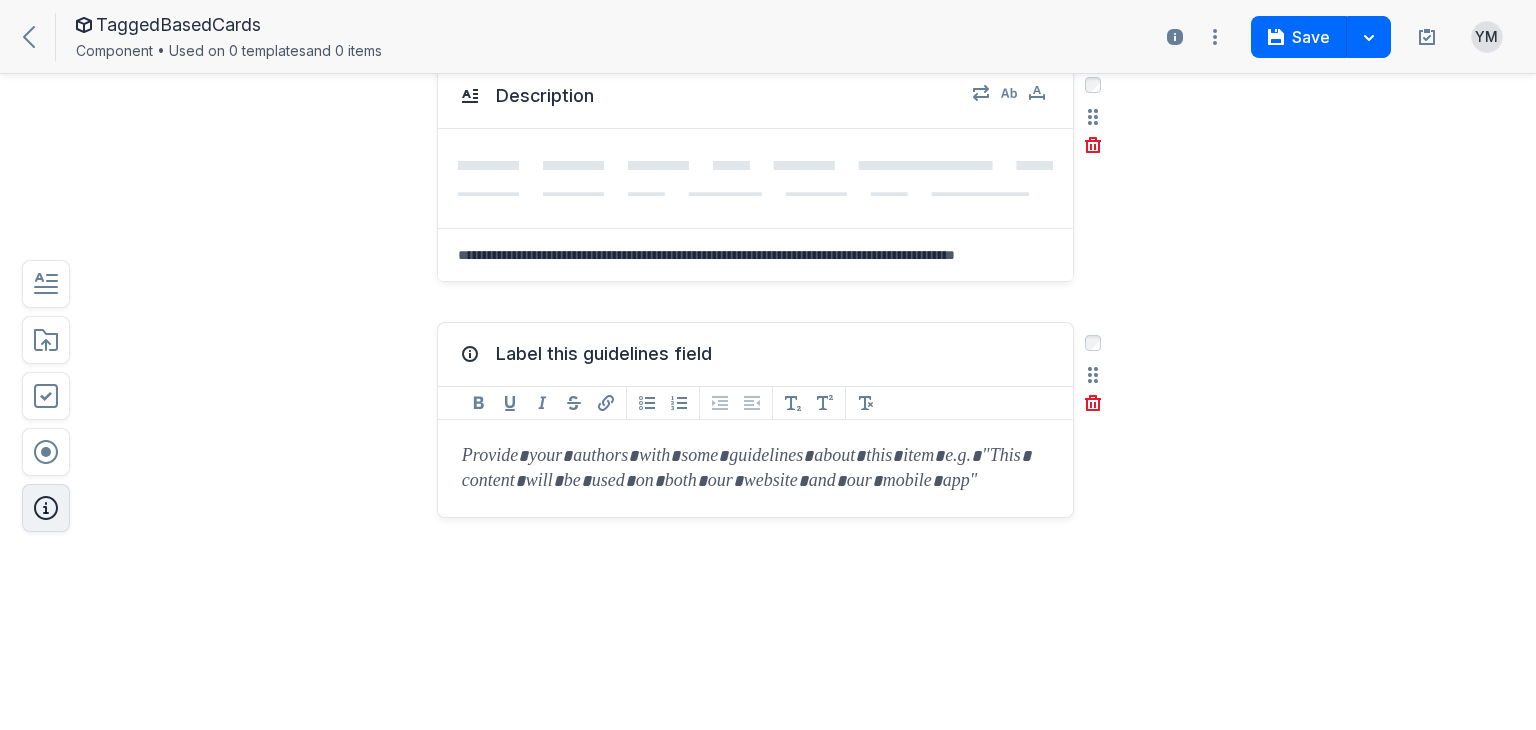 scroll, scrollTop: 325, scrollLeft: 0, axis: vertical 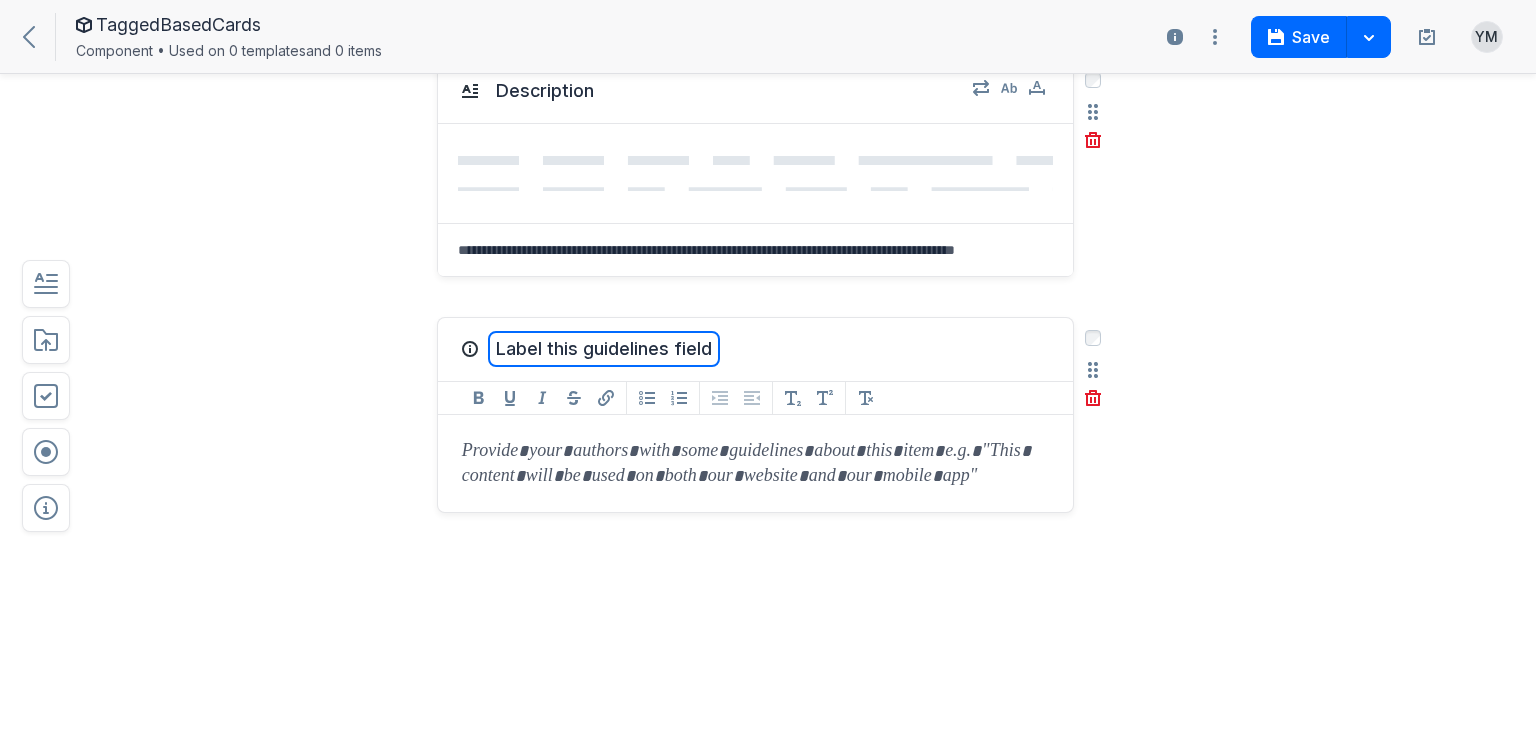 click on "Label this guidelines field" at bounding box center [604, 349] 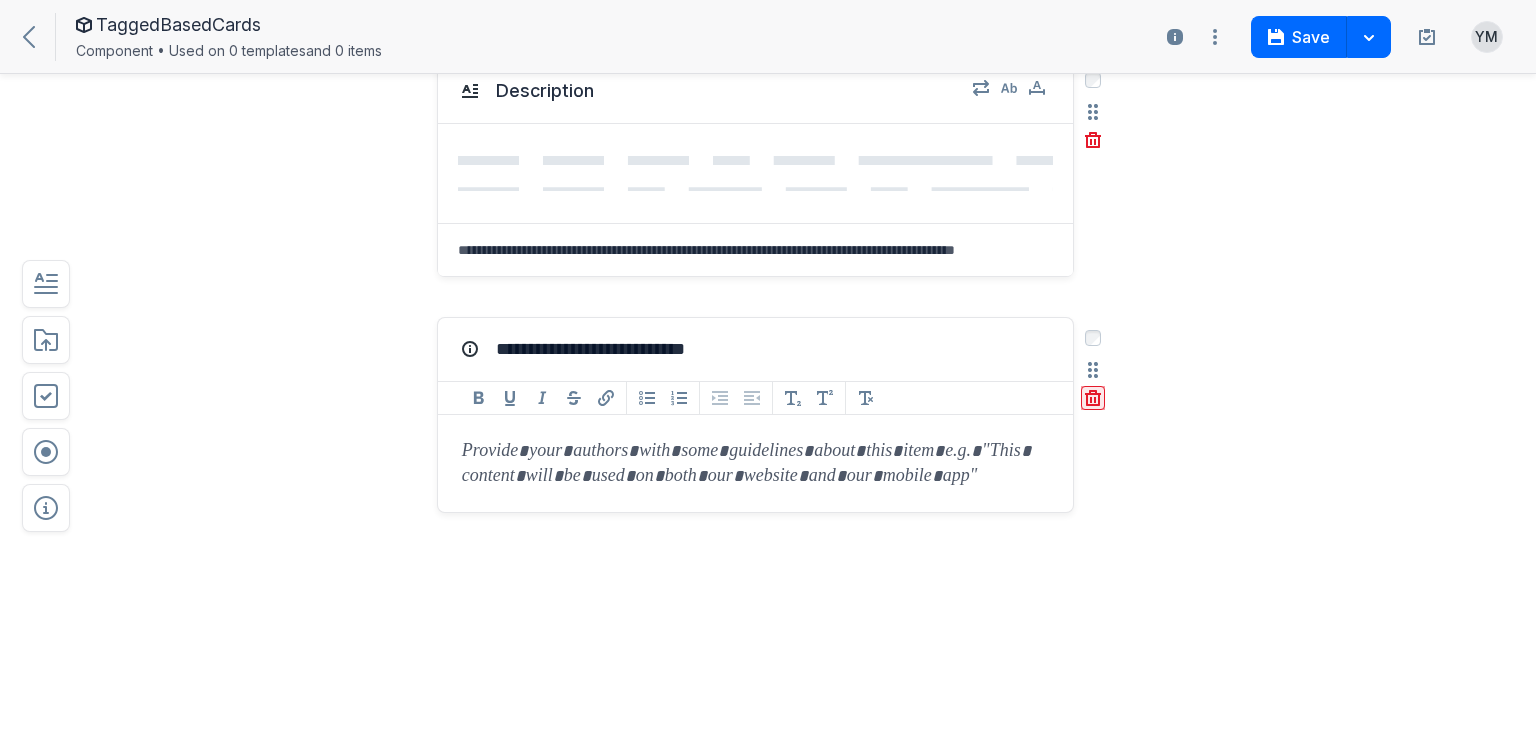 click 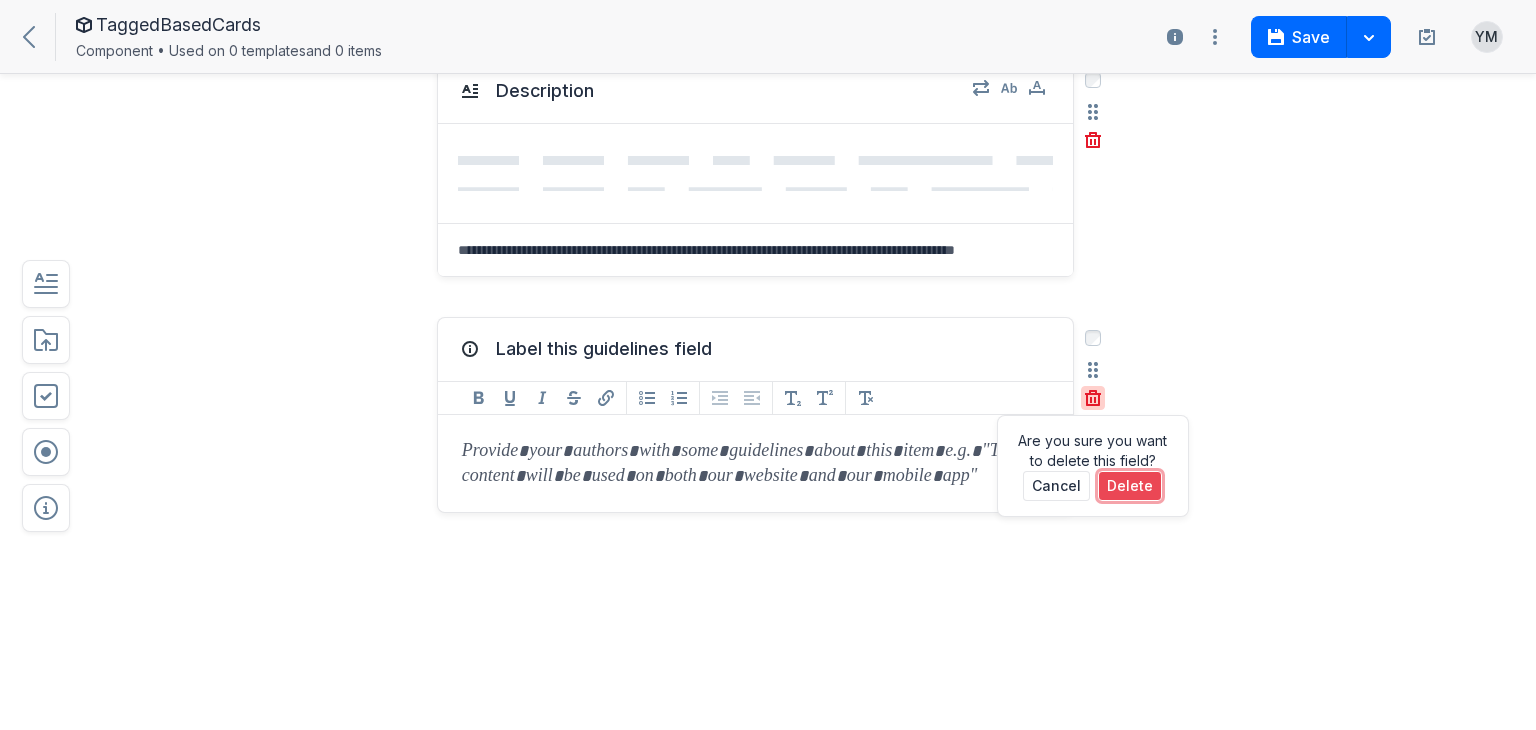 click on "Delete" at bounding box center [1130, 486] 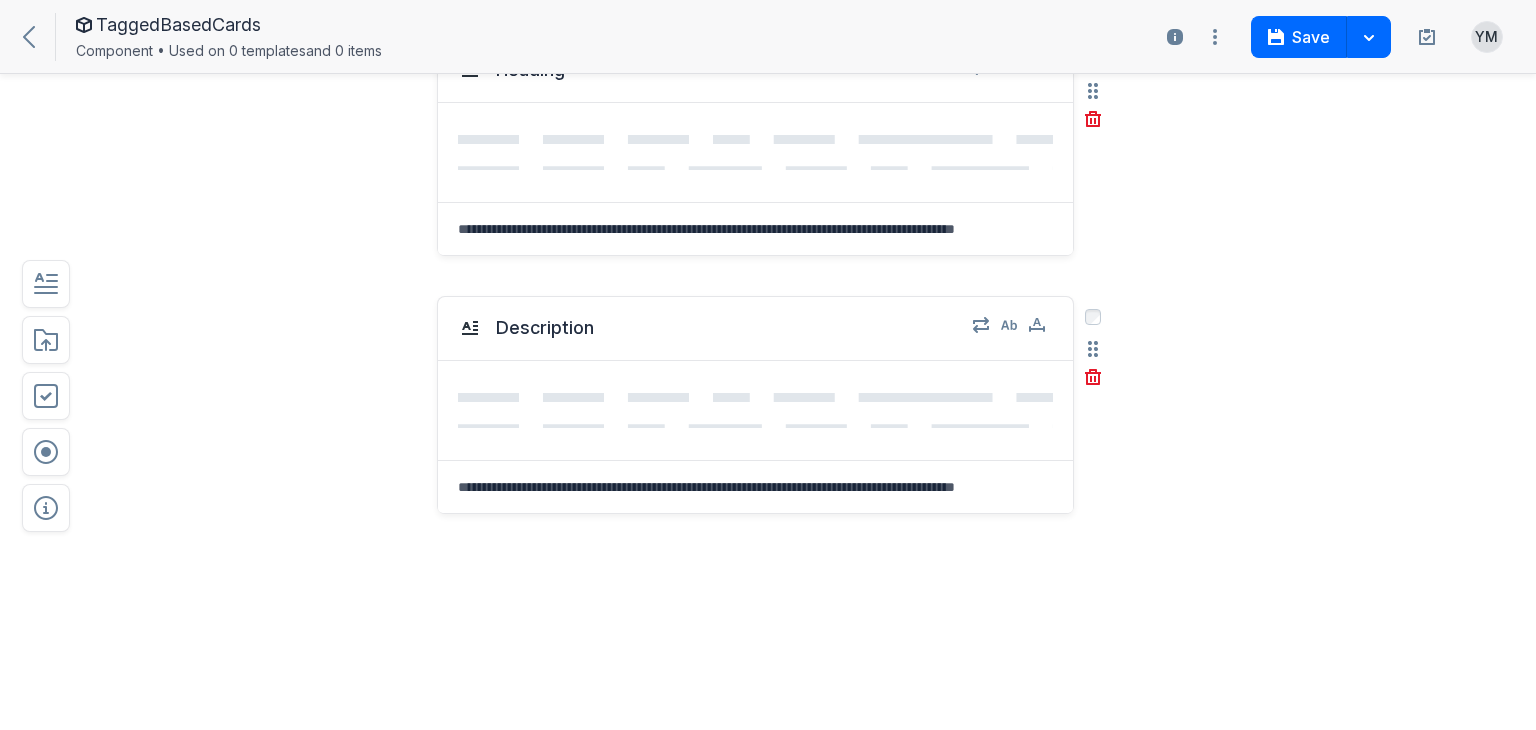 scroll, scrollTop: 89, scrollLeft: 0, axis: vertical 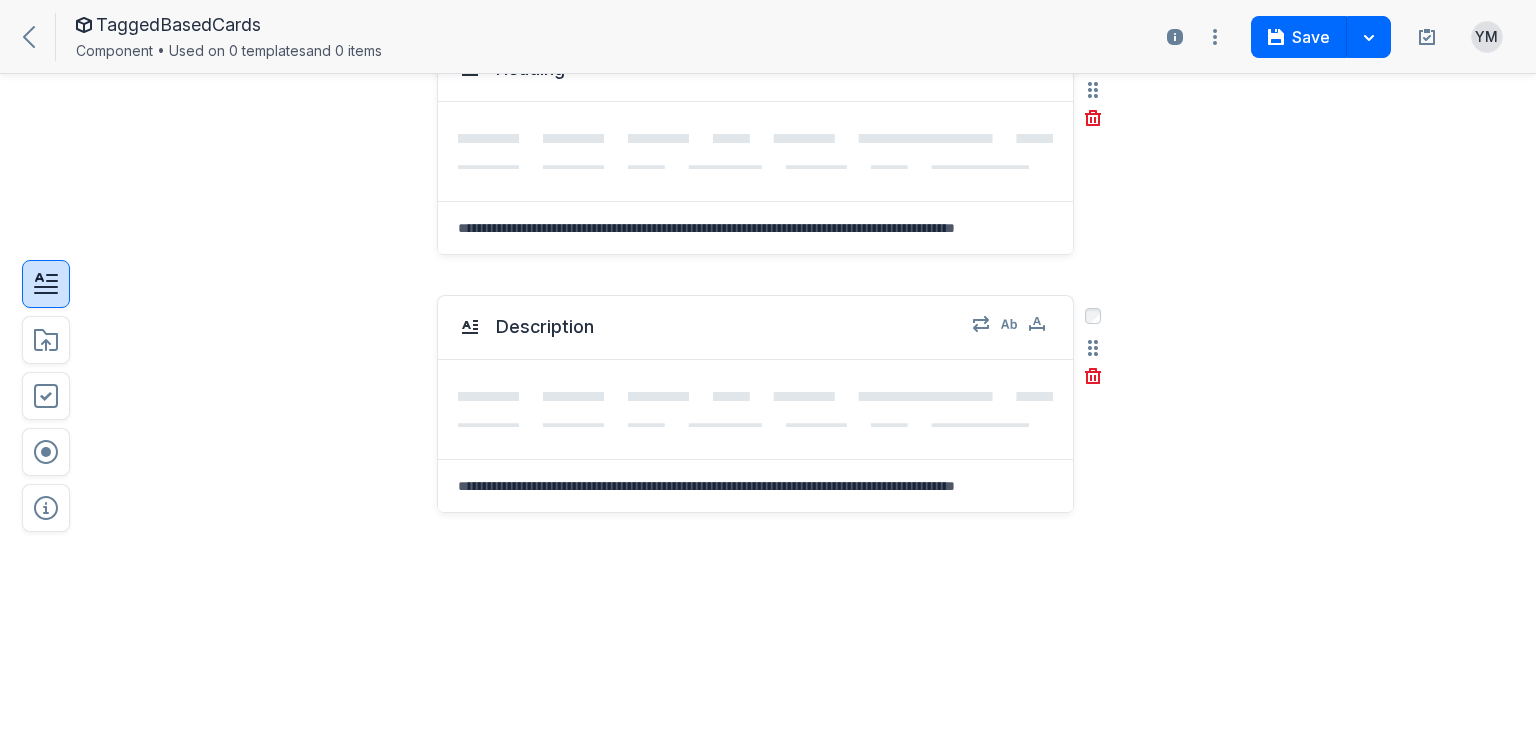 click 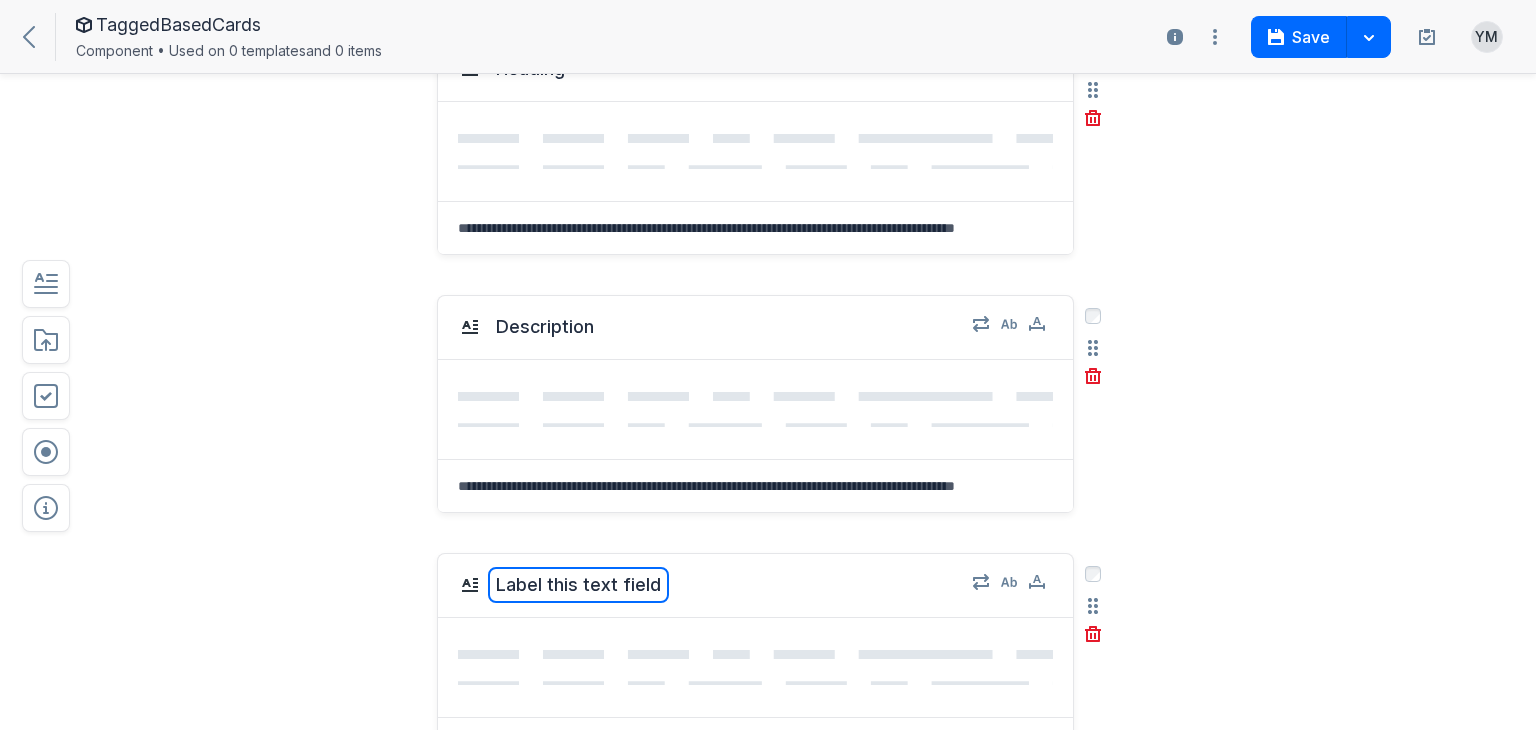 click on "Label this text field" at bounding box center [578, 585] 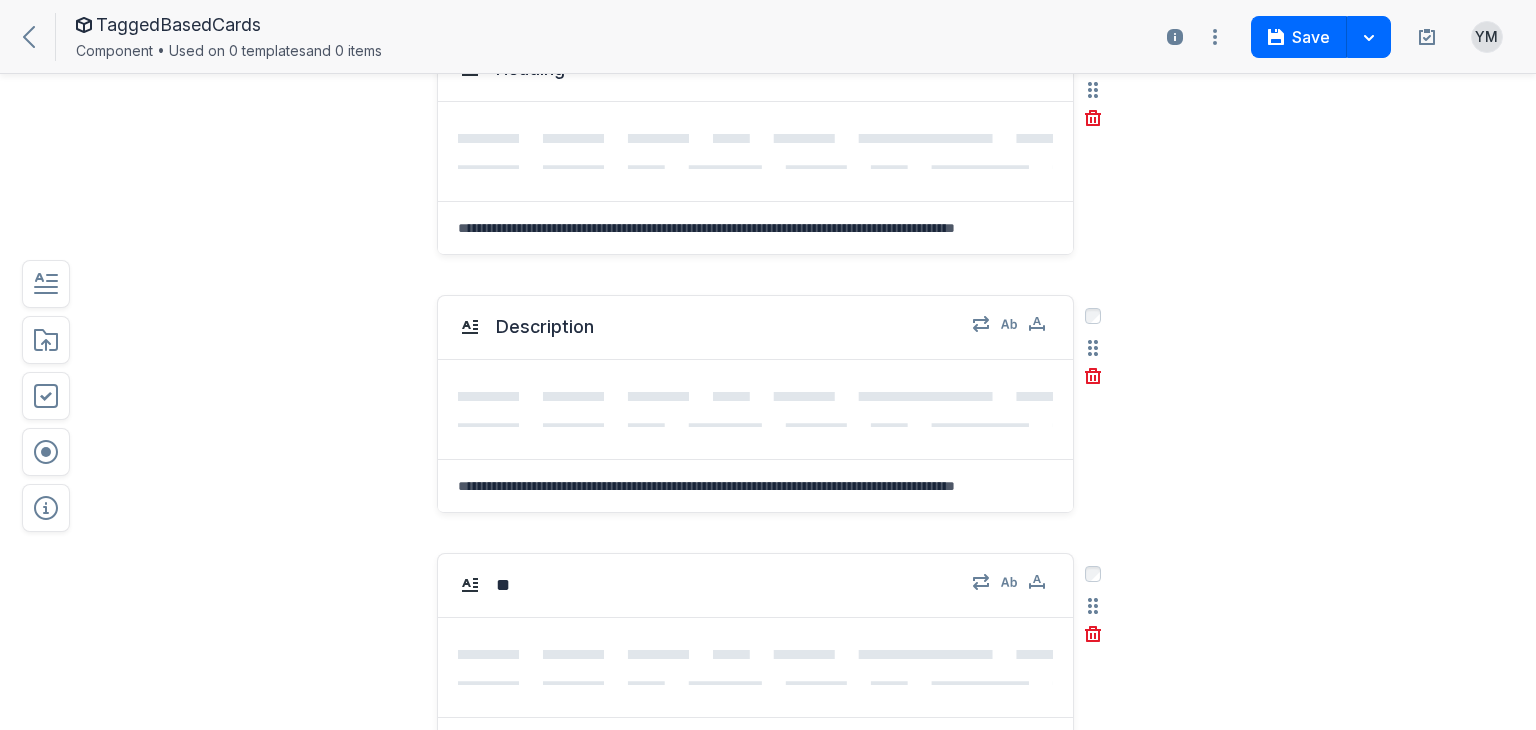 type on "***" 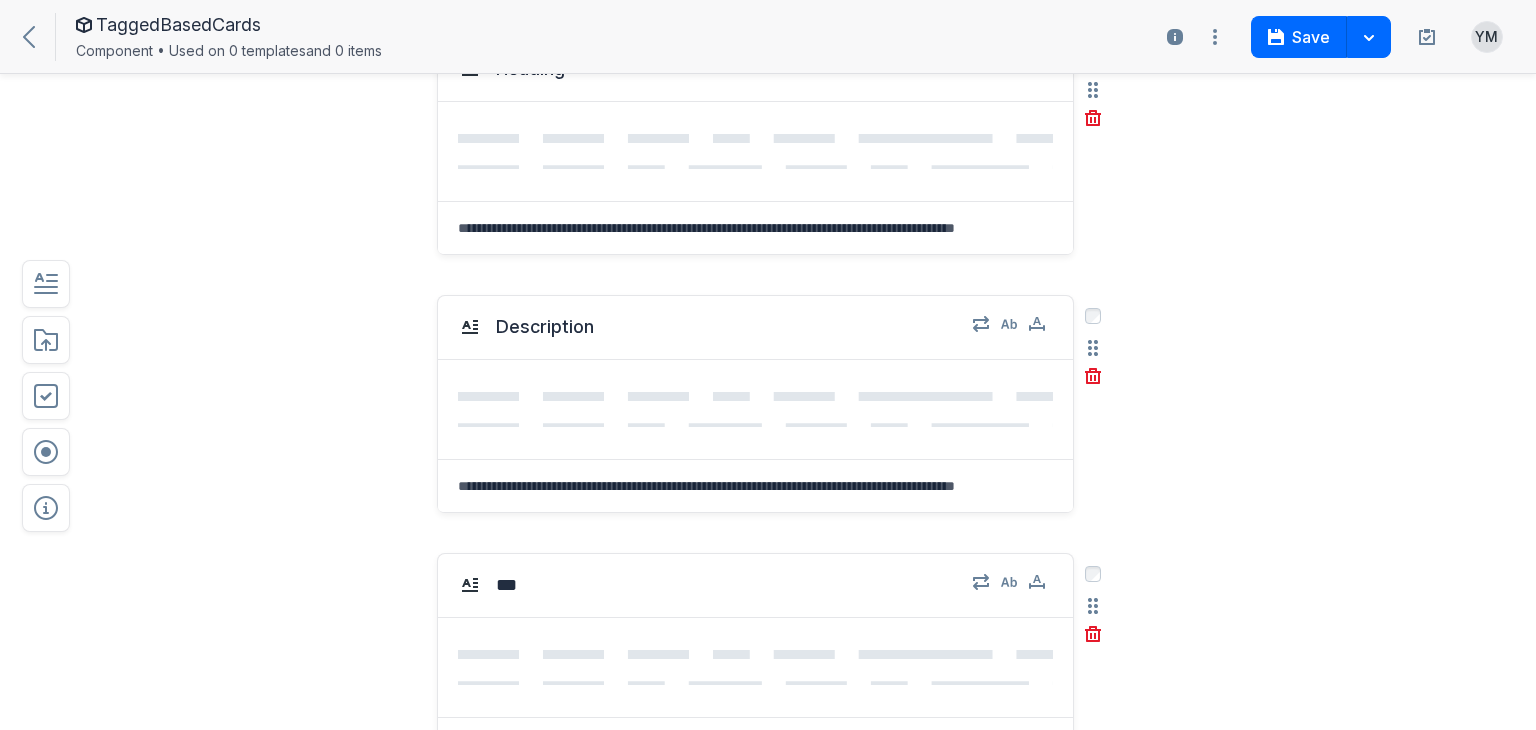 click on "edit field label: Label this text field Tag *** Select field:  Label this text field Are you sure you want to delete this field? Cancel Delete" at bounding box center [708, 762] 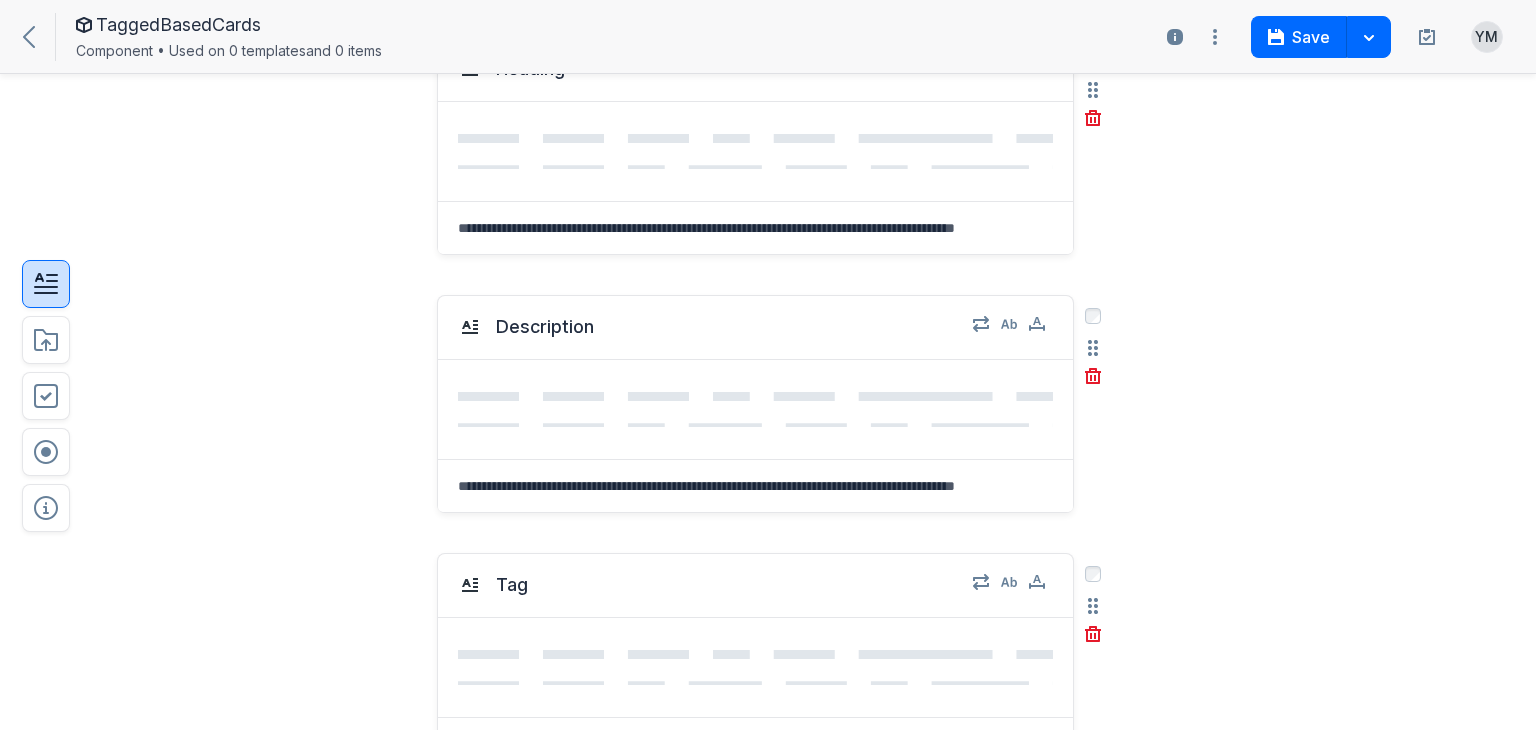 click at bounding box center [46, 284] 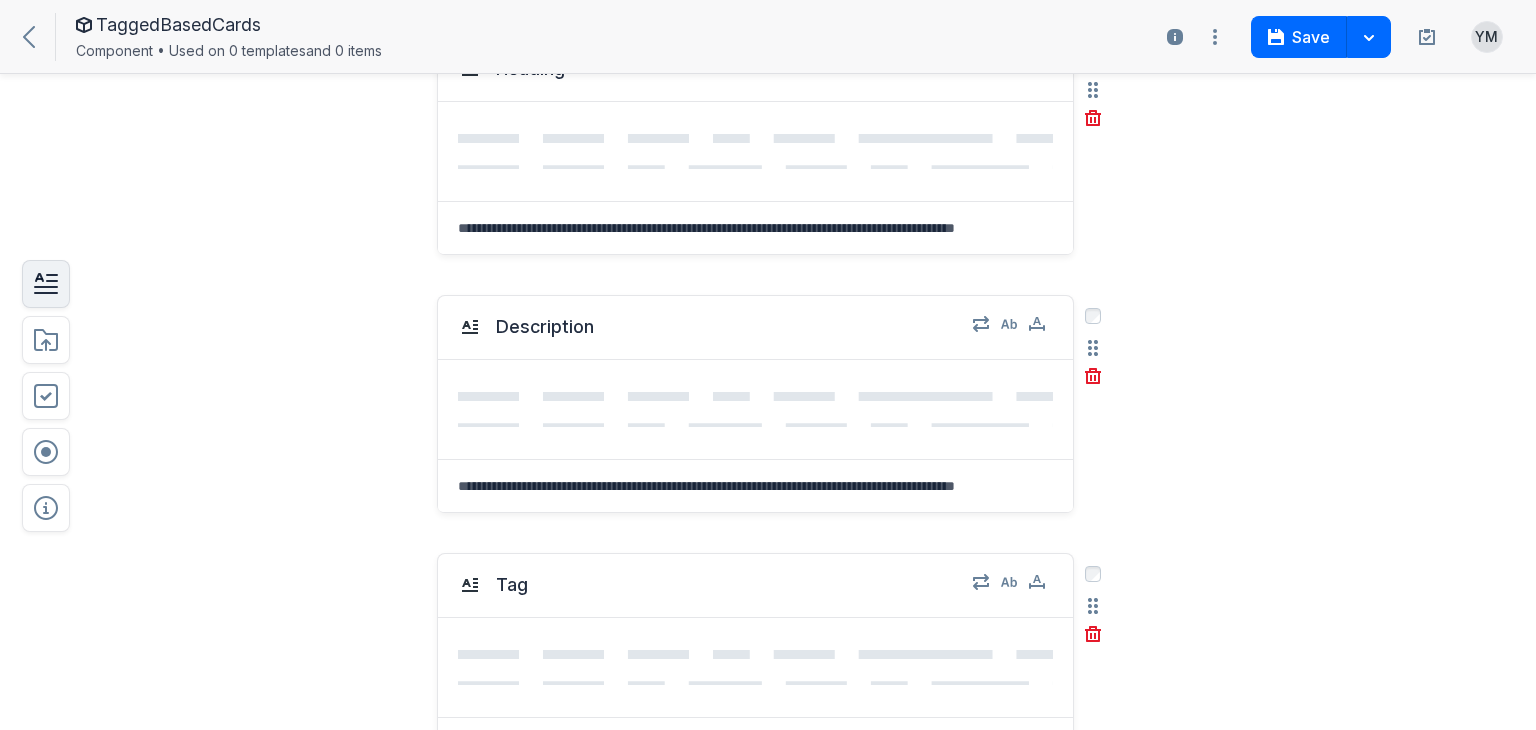 scroll, scrollTop: 20, scrollLeft: 0, axis: vertical 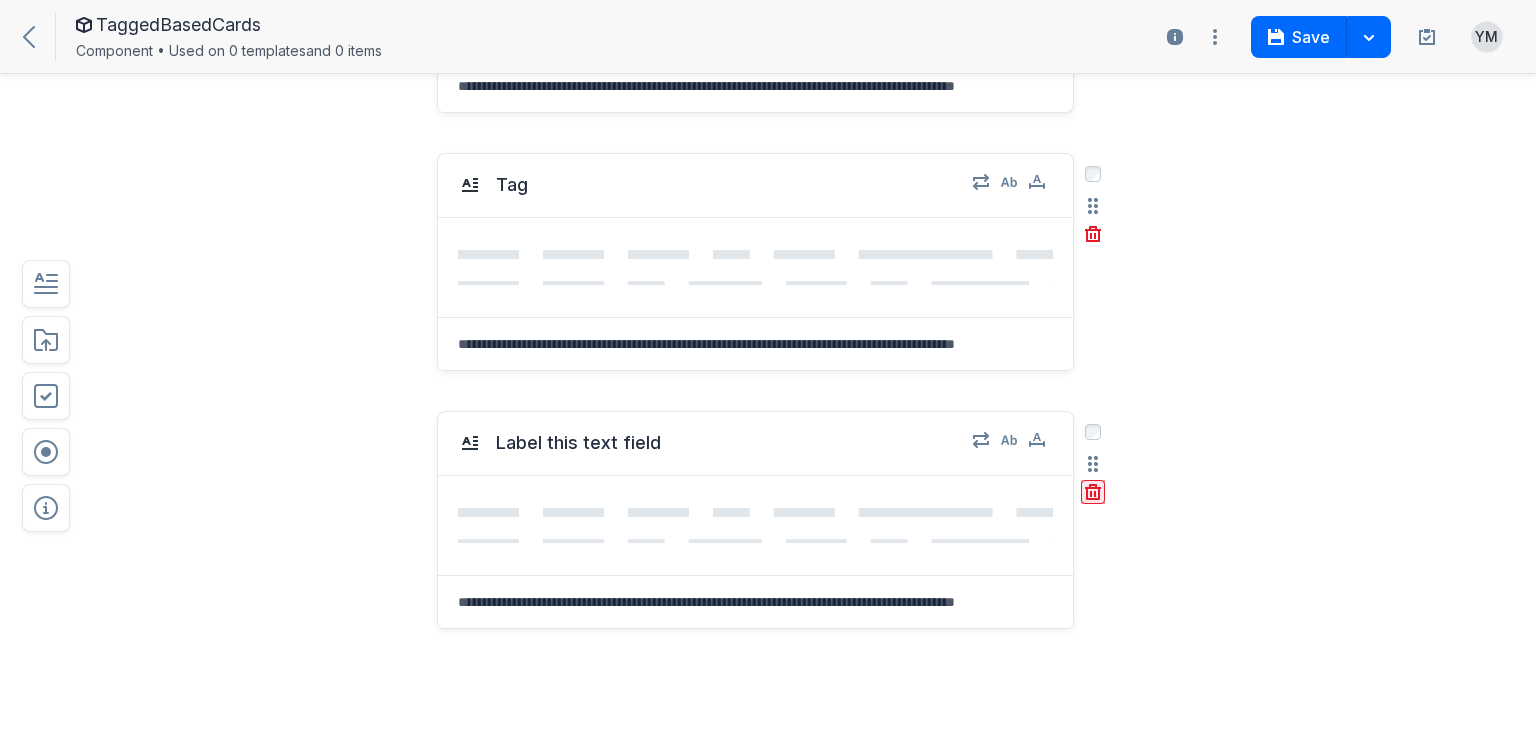click 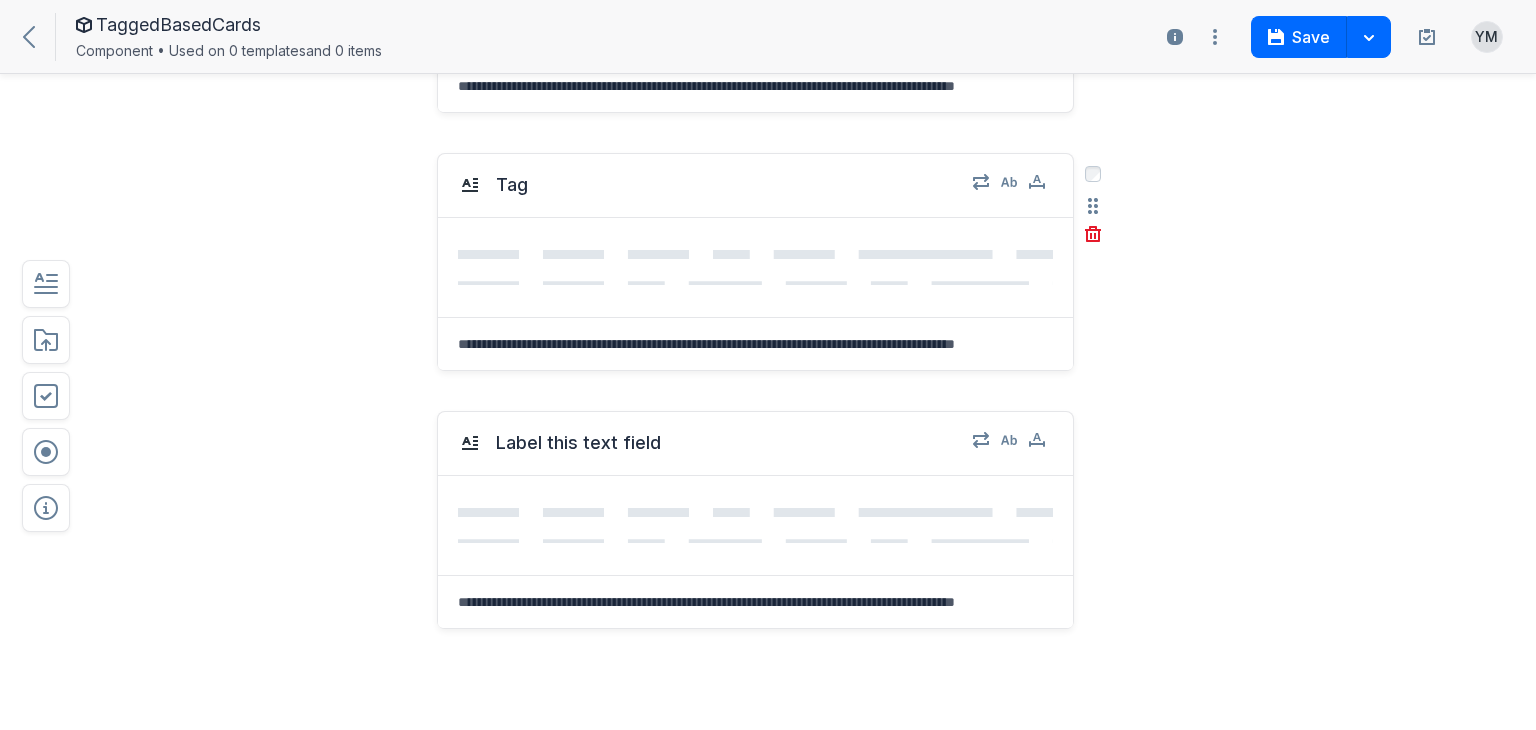 click on "Delete" at bounding box center [1130, 580] 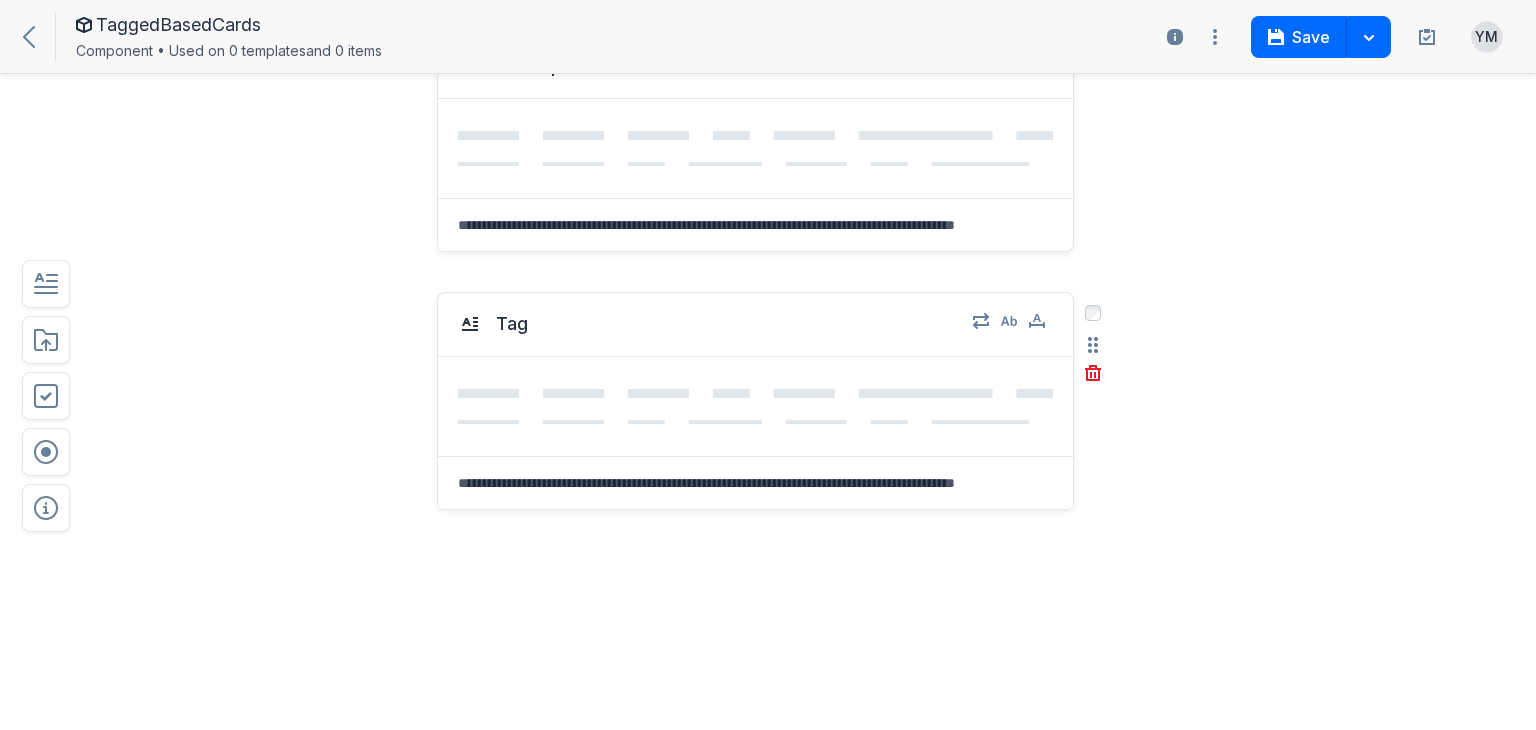 scroll, scrollTop: 346, scrollLeft: 0, axis: vertical 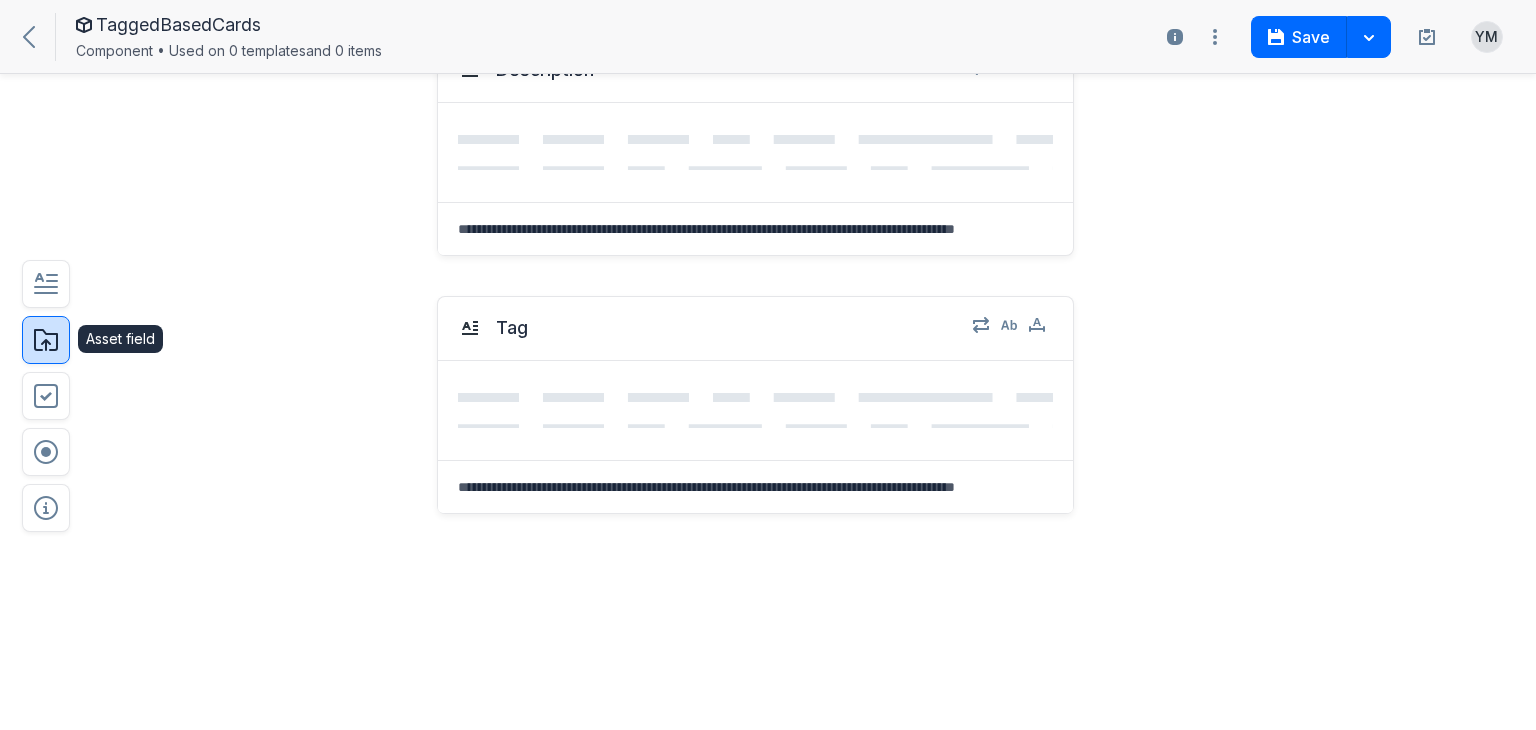 click at bounding box center [46, 340] 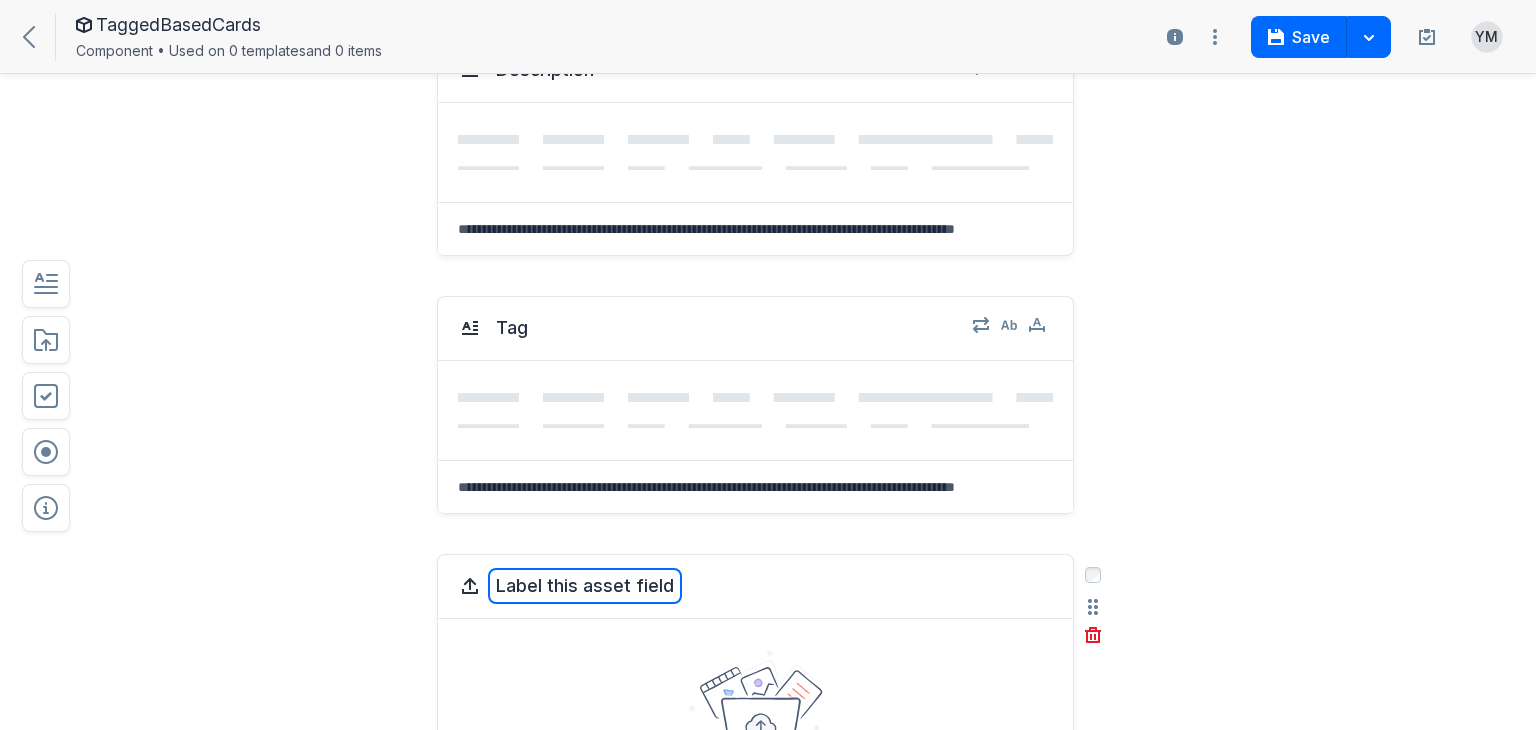 click on "Label this asset field" at bounding box center (585, 586) 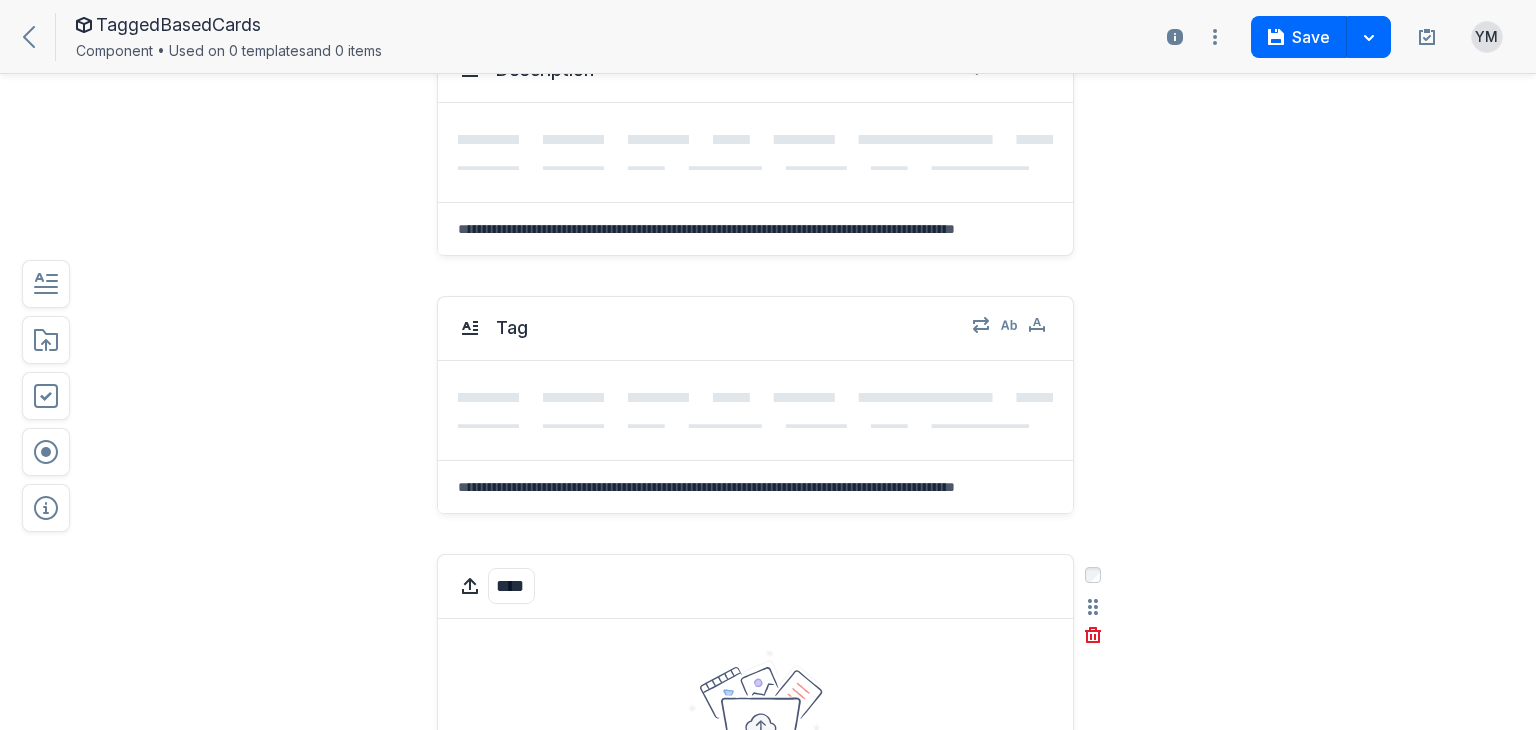type on "*****" 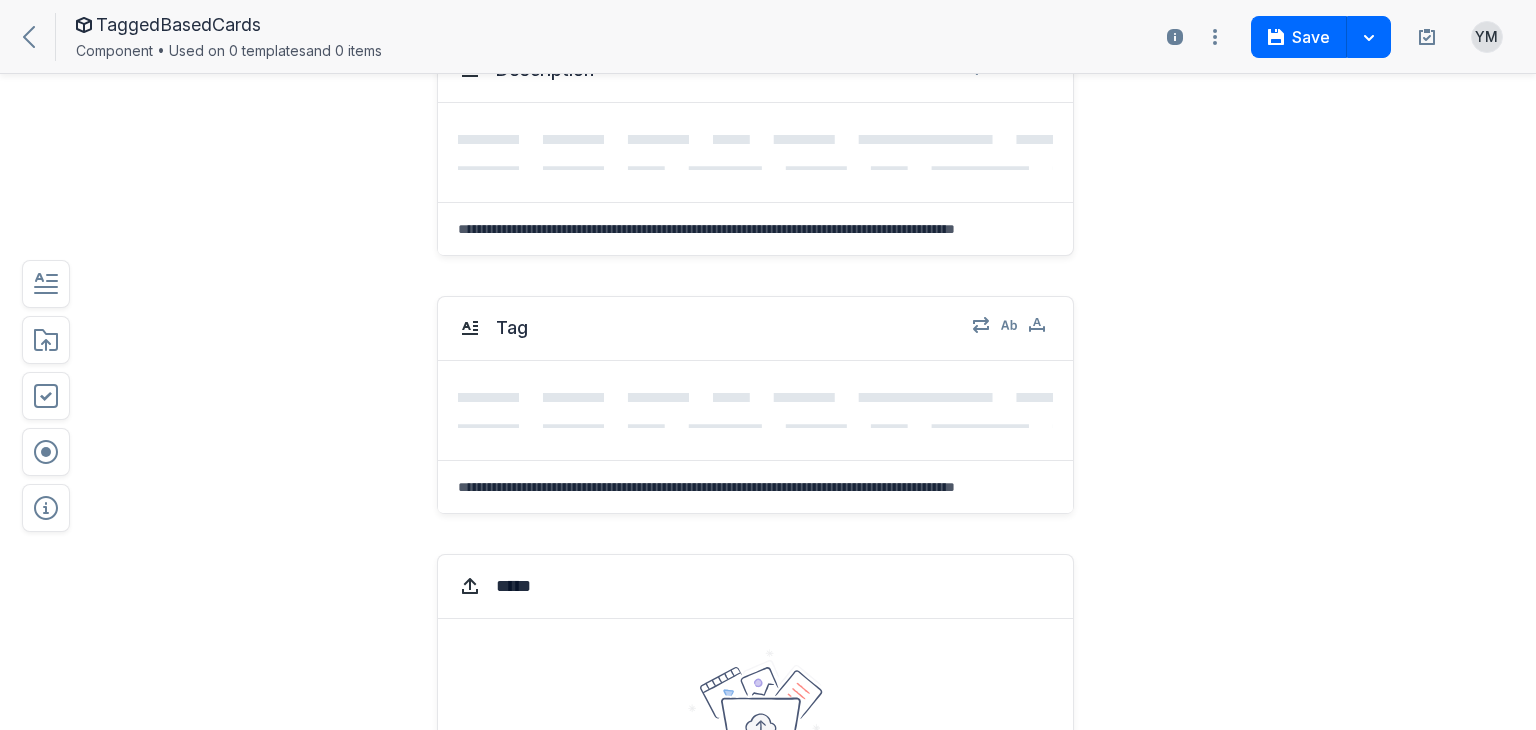click on "edit field label: Label this asset field Image ***** Select field:  Label this asset field Are you sure you want to delete this field? Cancel Delete" at bounding box center (708, 793) 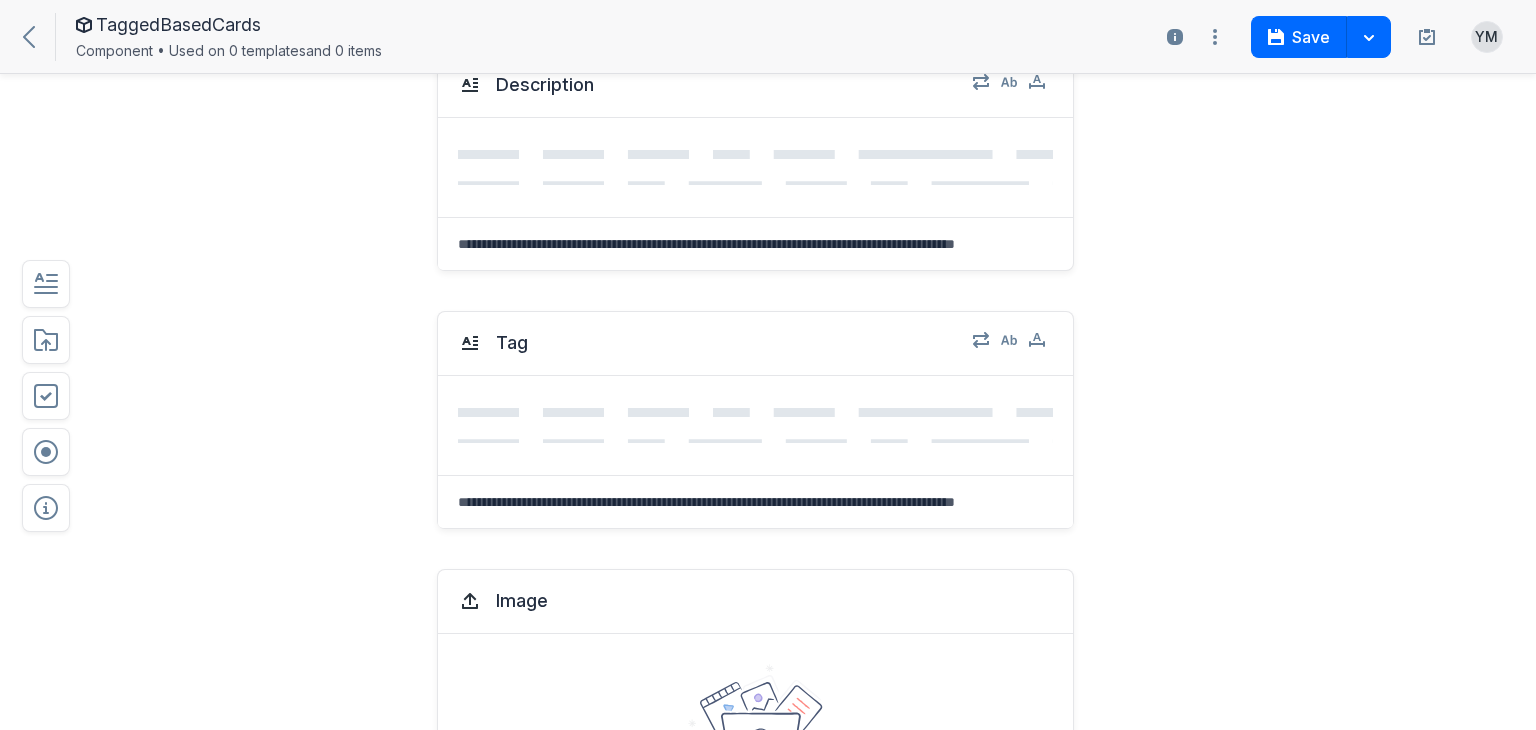 scroll, scrollTop: 546, scrollLeft: 0, axis: vertical 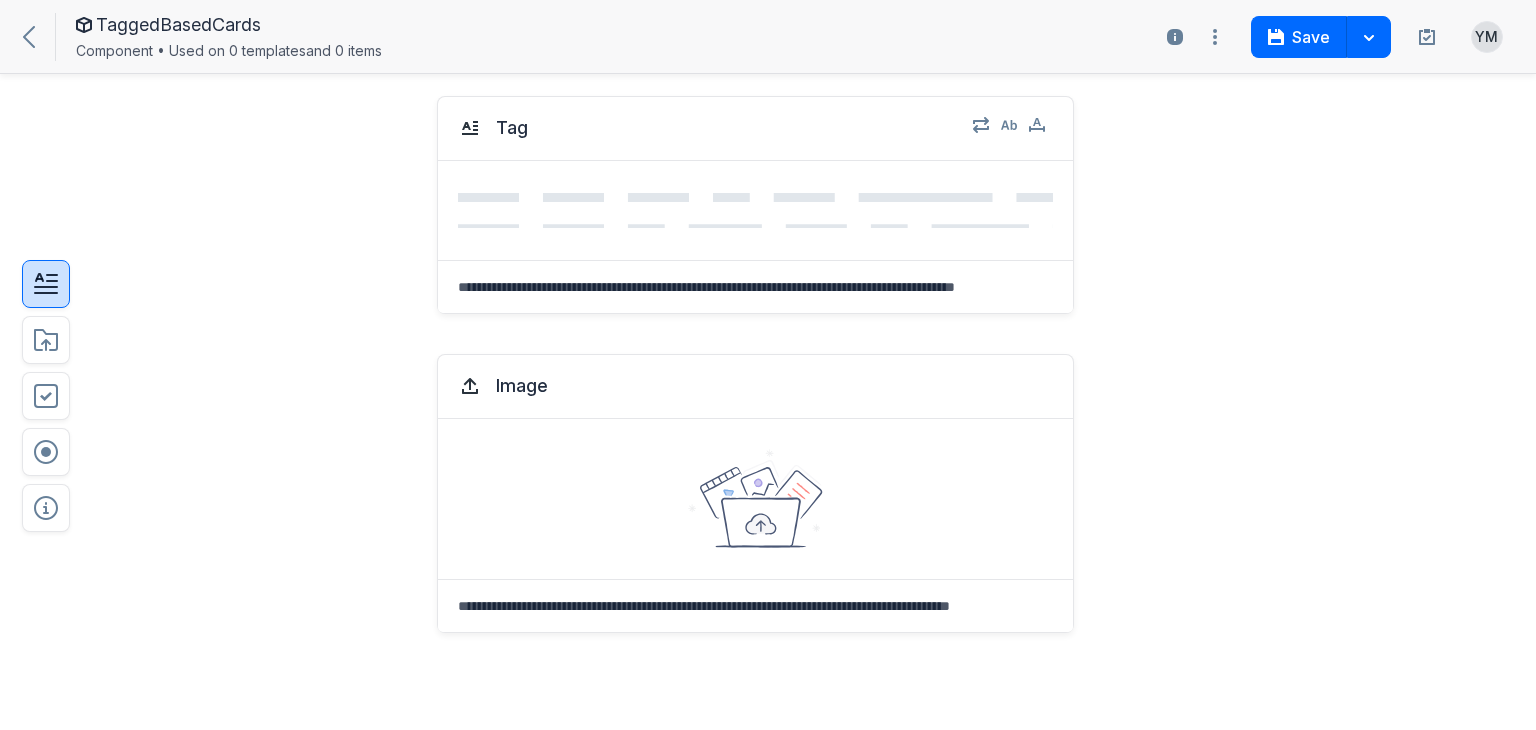 click 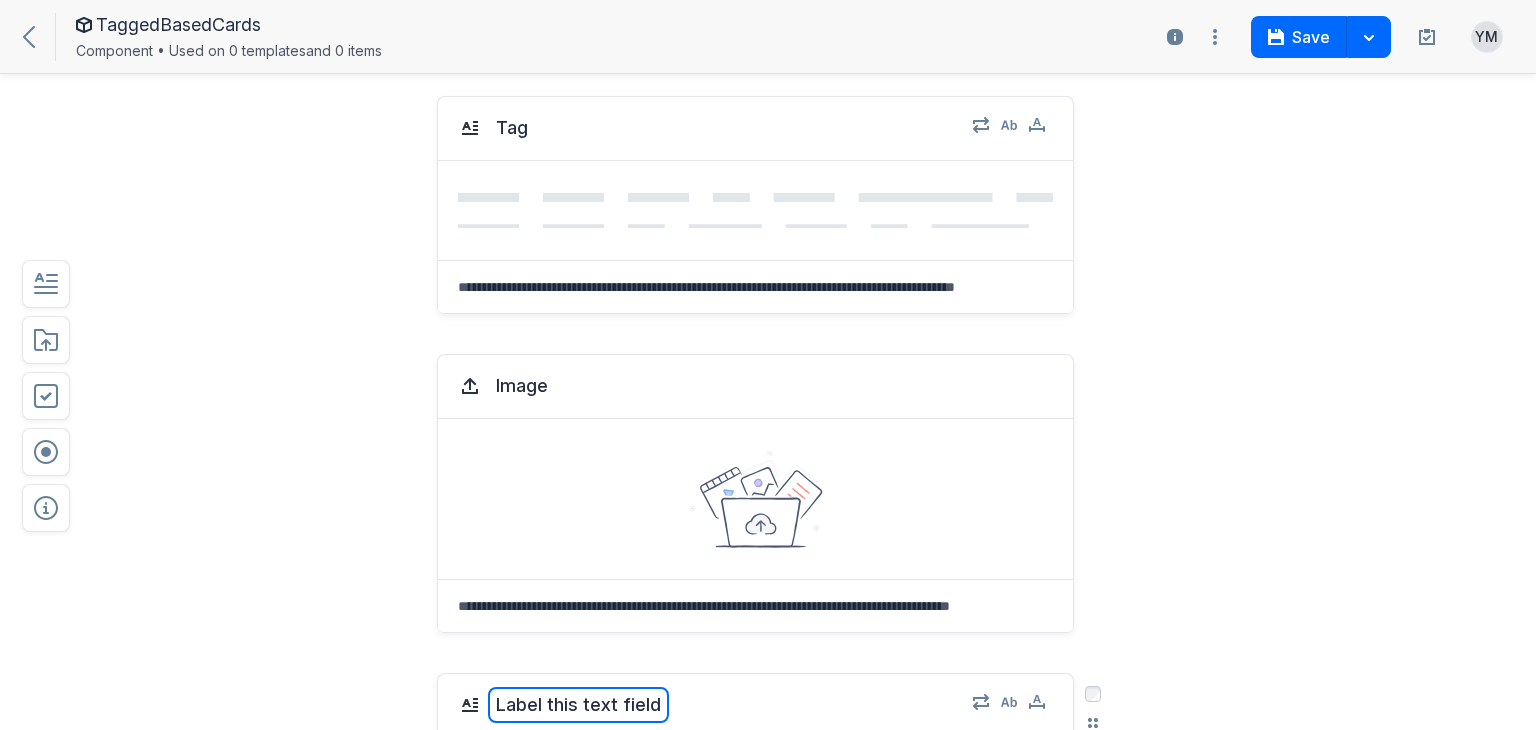 click on "Label this text field" at bounding box center (578, 705) 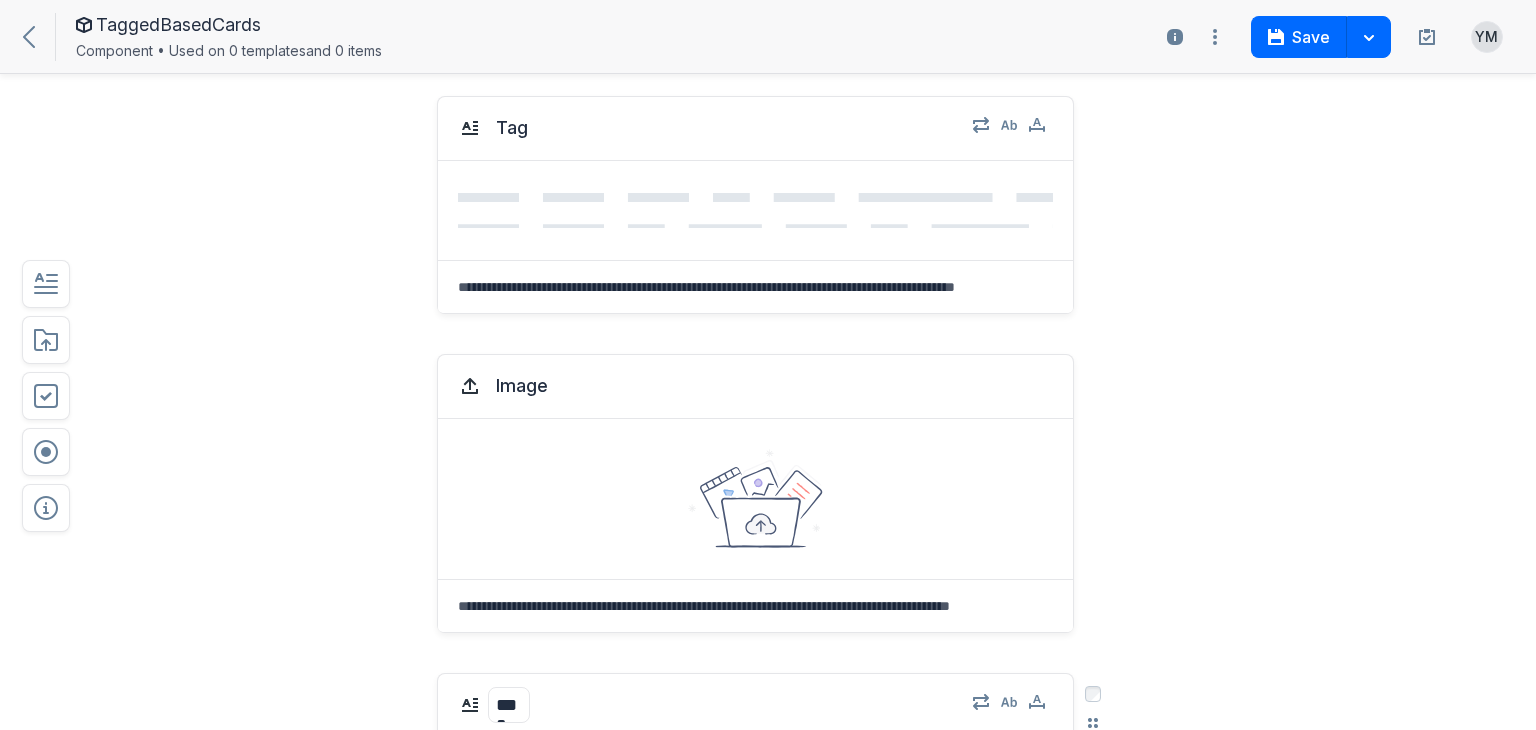 type on "*****" 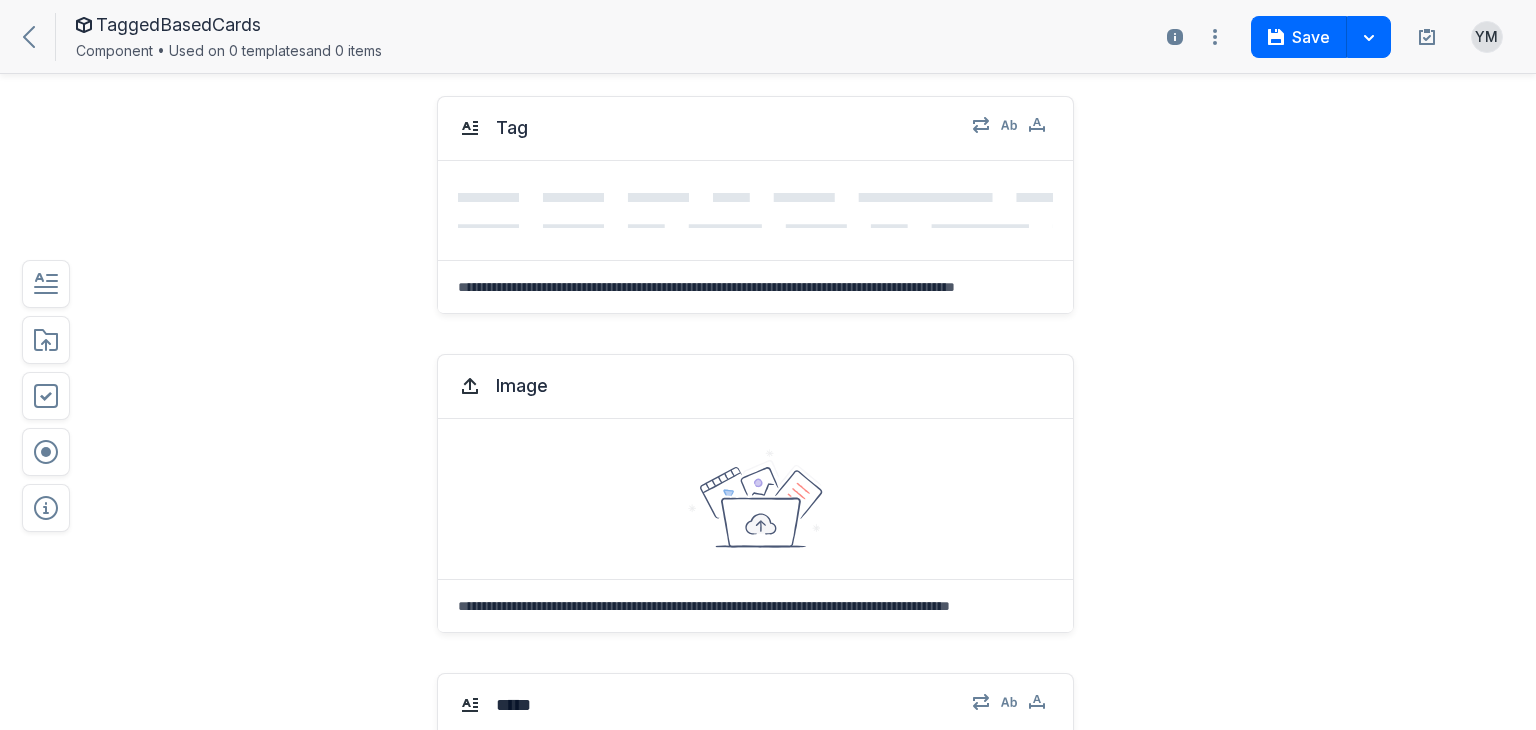 click on "Heading Select field:  Heading Are you sure you want to delete this field? Cancel Delete Description Select field:  Description Are you sure you want to delete this field? Cancel Delete Tag Select field:  Tag Are you sure you want to delete this field? Cancel Delete Image Select field:  Image Are you sure you want to delete this field? Cancel Delete edit field label: Label this text field Title ***** Select field:  Label this text field Are you sure you want to delete this field? Cancel Delete 0 fields  selected Are you sure you want to delete  0 fields ? Cancel Delete Cancel (Esc)" at bounding box center [768, 402] 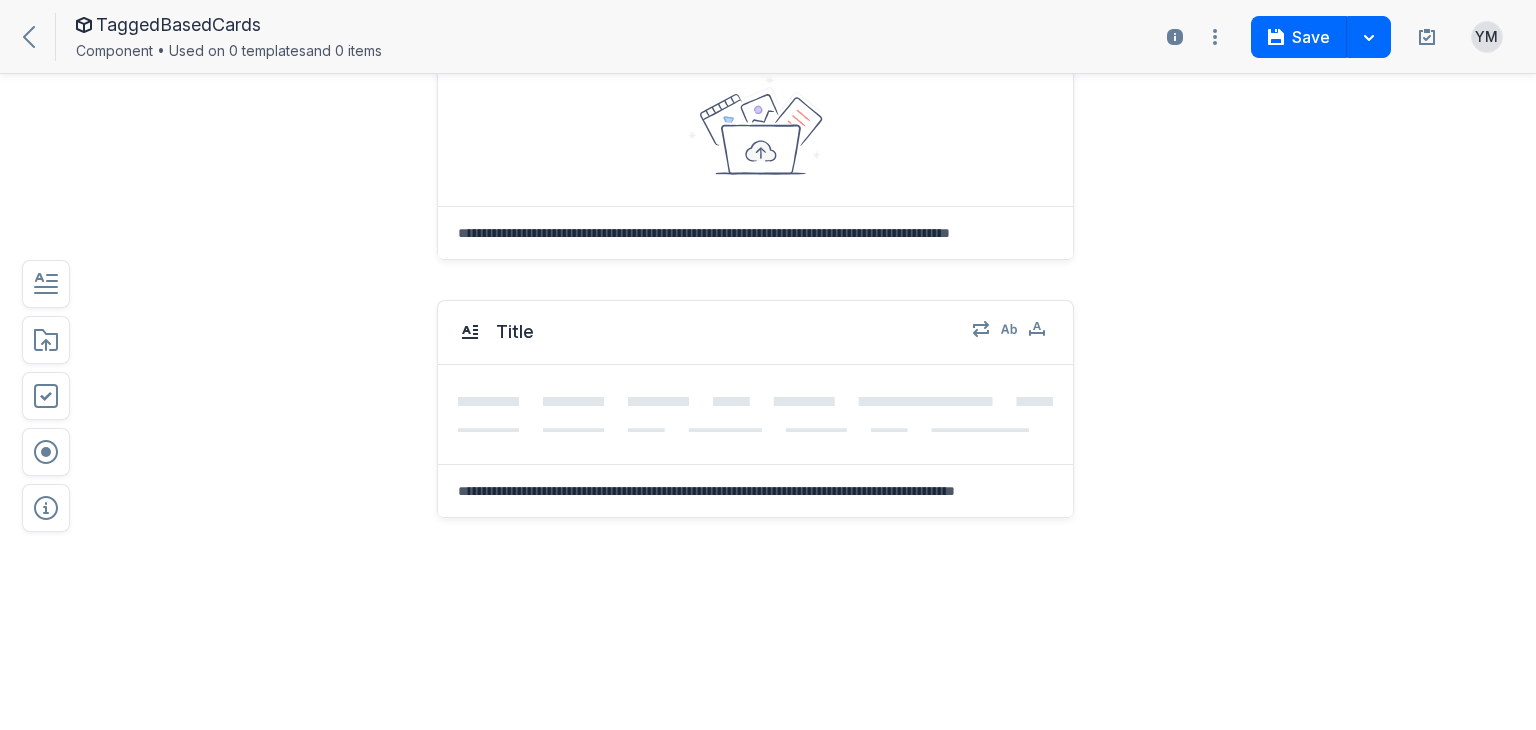 scroll, scrollTop: 921, scrollLeft: 0, axis: vertical 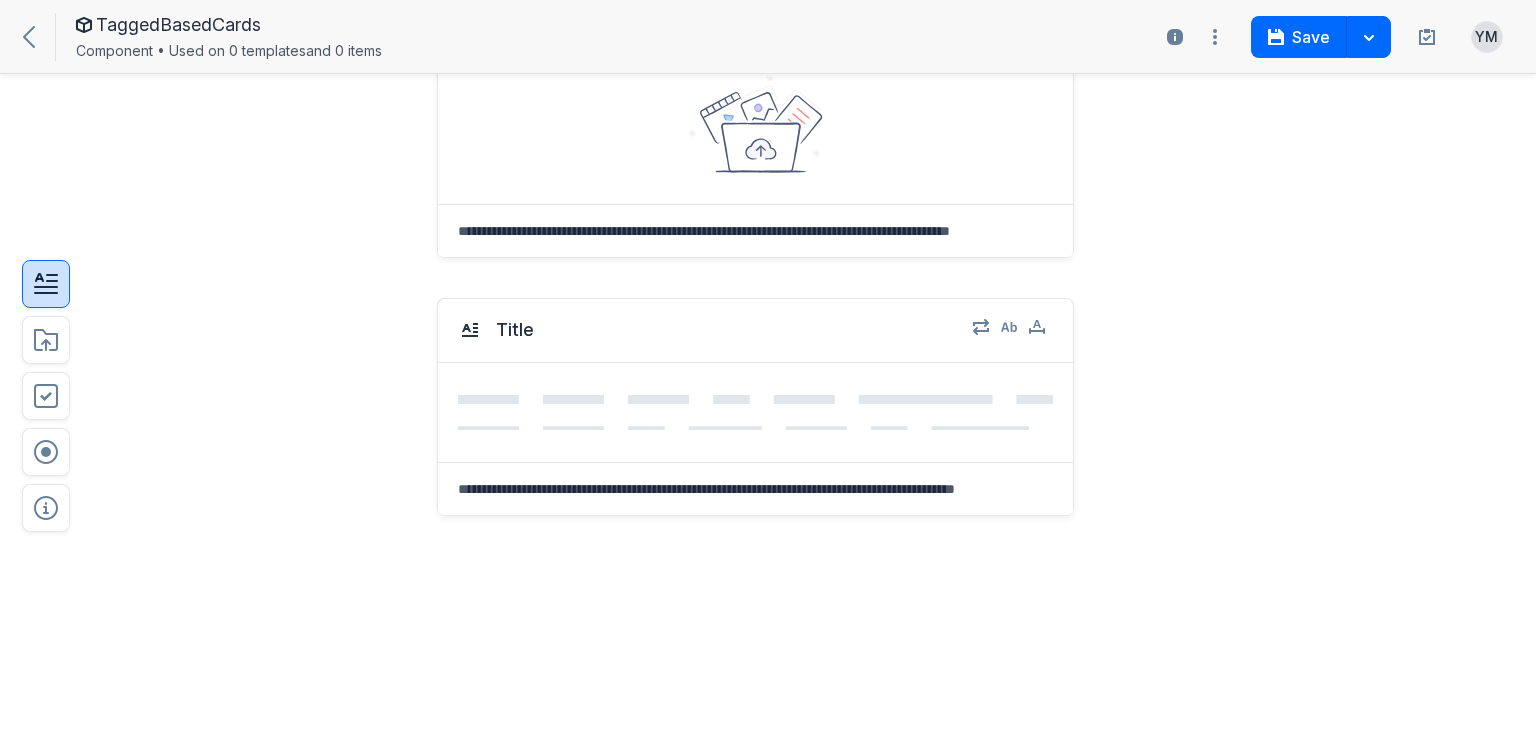 click at bounding box center [46, 284] 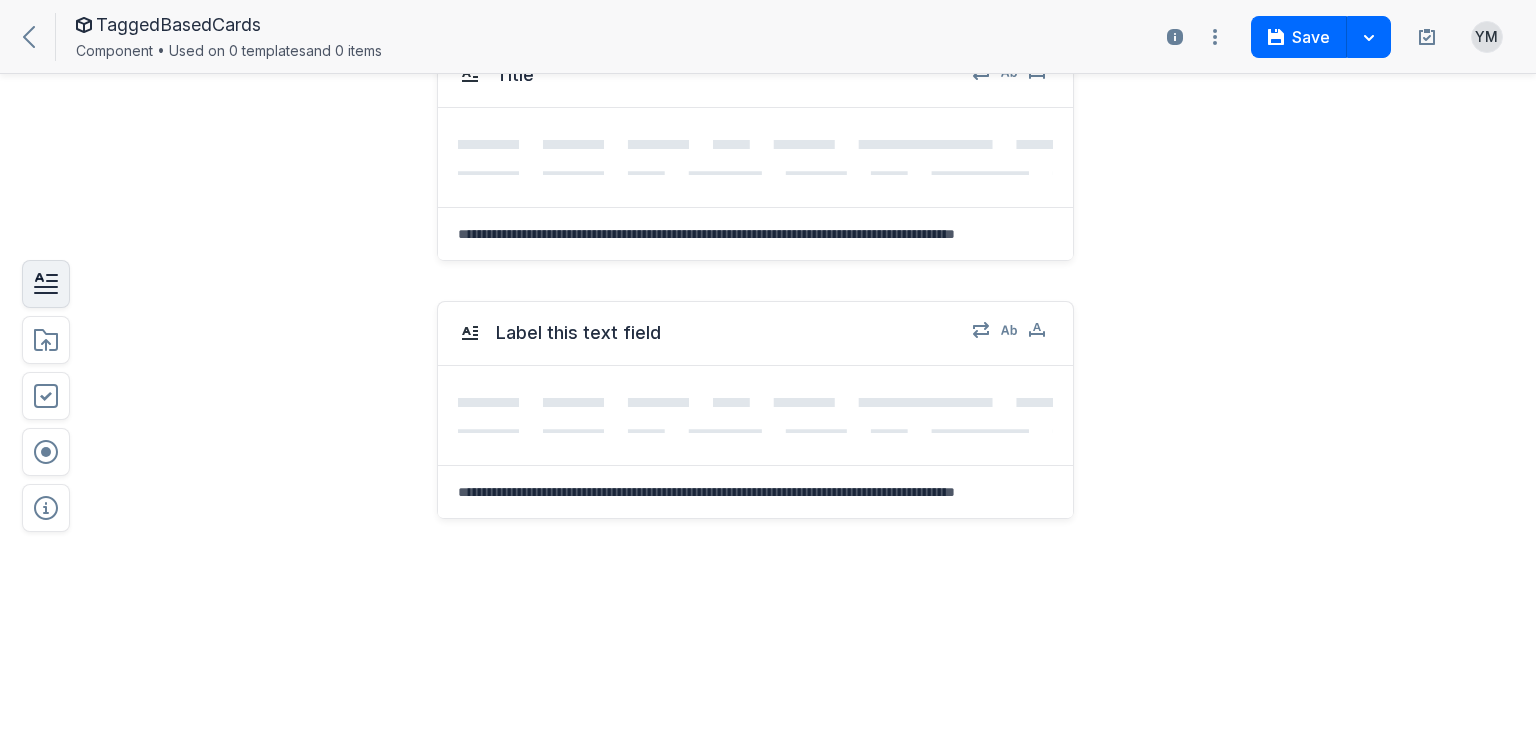 scroll, scrollTop: 1178, scrollLeft: 0, axis: vertical 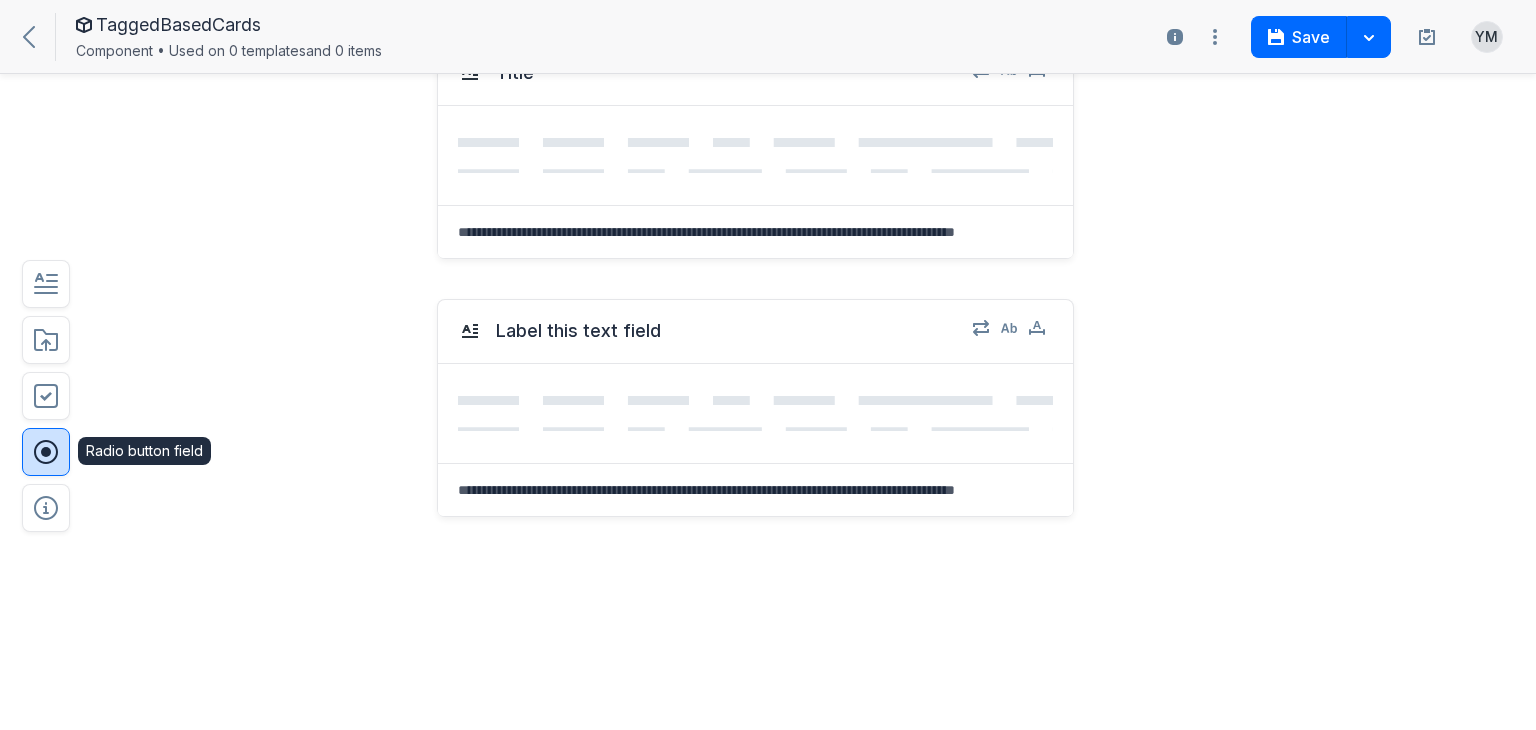 click 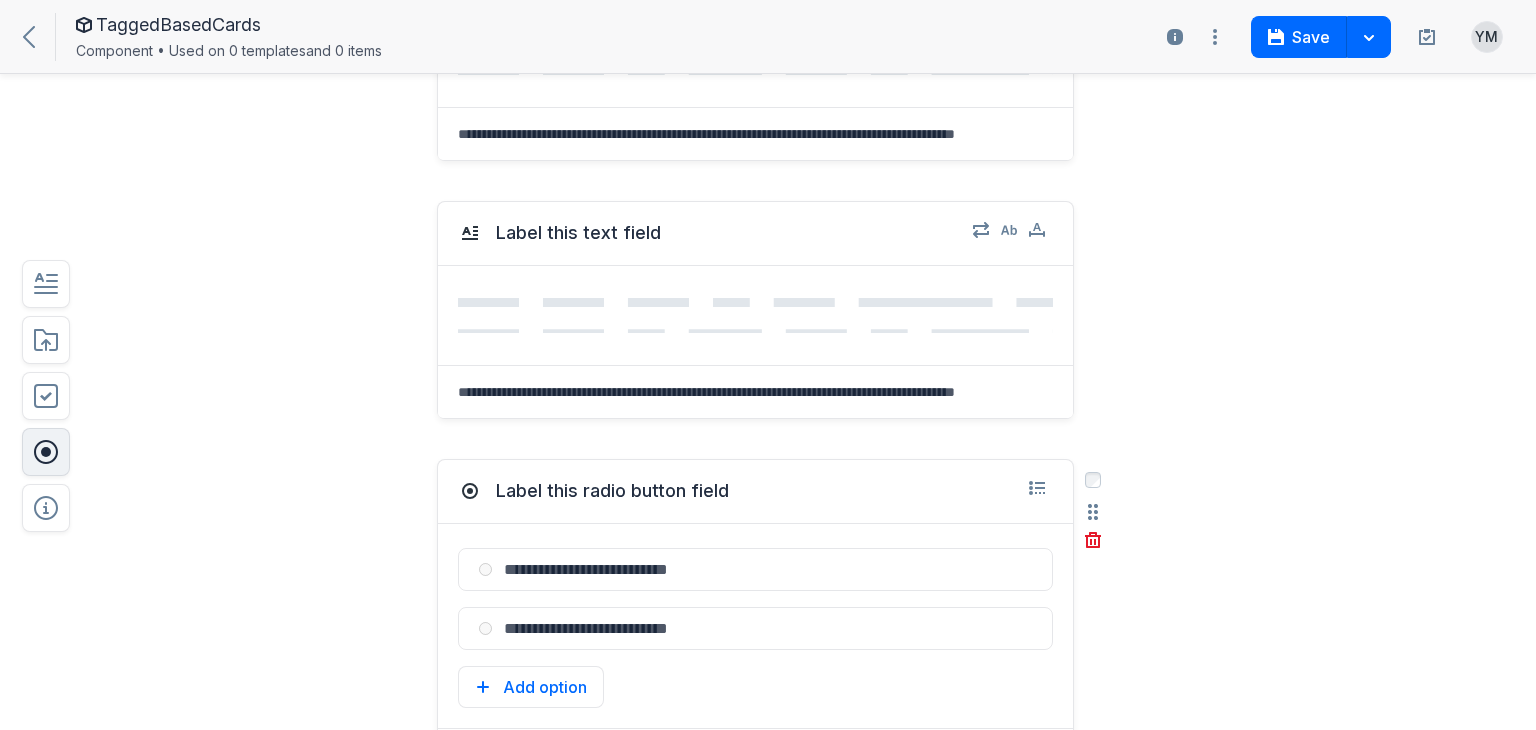 scroll, scrollTop: 1278, scrollLeft: 0, axis: vertical 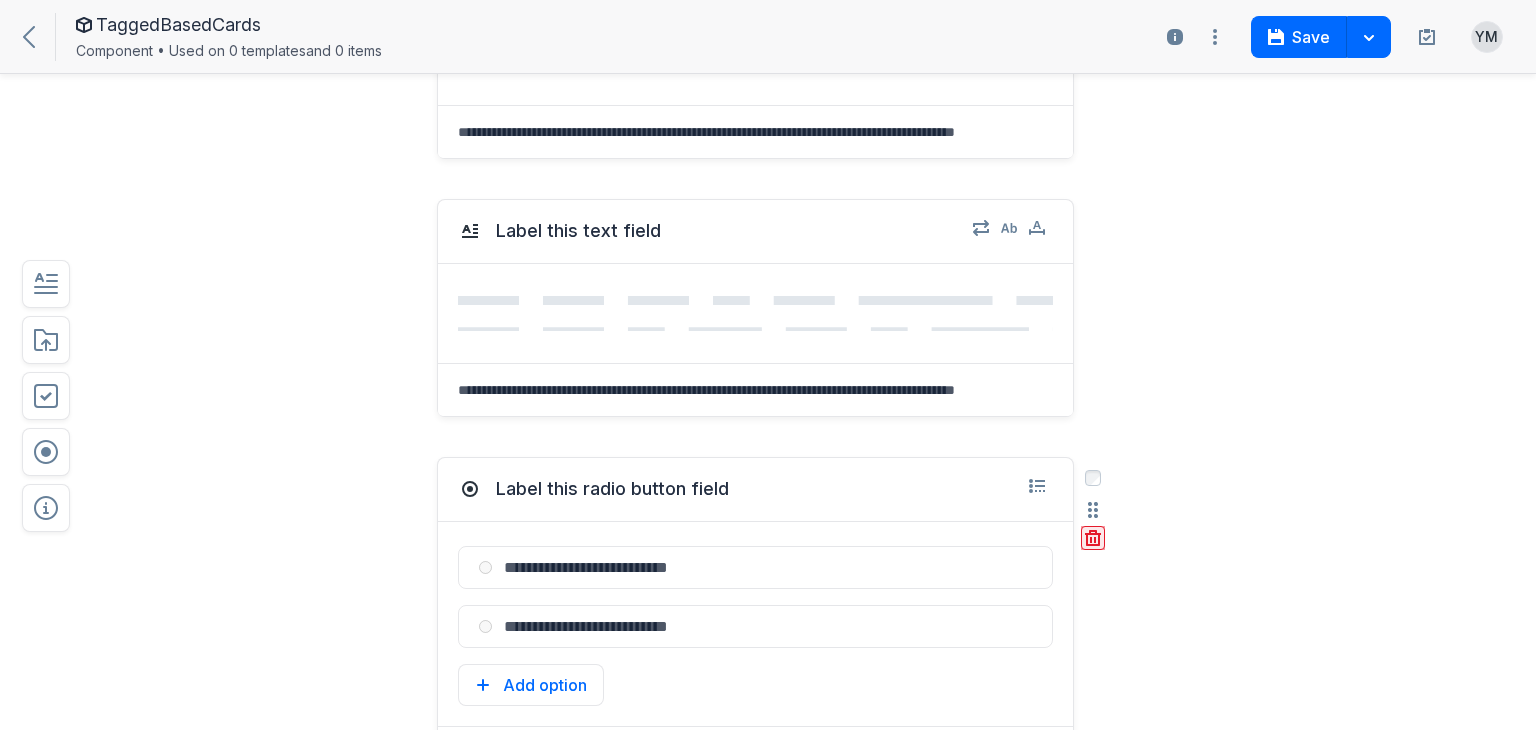 click 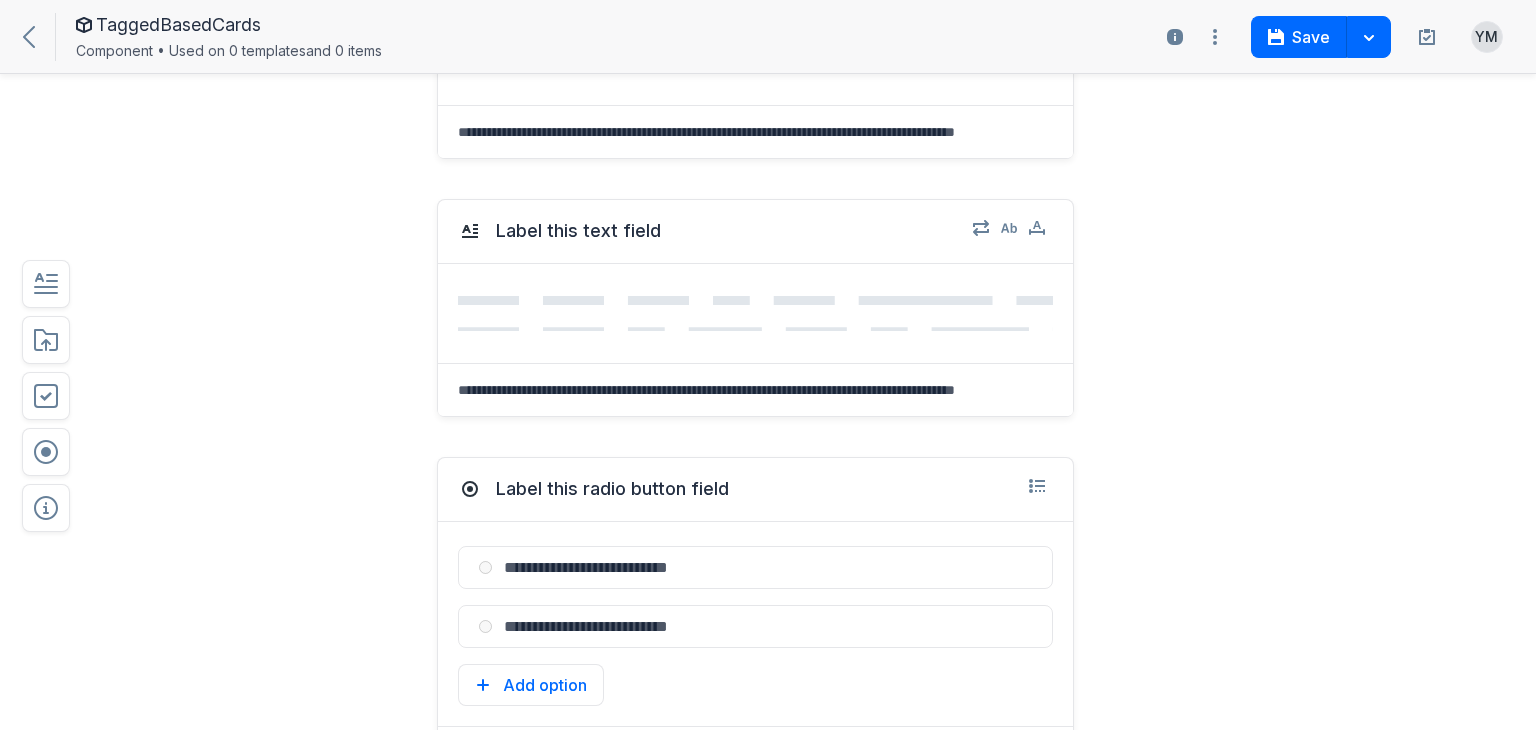 drag, startPoint x: 1122, startPoint y: 617, endPoint x: 1090, endPoint y: 571, distance: 56.0357 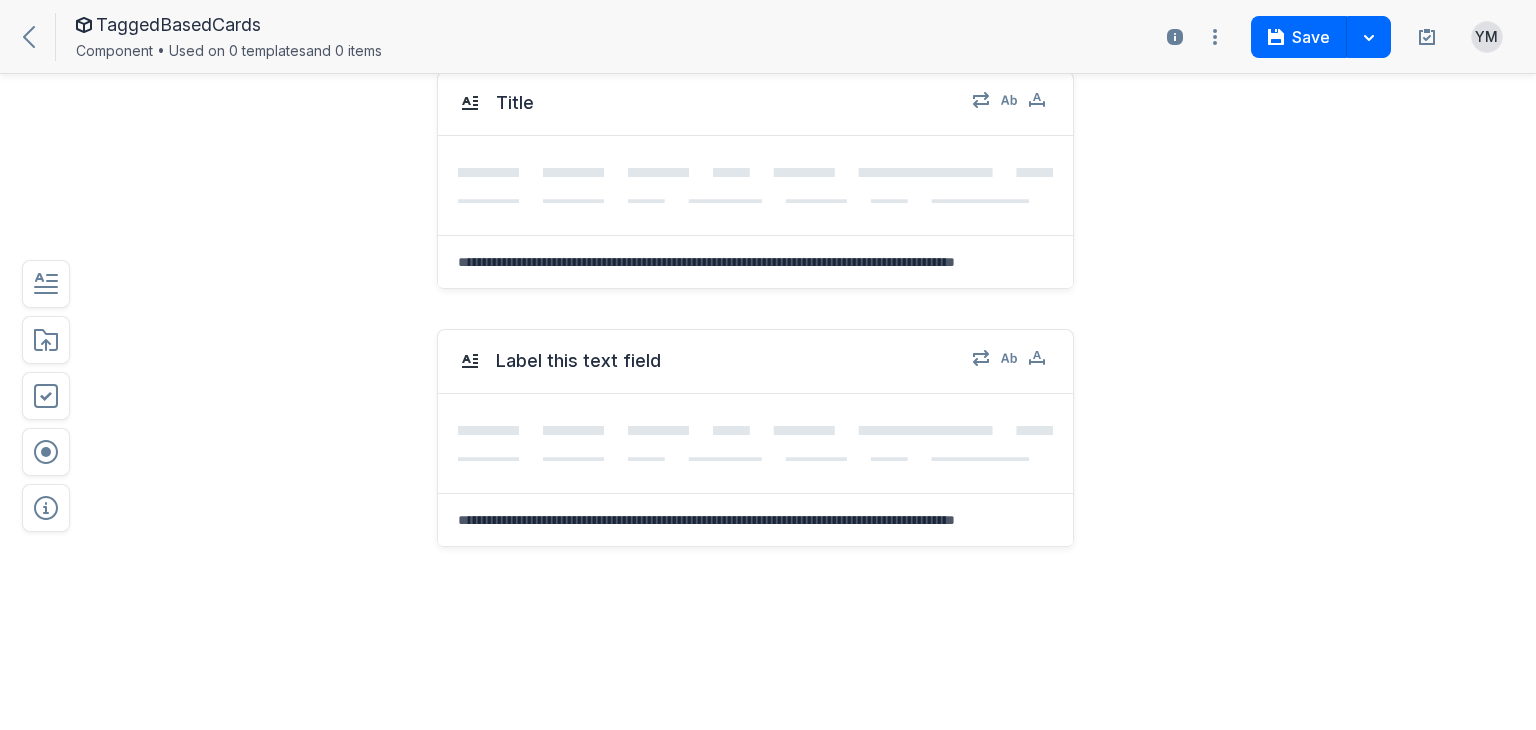 scroll, scrollTop: 1078, scrollLeft: 0, axis: vertical 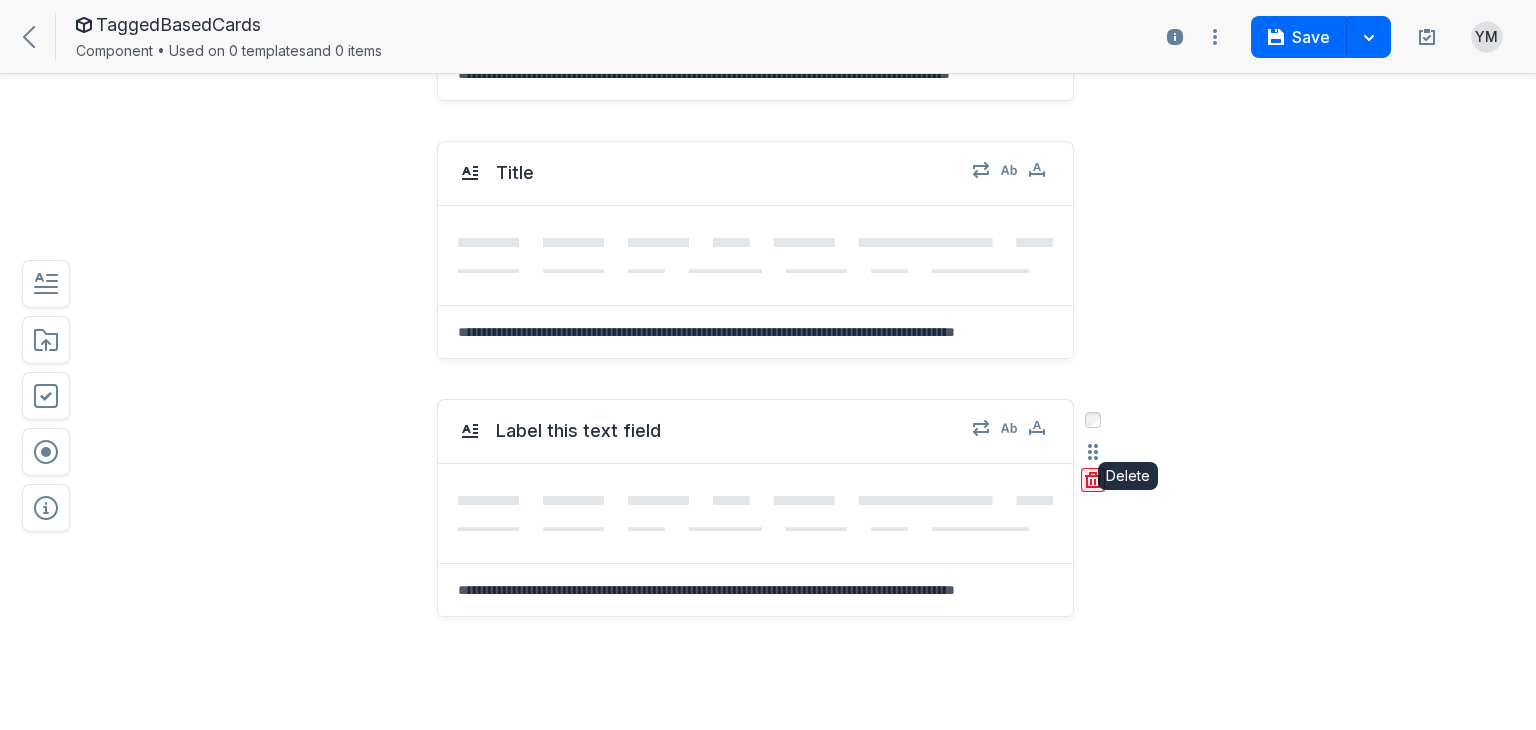 click 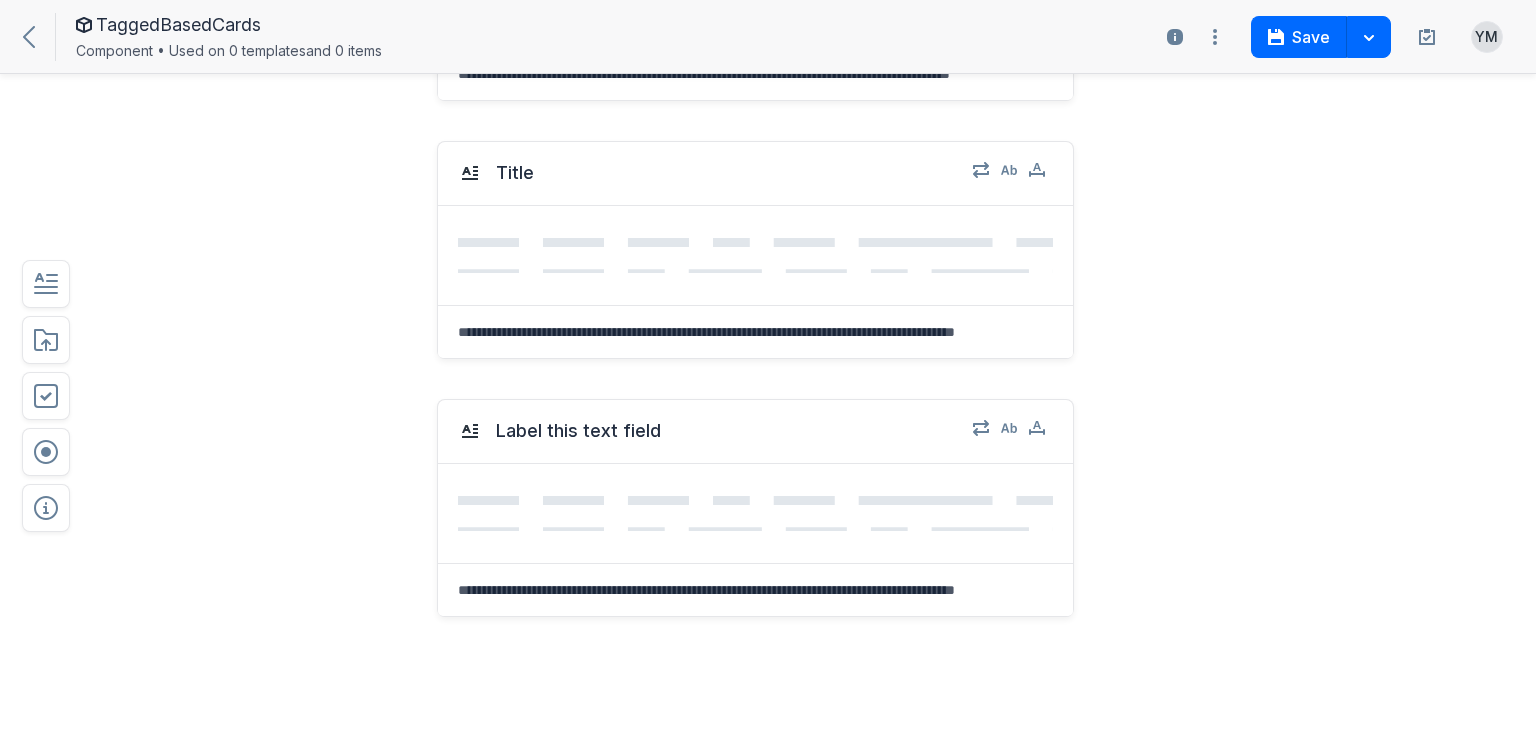 click on "Delete" at bounding box center (1130, 568) 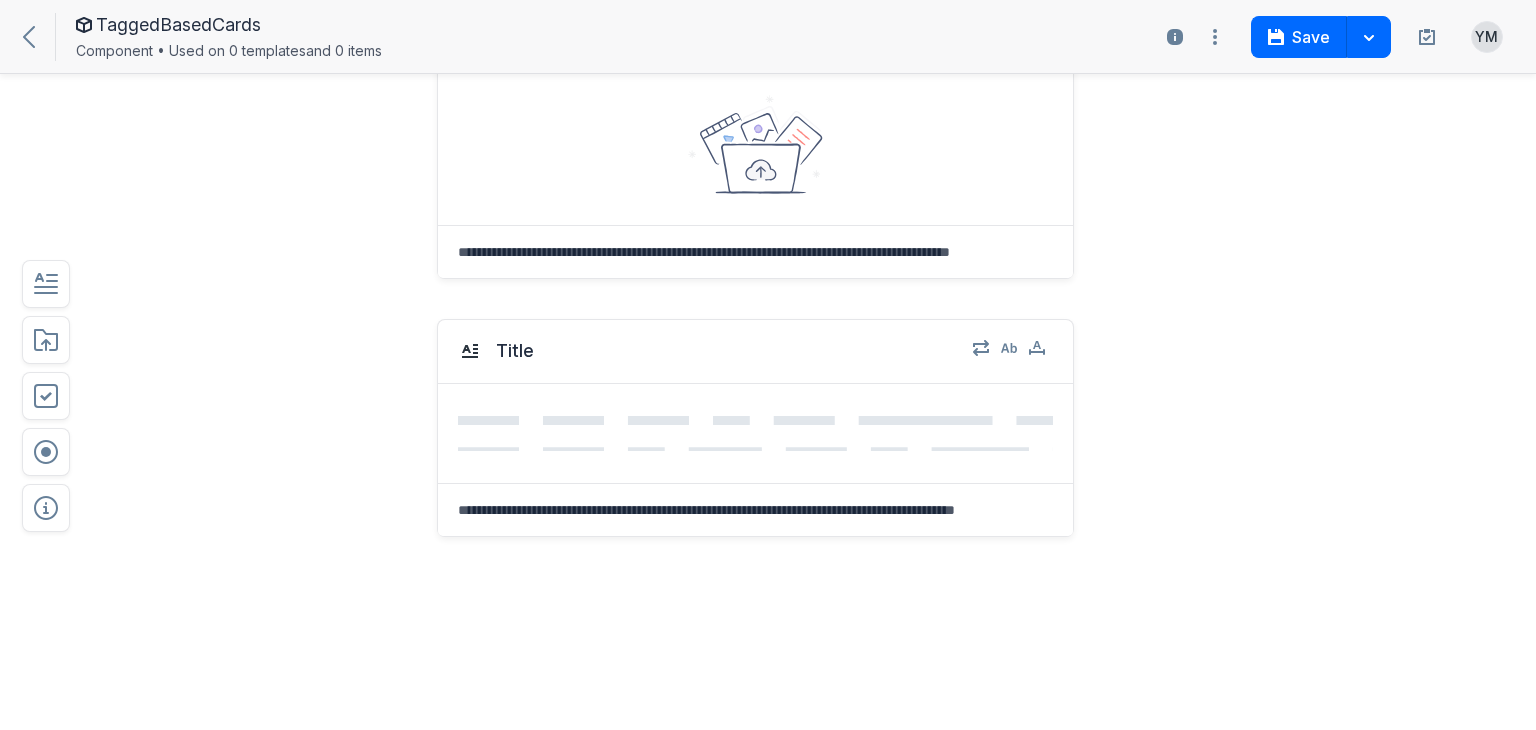 scroll, scrollTop: 921, scrollLeft: 0, axis: vertical 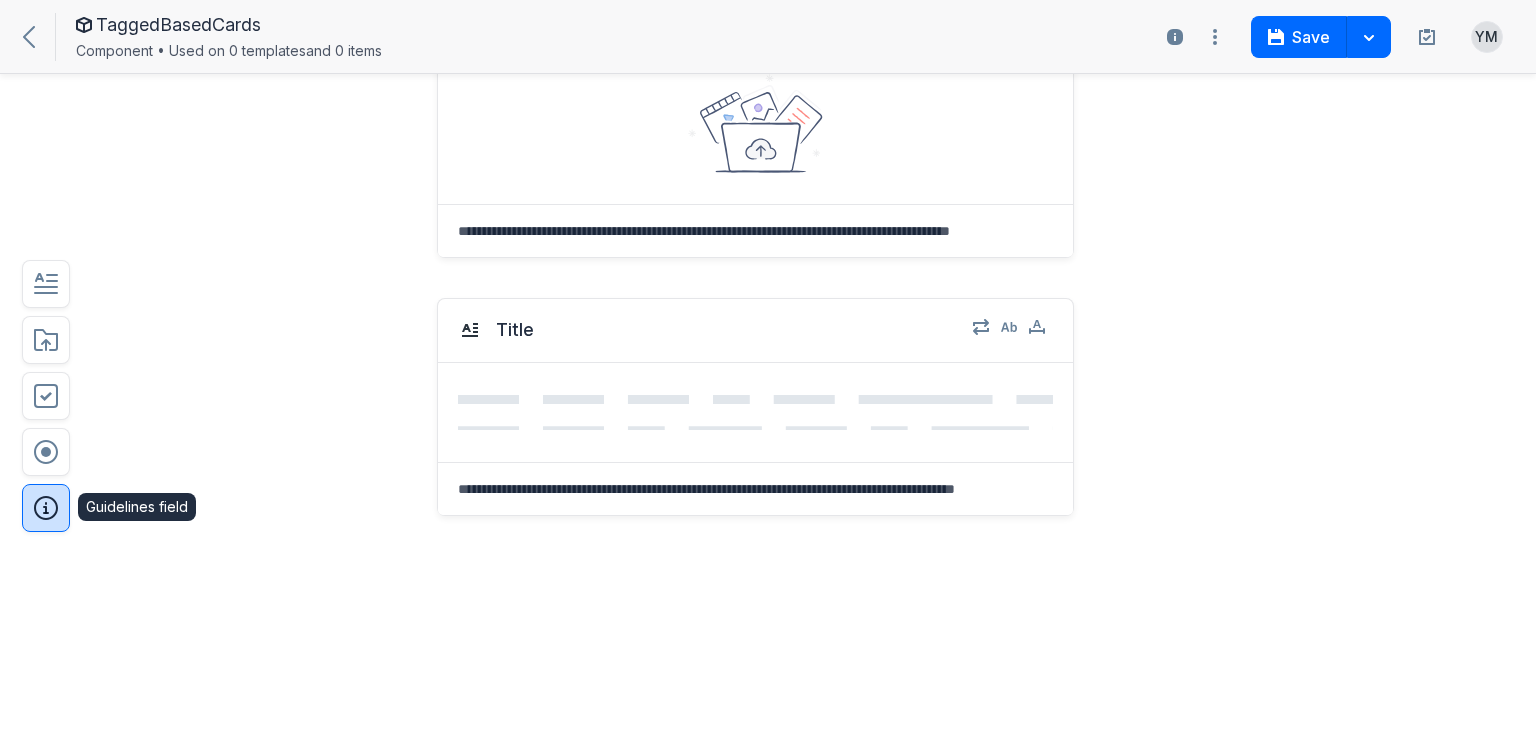 click at bounding box center [46, 508] 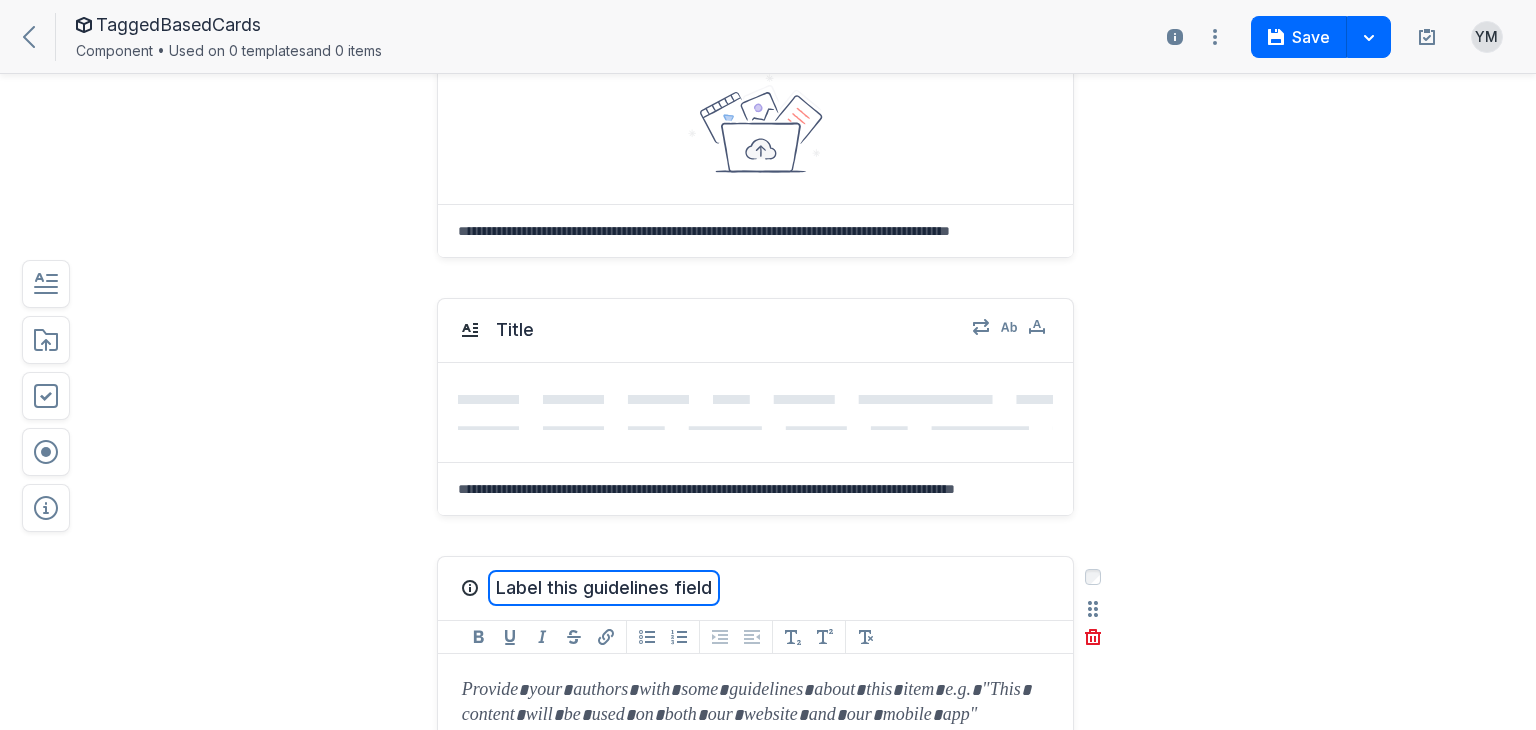 click on "Label this guidelines field" at bounding box center [604, 588] 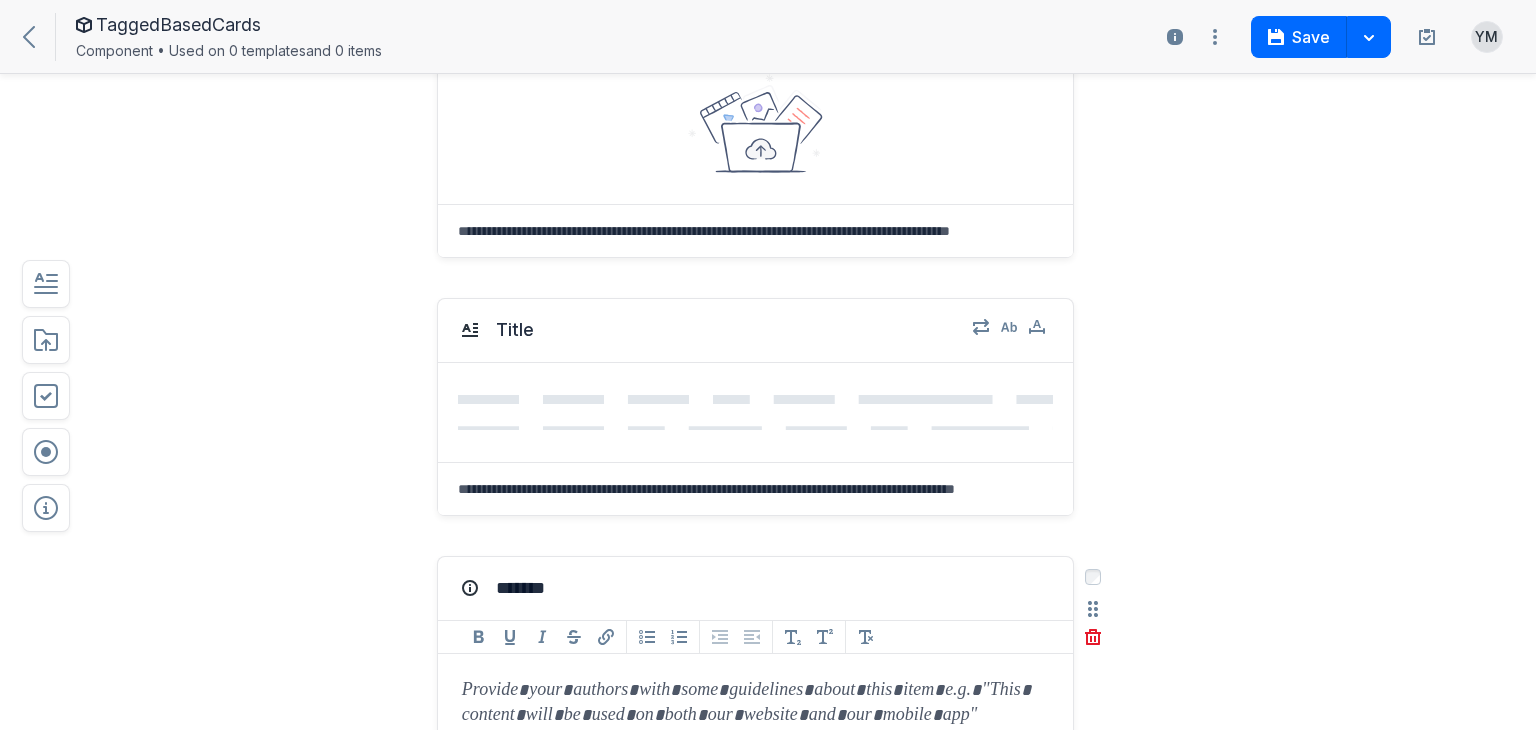 type on "********" 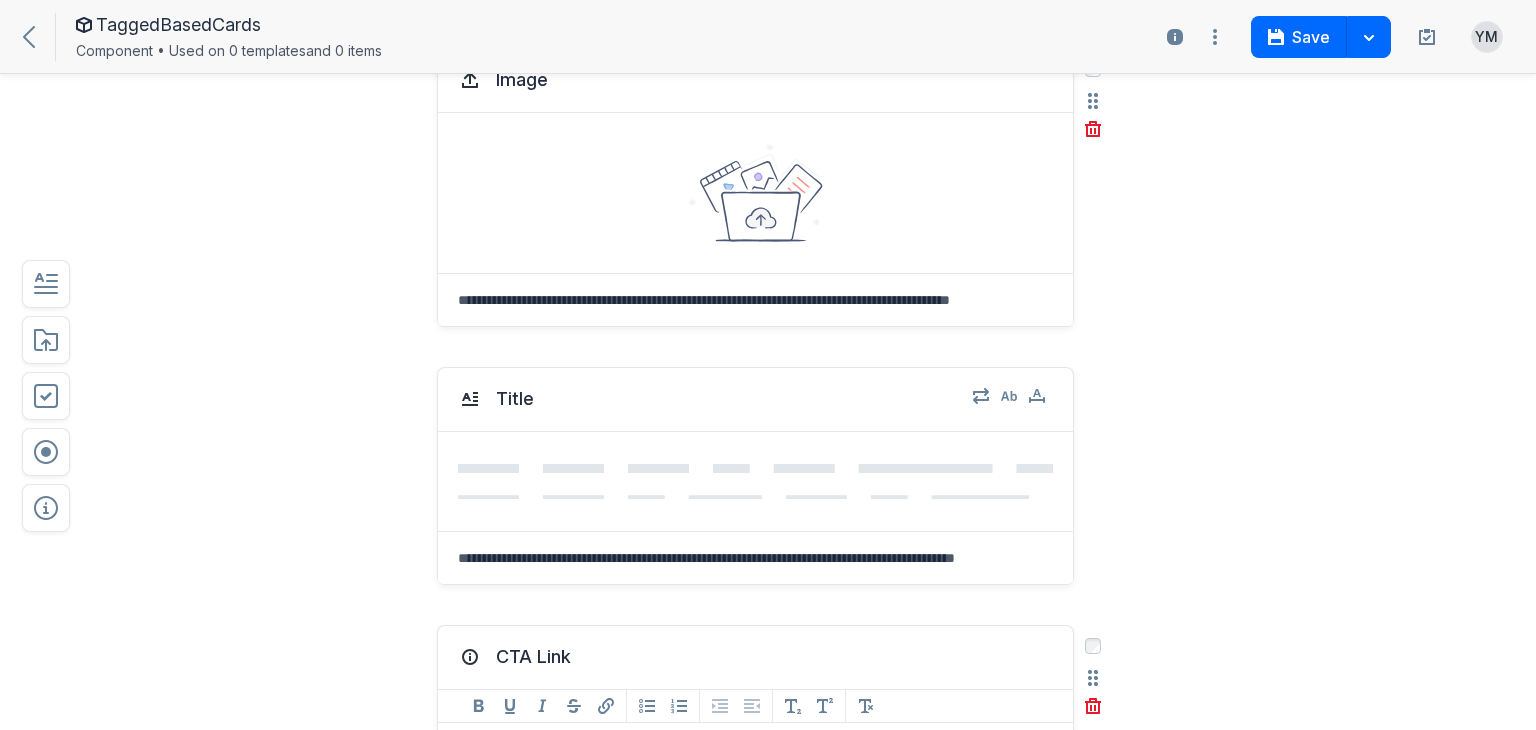 scroll, scrollTop: 857, scrollLeft: 0, axis: vertical 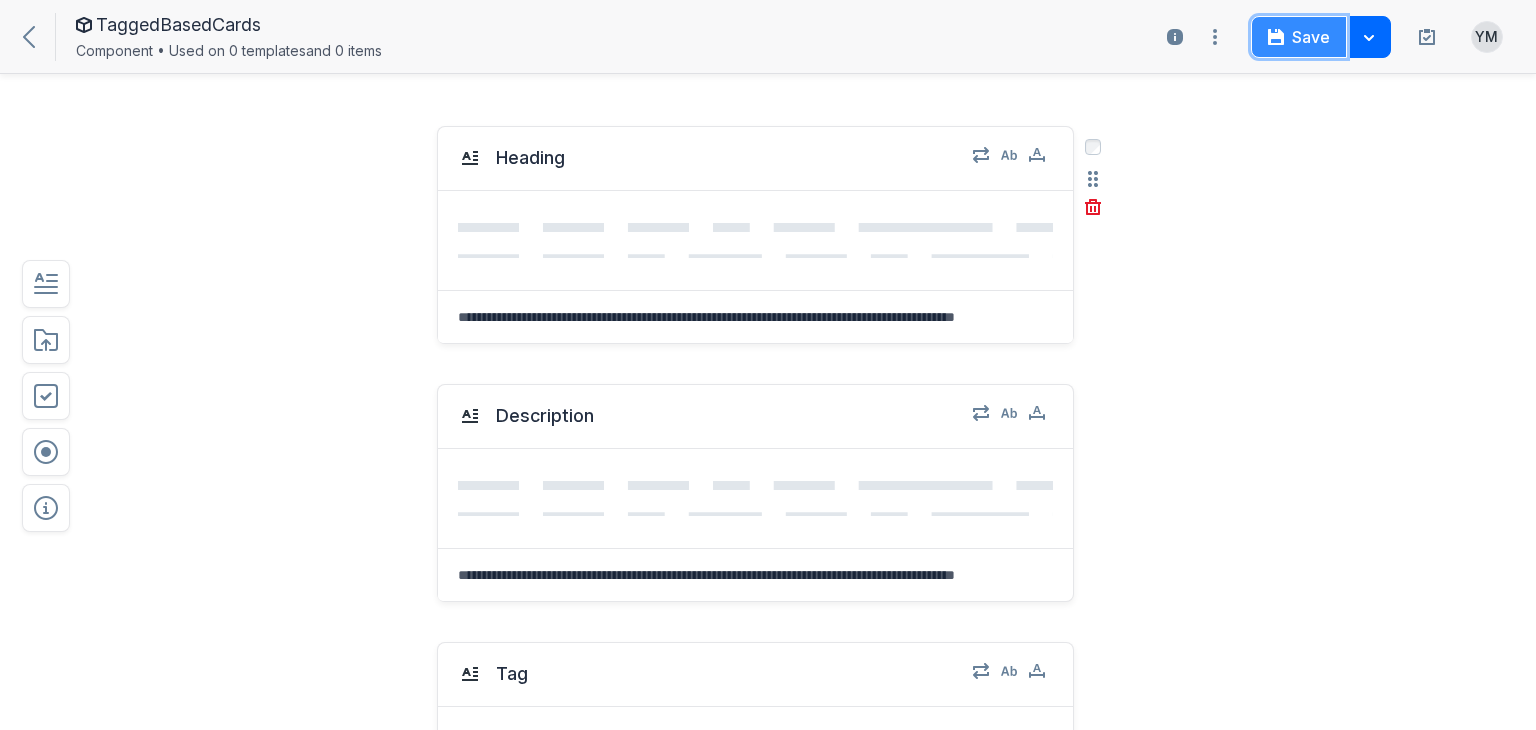 click on "Save" at bounding box center (1299, 37) 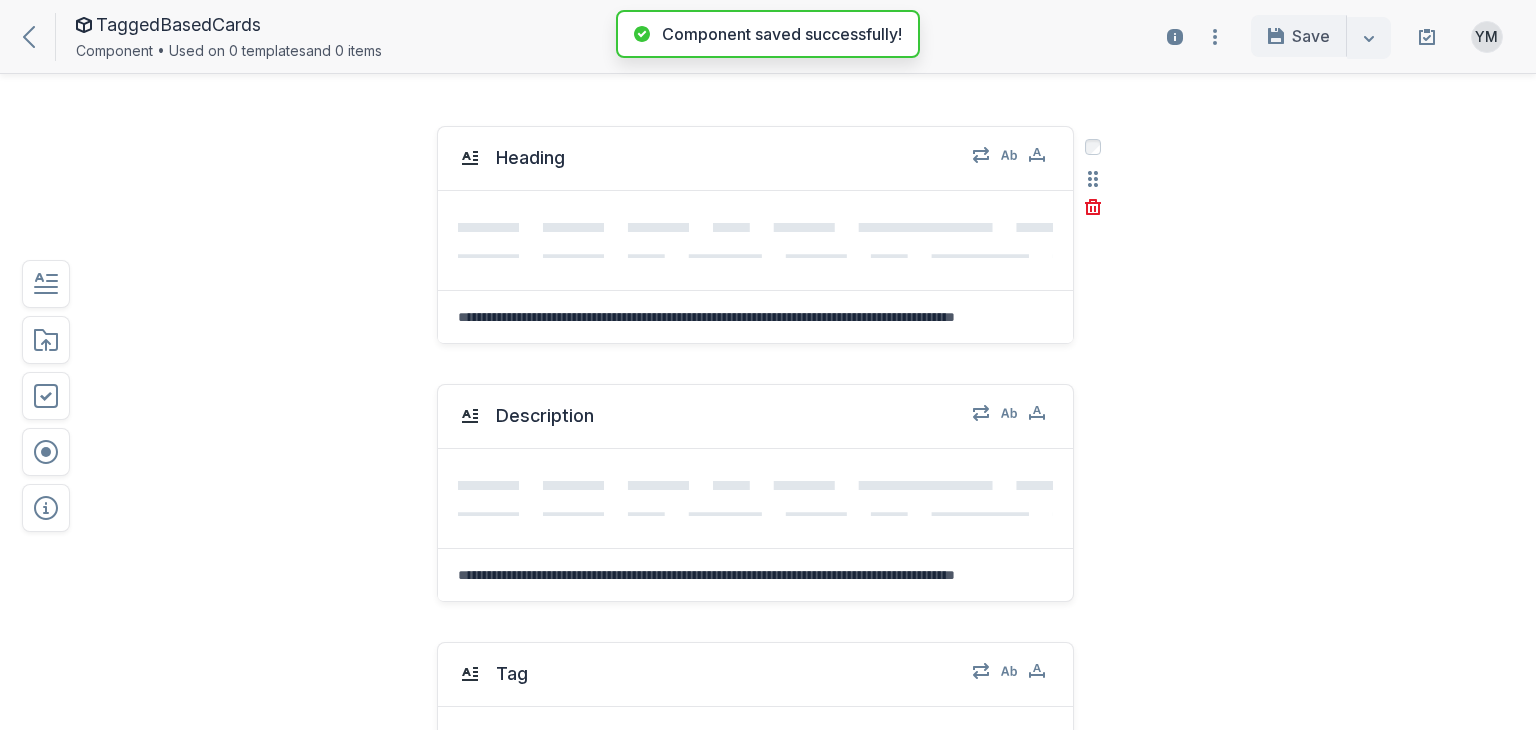 click at bounding box center [39, 36] 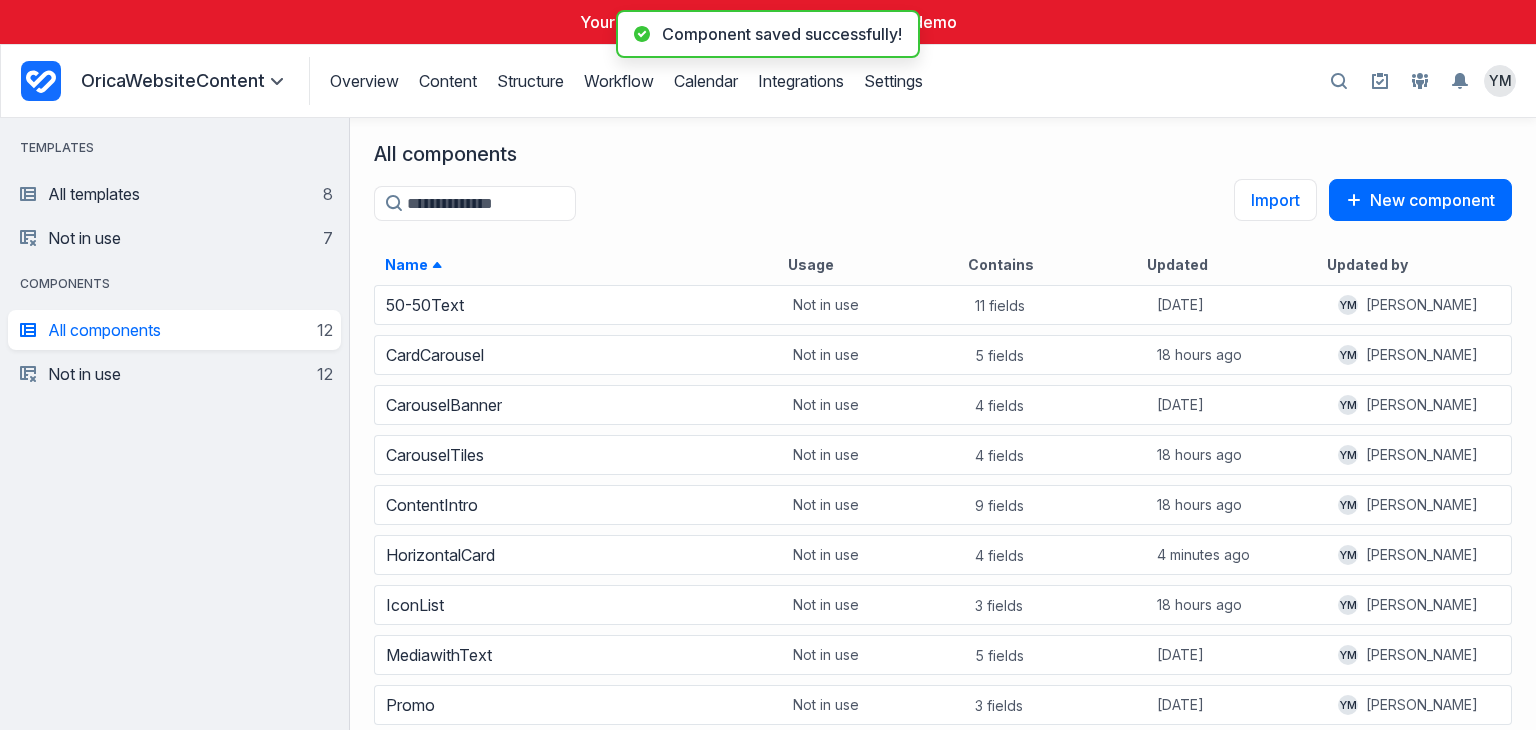 scroll, scrollTop: 16, scrollLeft: 16, axis: both 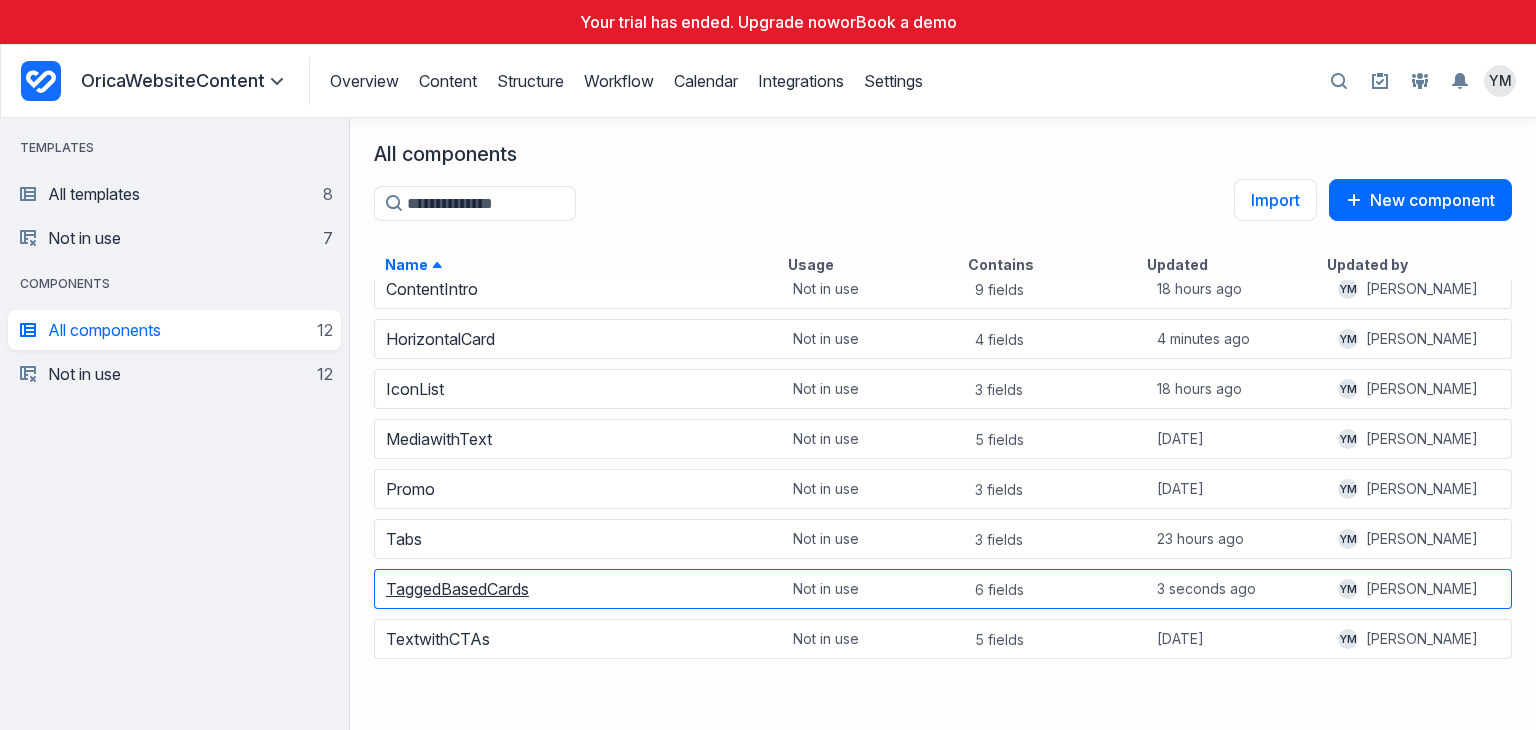 click on "TaggedBasedCards" at bounding box center [457, 589] 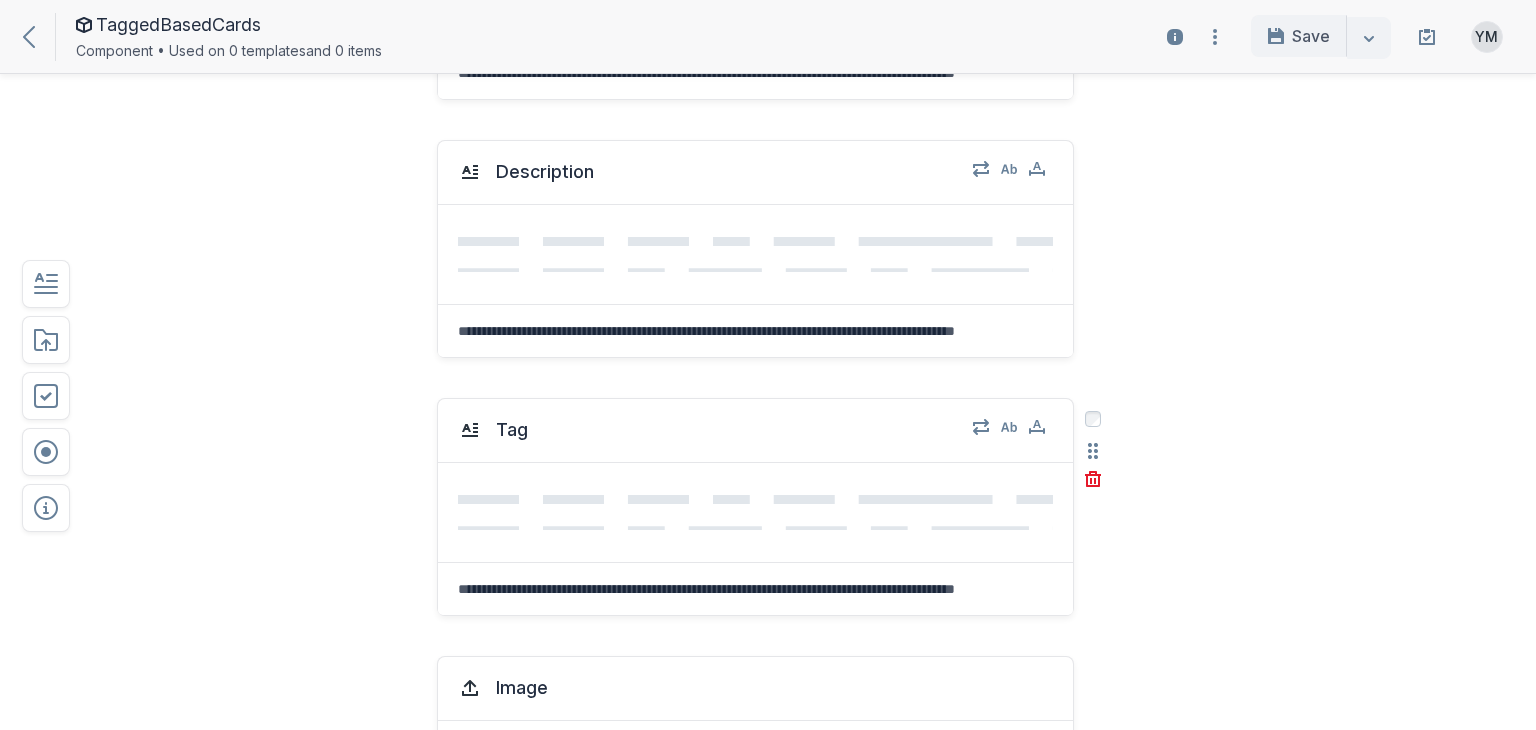 scroll, scrollTop: 0, scrollLeft: 0, axis: both 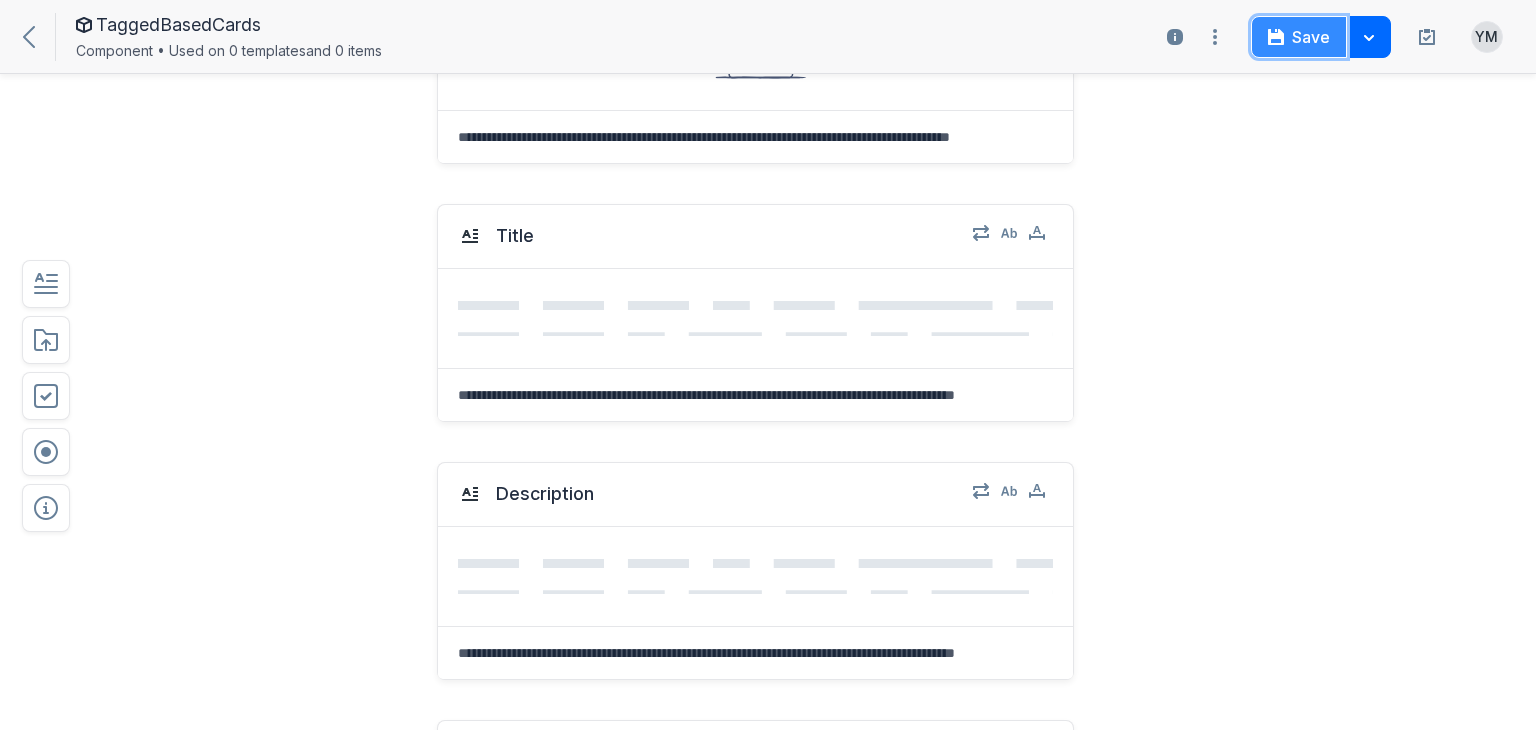 click on "Save" at bounding box center (1299, 37) 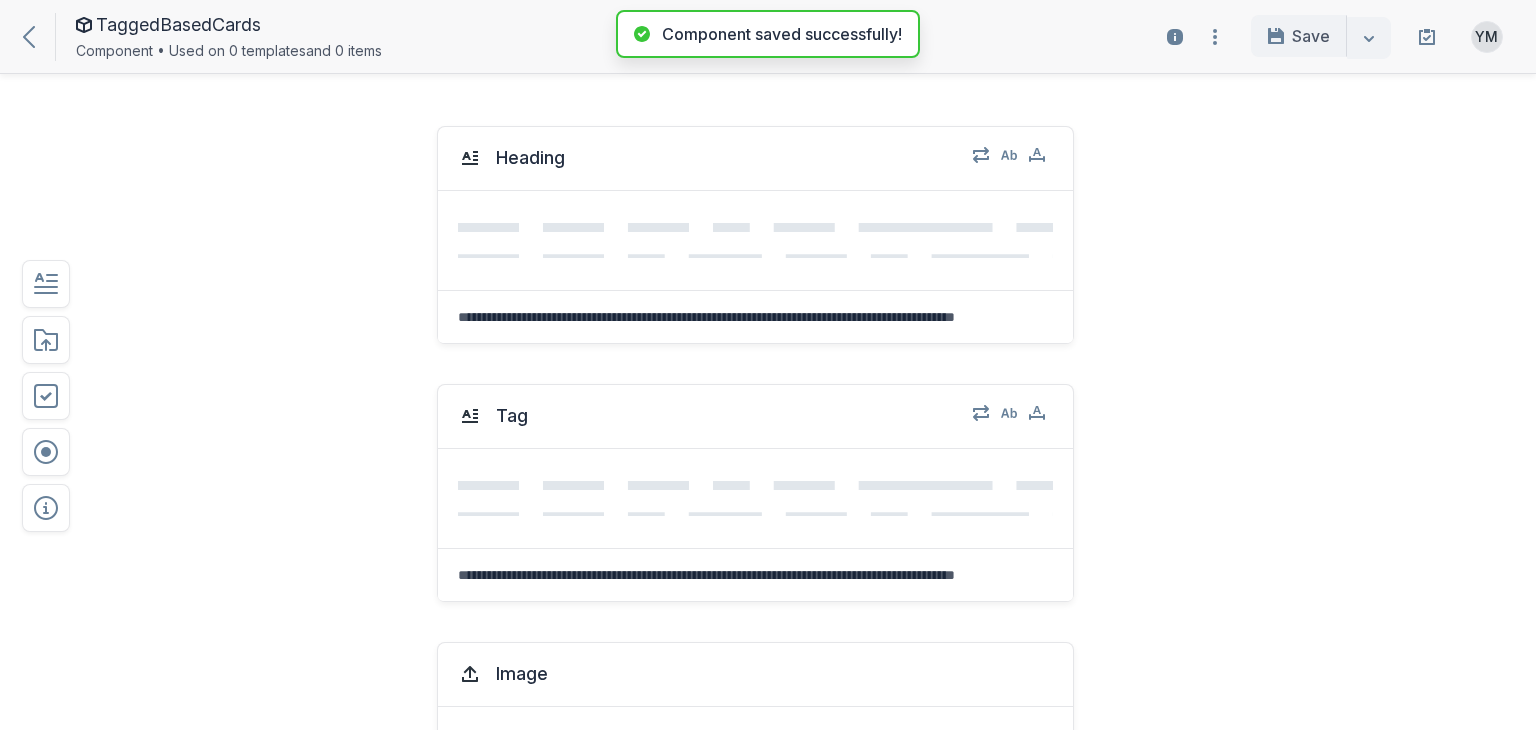 scroll, scrollTop: 0, scrollLeft: 0, axis: both 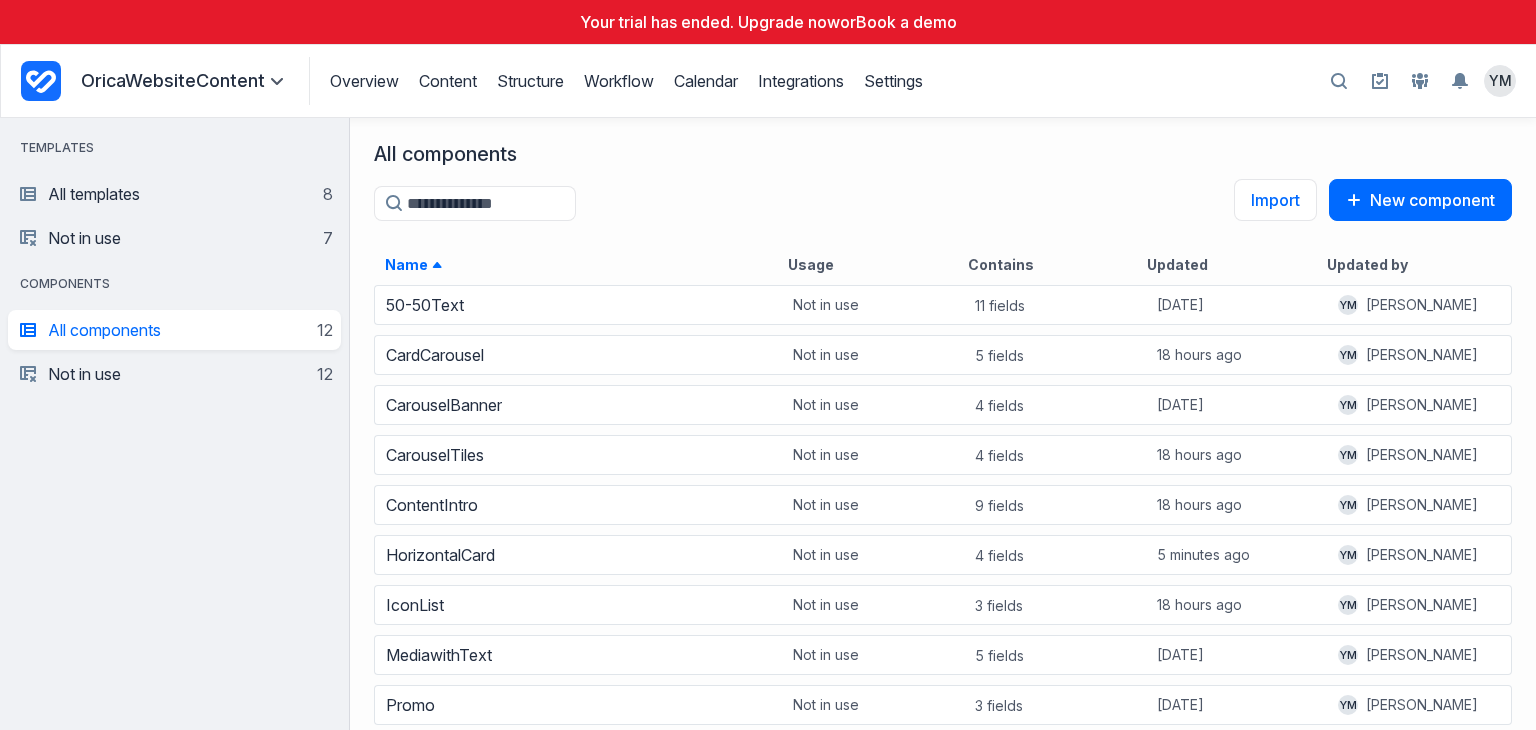click on "All components 12" at bounding box center (176, 330) 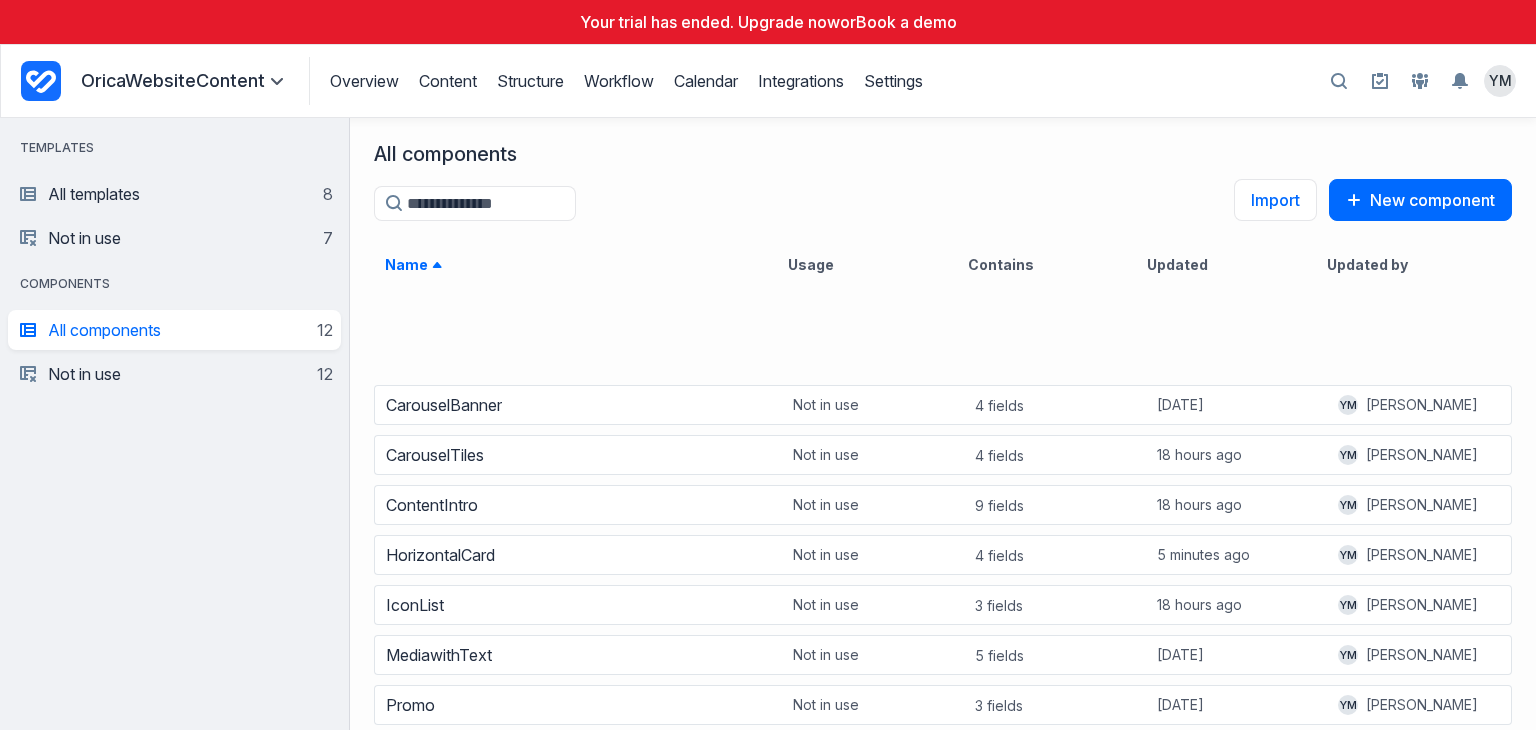 scroll, scrollTop: 0, scrollLeft: 0, axis: both 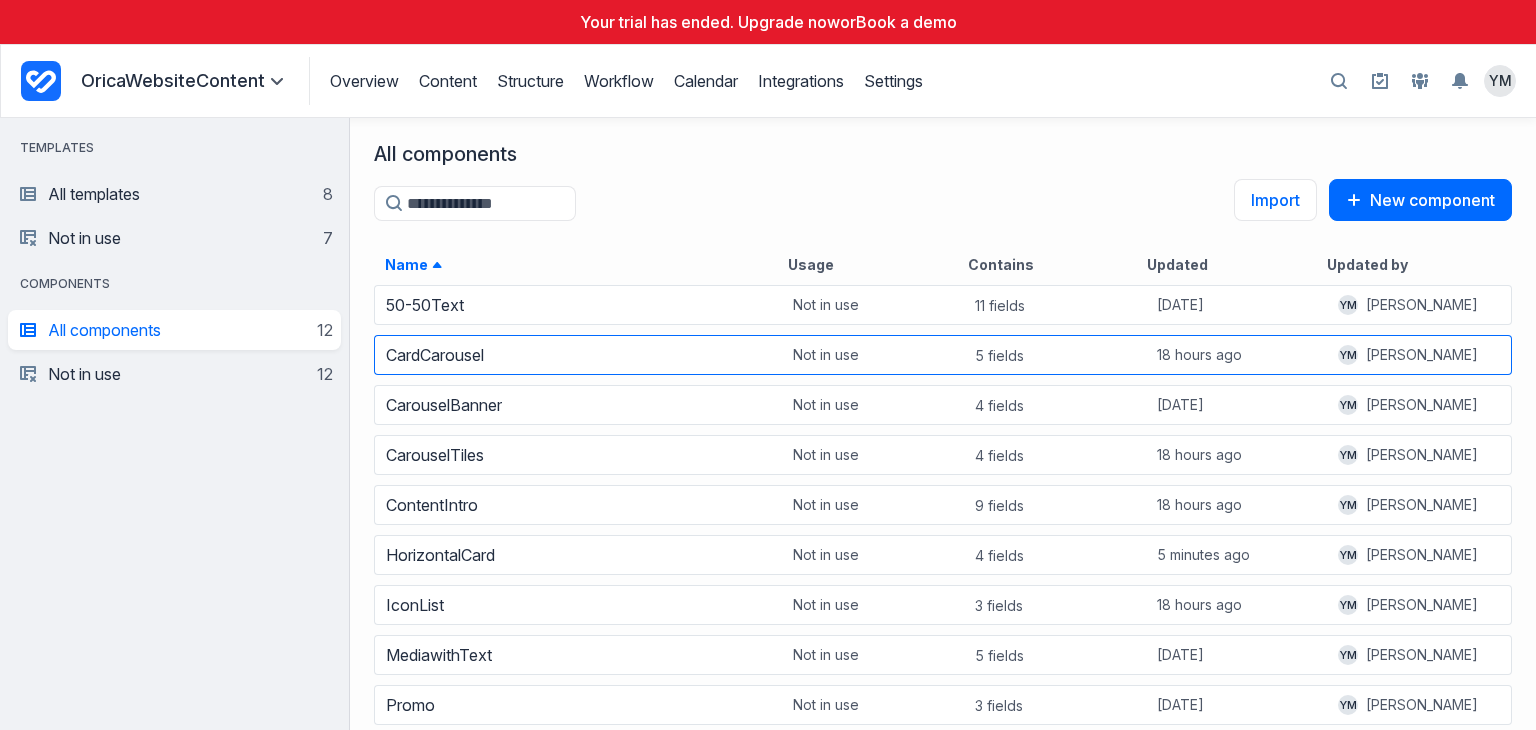 click on "CardCarousel" at bounding box center [579, 355] 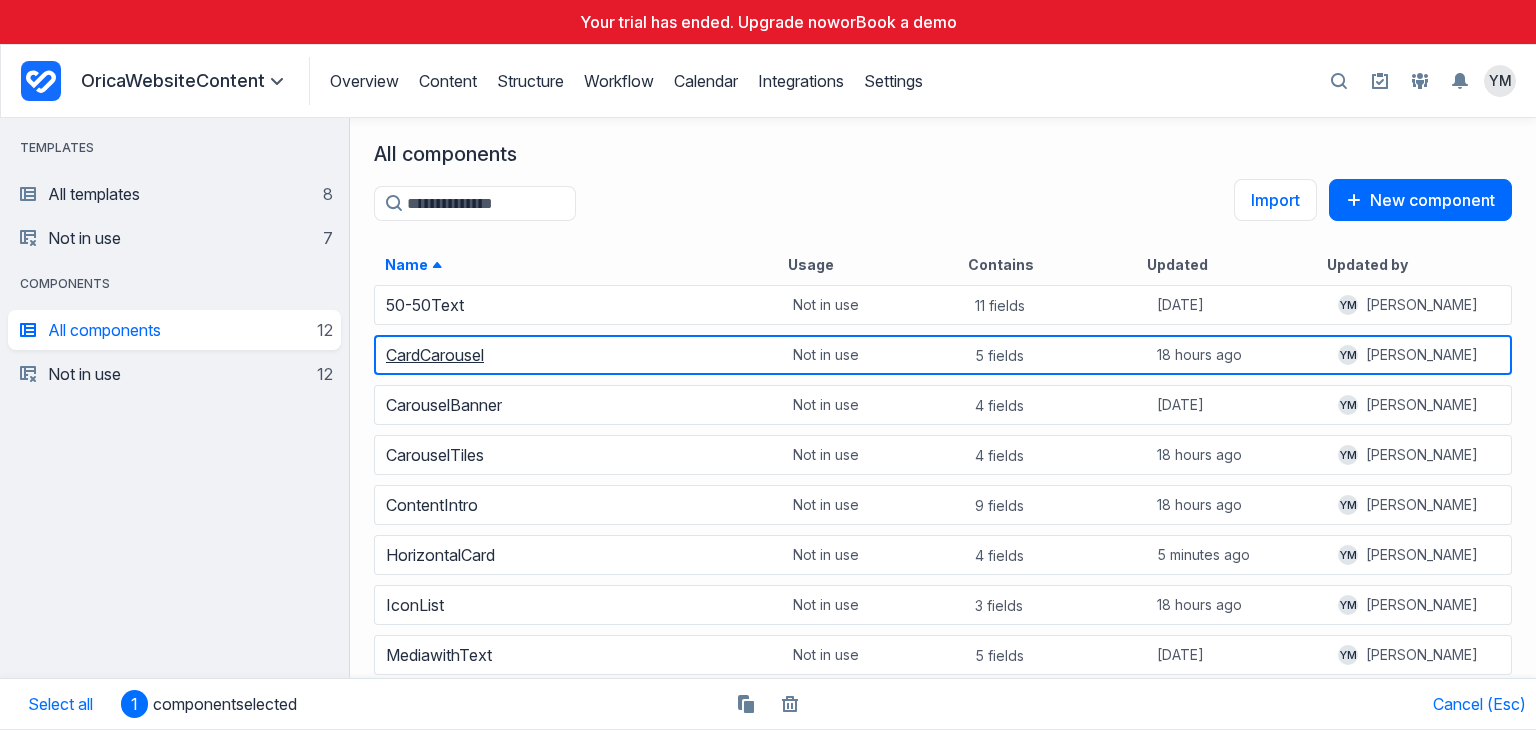 click on "CardCarousel" at bounding box center (435, 355) 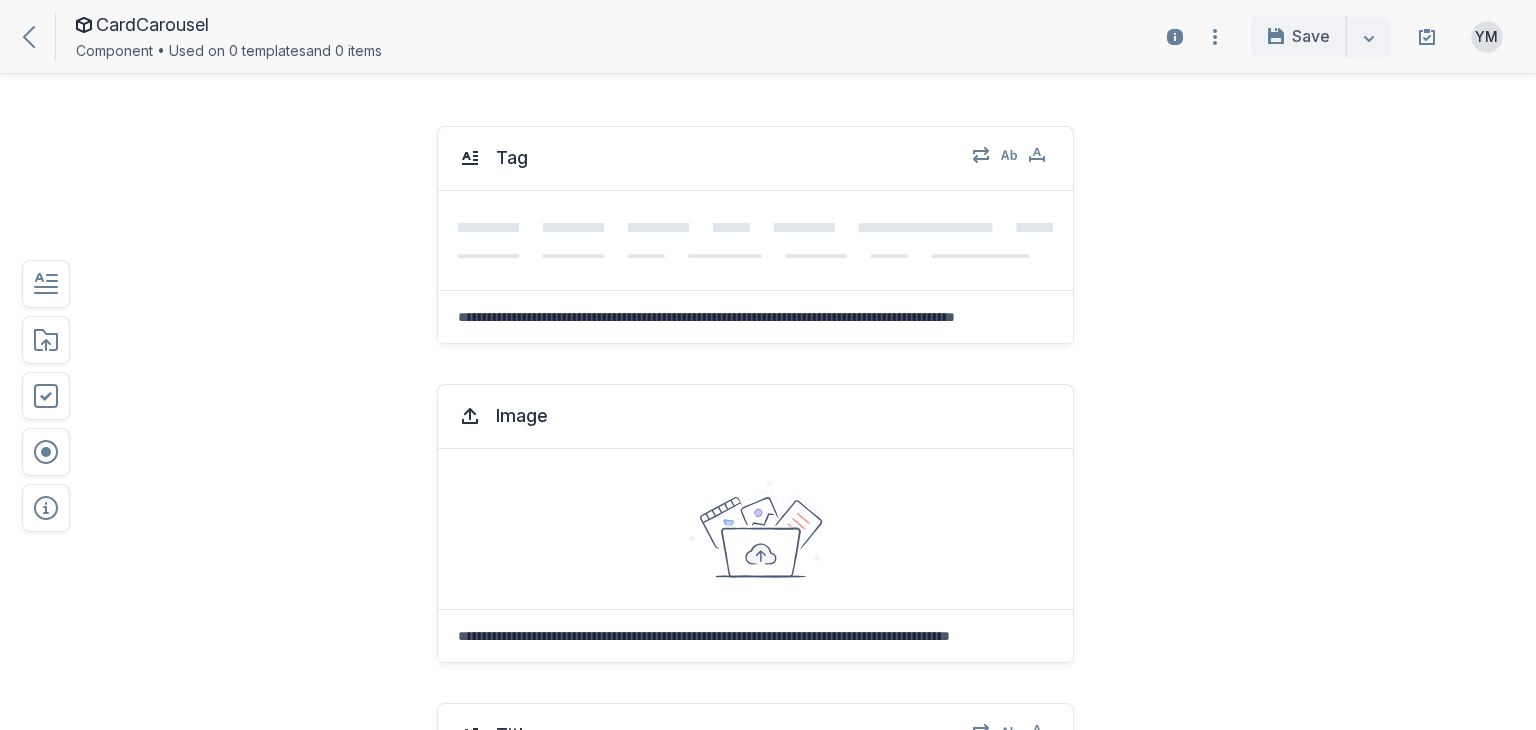click at bounding box center [1369, 38] 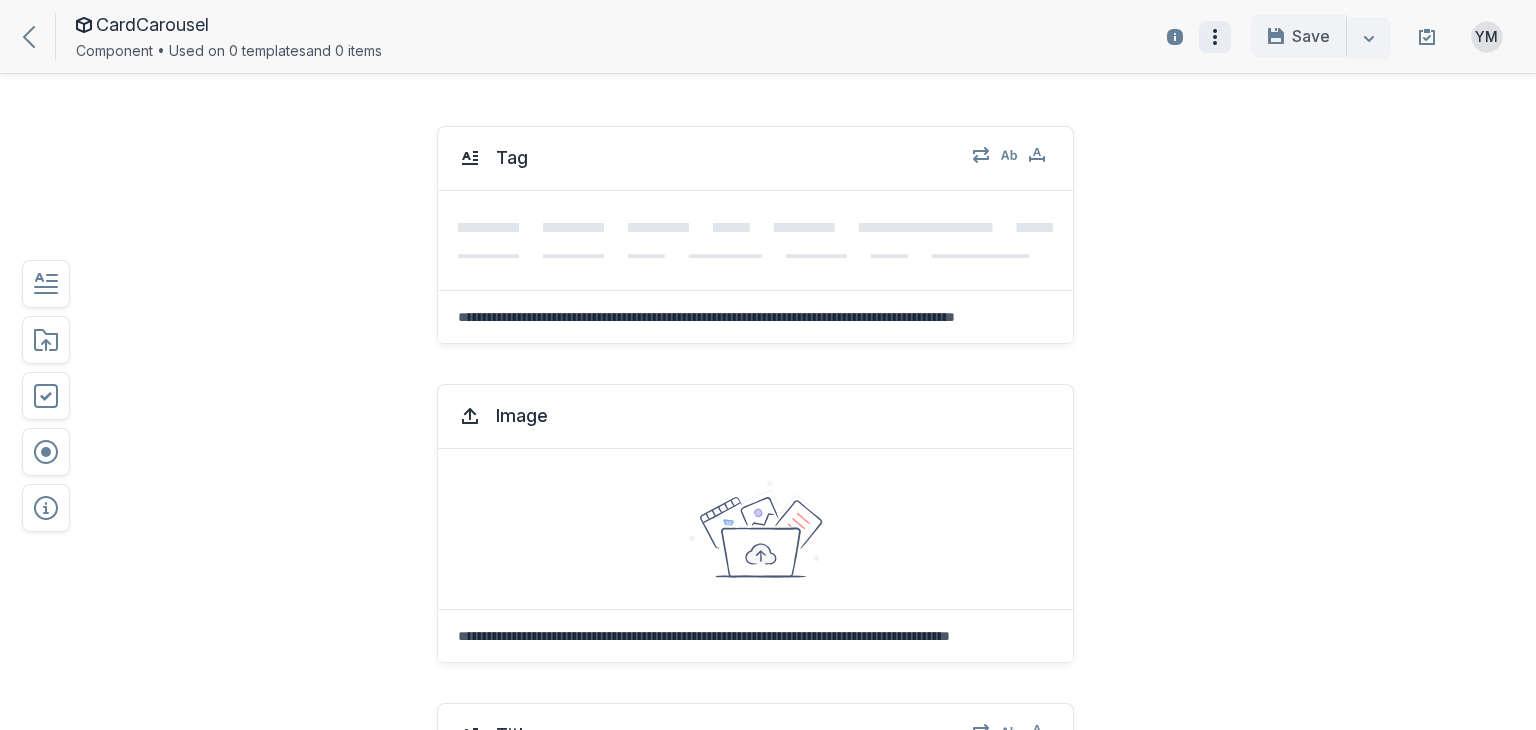 click 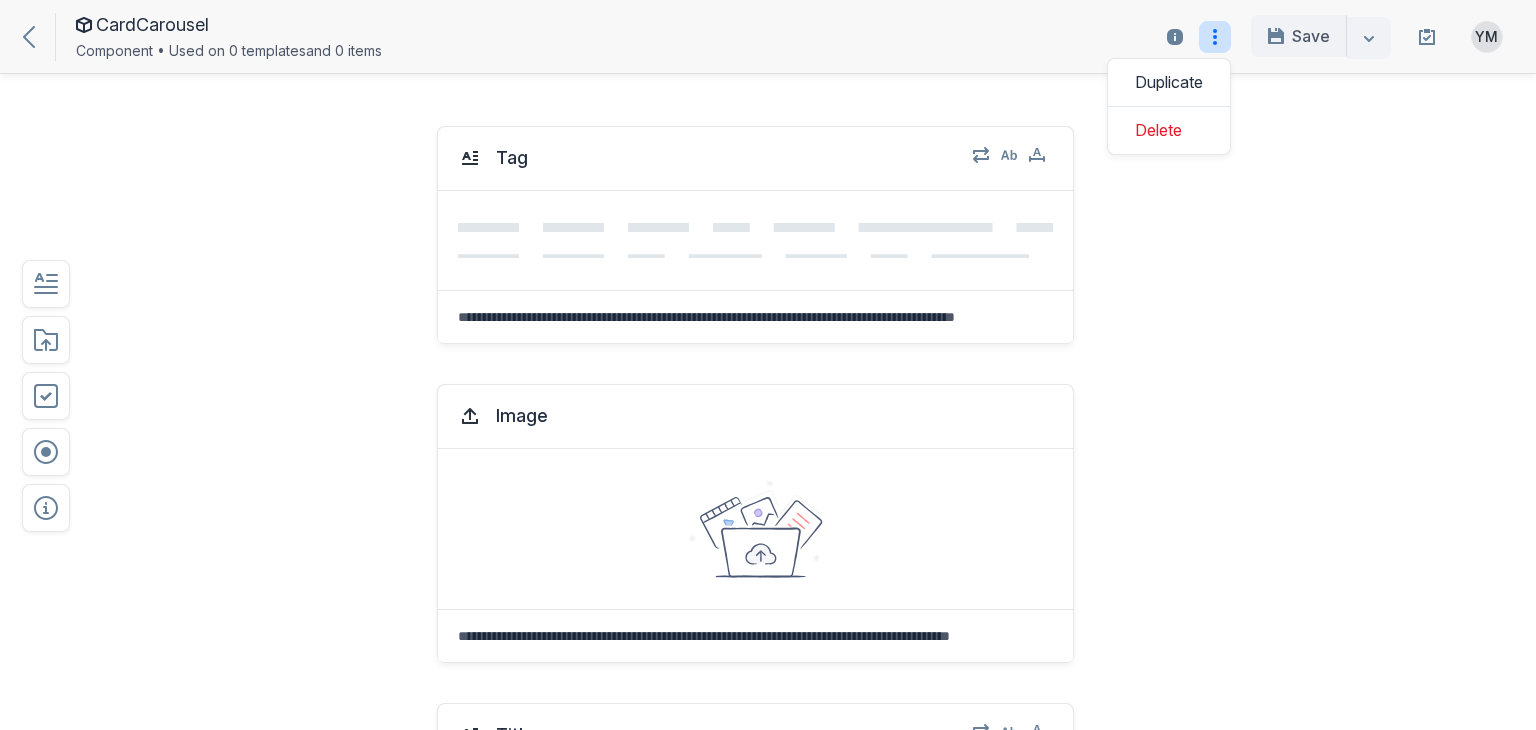 click on "Tag Select field:  Tag Are you sure you want to delete this field? Cancel Delete Image Select field:  Image Are you sure you want to delete this field? Cancel Delete Title Select field:  Title Are you sure you want to delete this field? Cancel Delete Description Select field:  Description Are you sure you want to delete this field? Cancel Delete Link Add Bold format Add Underline format Add Italics format Add Strikethrough format Hyperlink format Add Bulleted list format Add Numbered list format Disabled List indent format Disabled List outdent format Add Subscript format Add Superscript format Remove formatting format Select field:  Link Are you sure you want to delete this field? Cancel Delete" at bounding box center [768, 418] 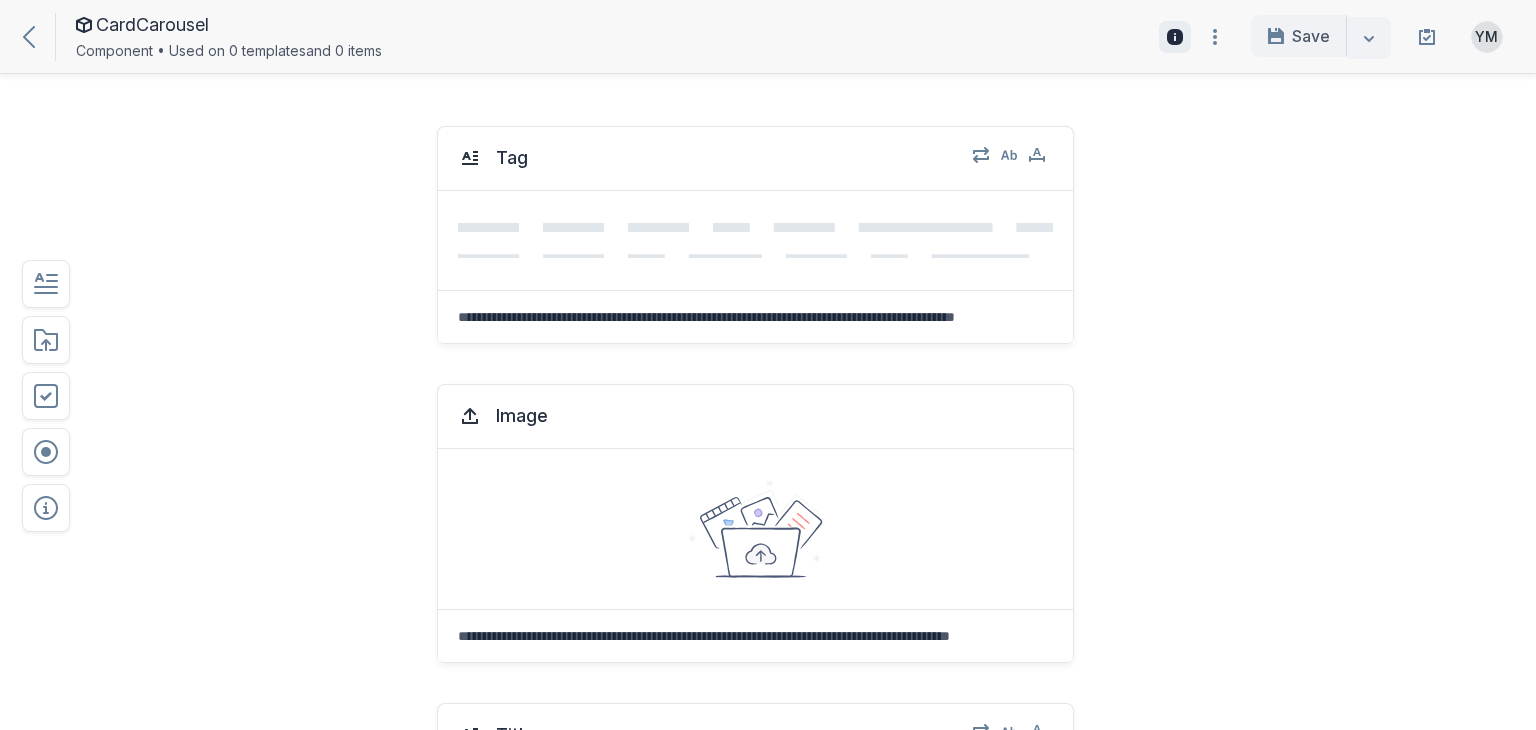 click 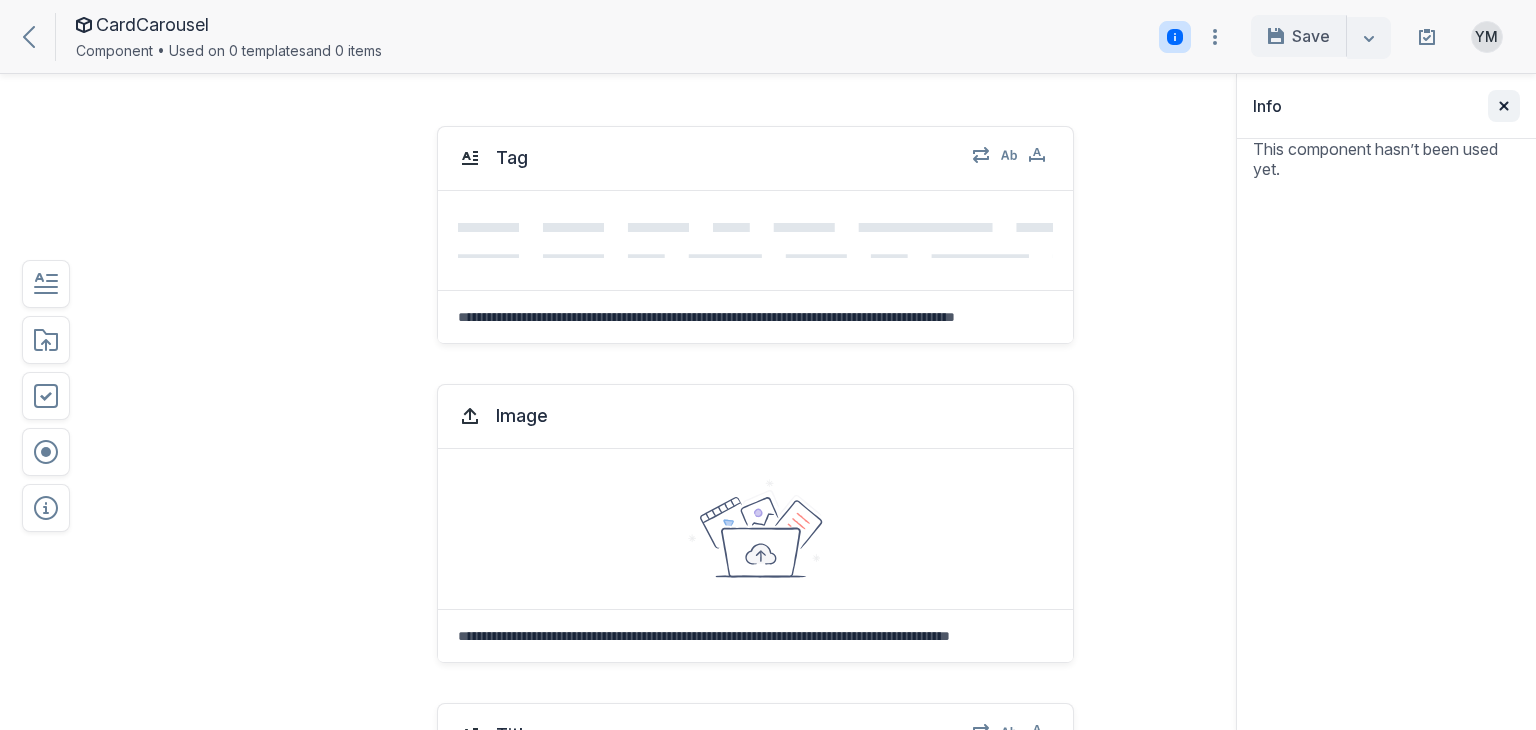 click on "Close sidebar" at bounding box center [1504, 106] 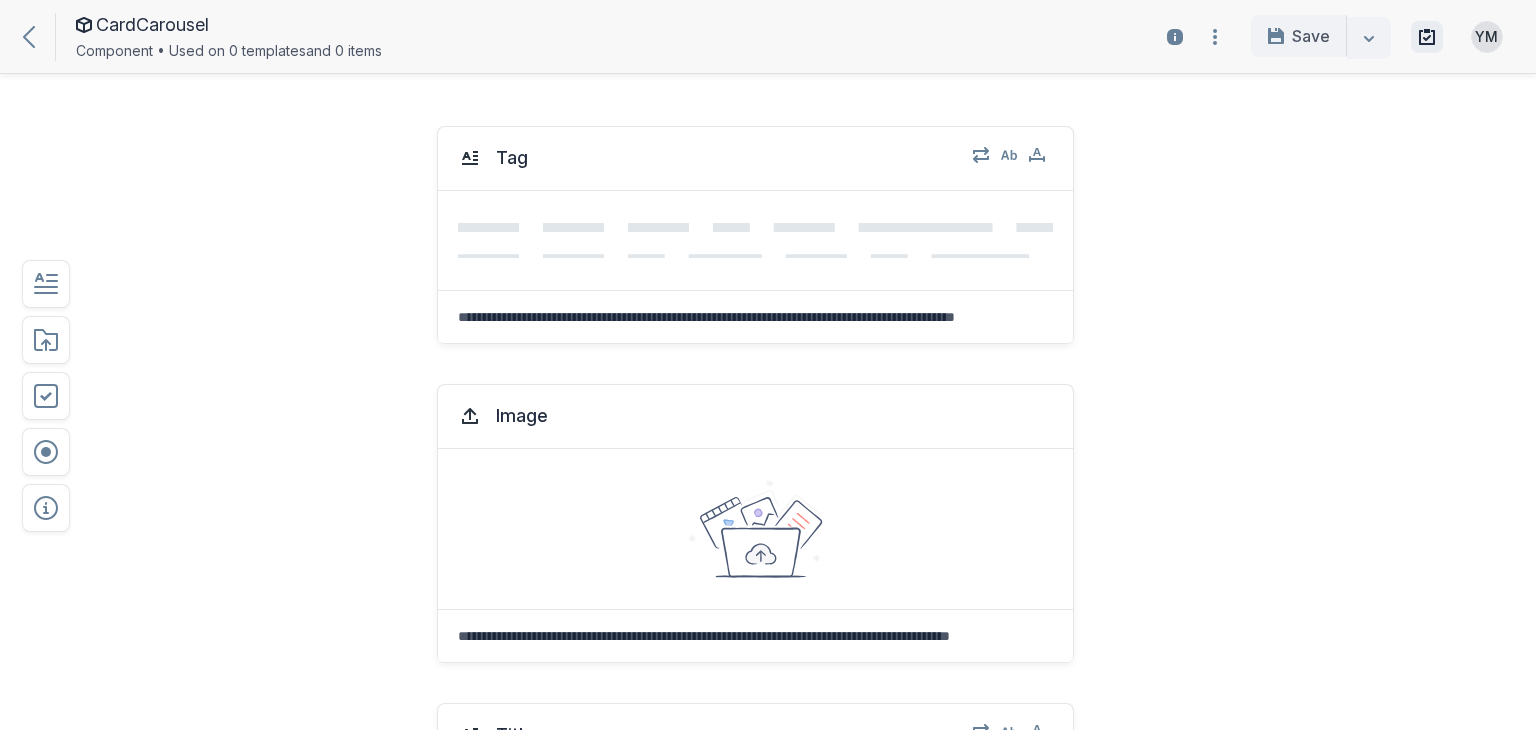 click 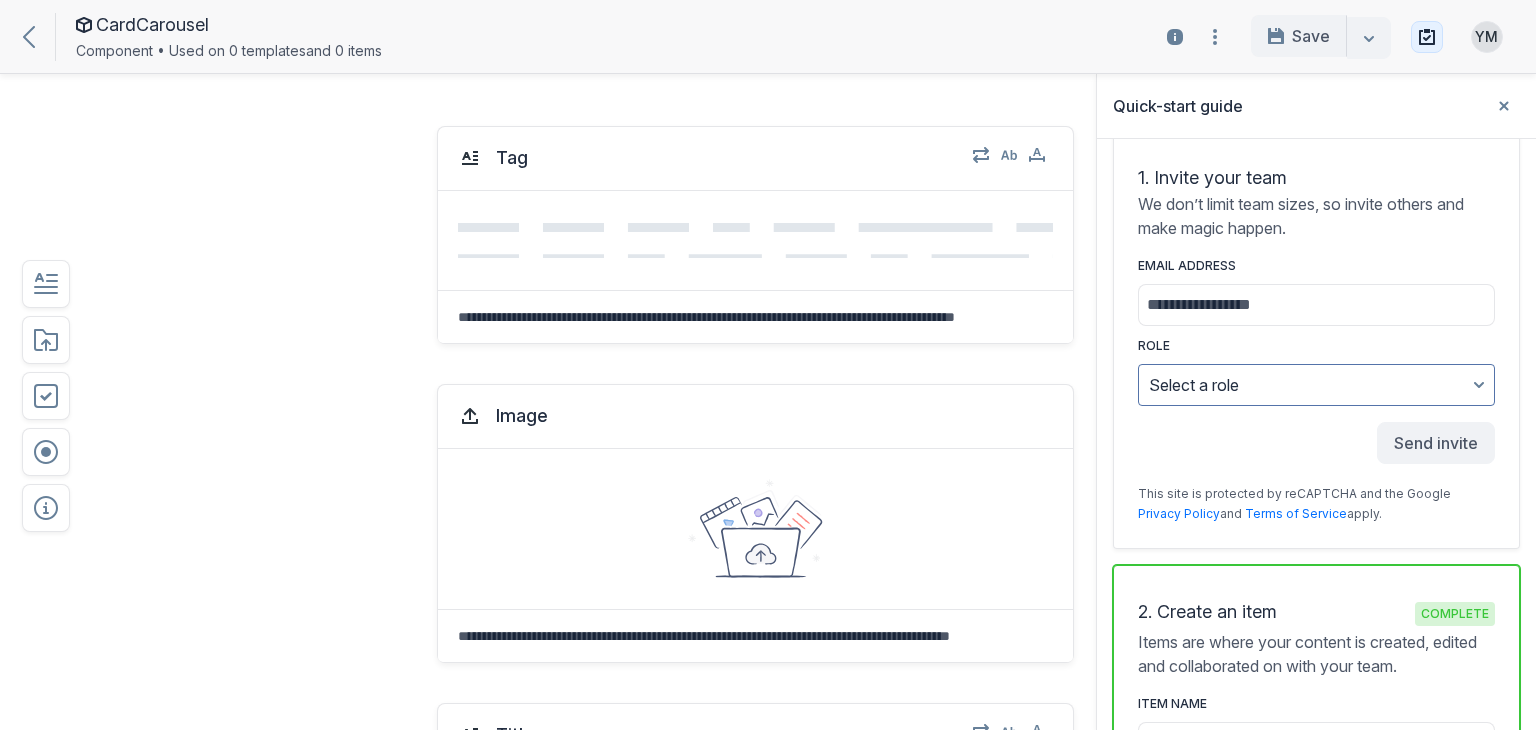 scroll, scrollTop: 68, scrollLeft: 0, axis: vertical 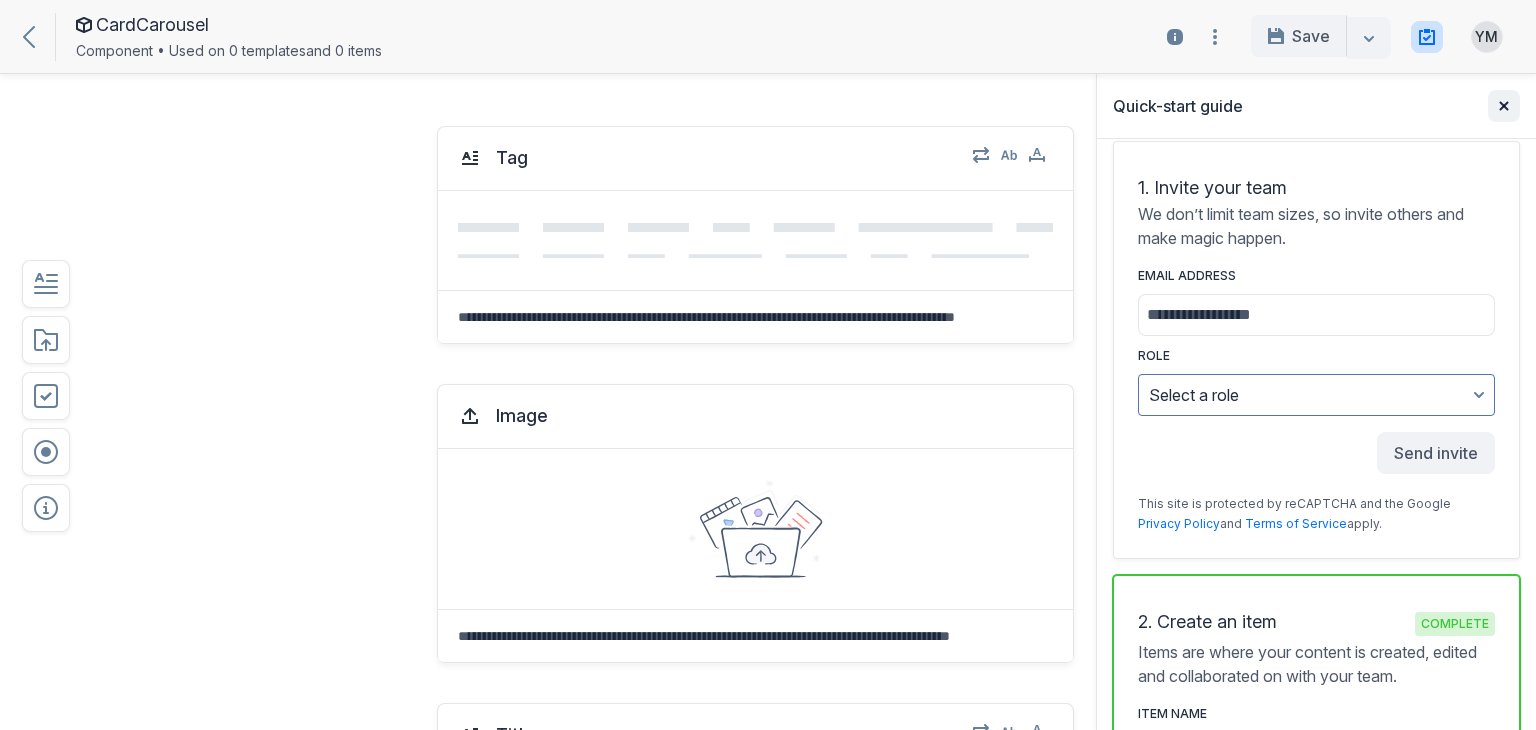 click on "Close sidebar" at bounding box center (1504, 106) 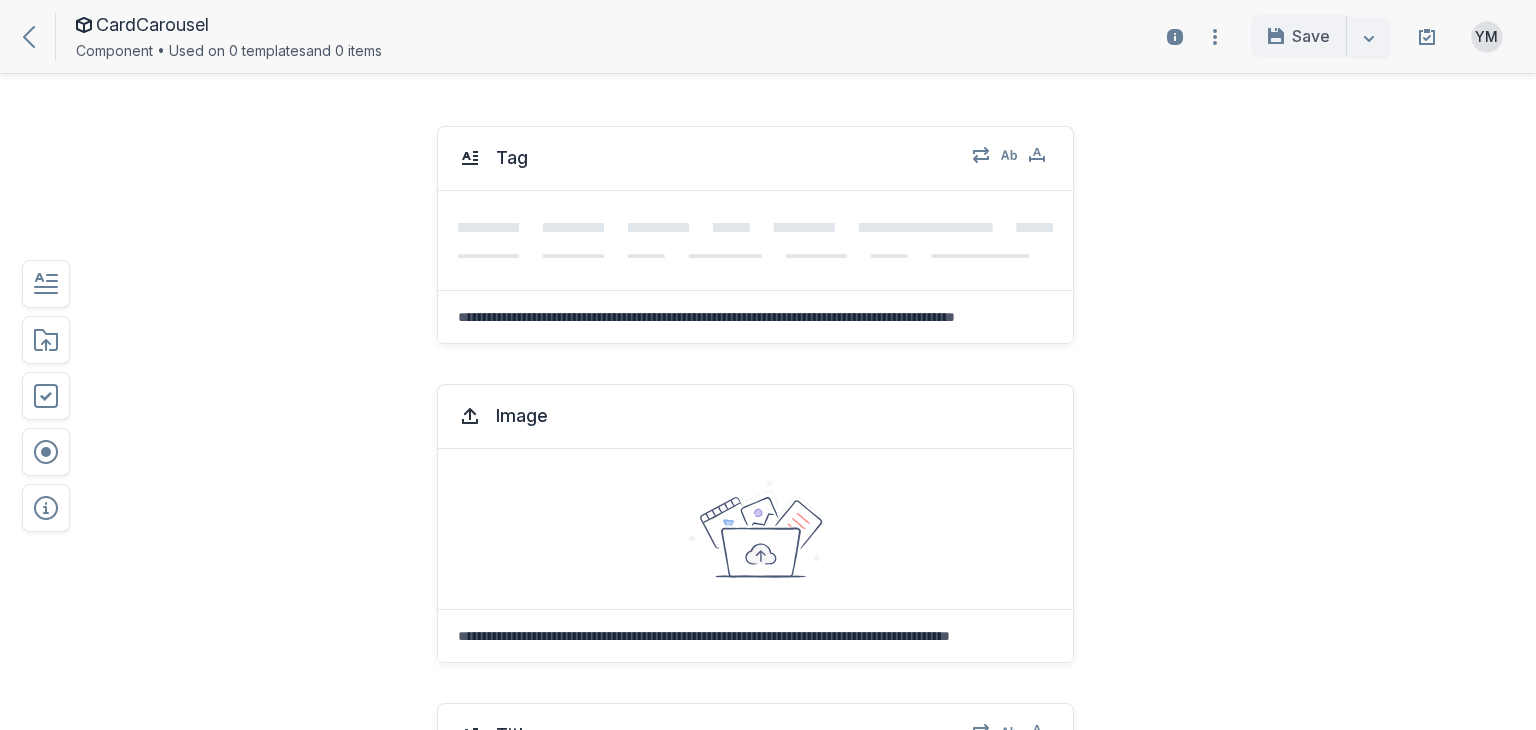 click on "CardCarousel Component • Used on   0 templates  and   0 items" at bounding box center (327, 36) 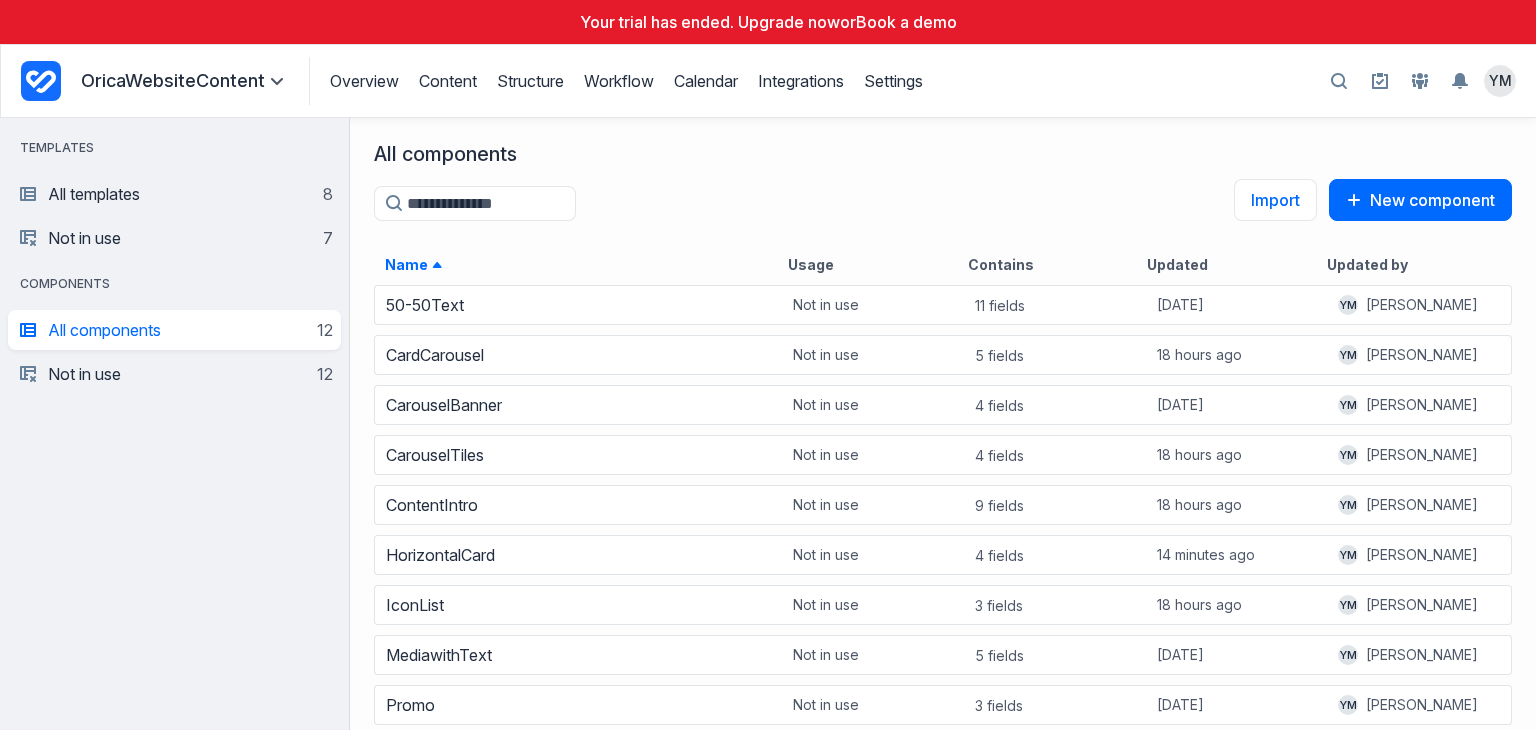 scroll, scrollTop: 16, scrollLeft: 16, axis: both 